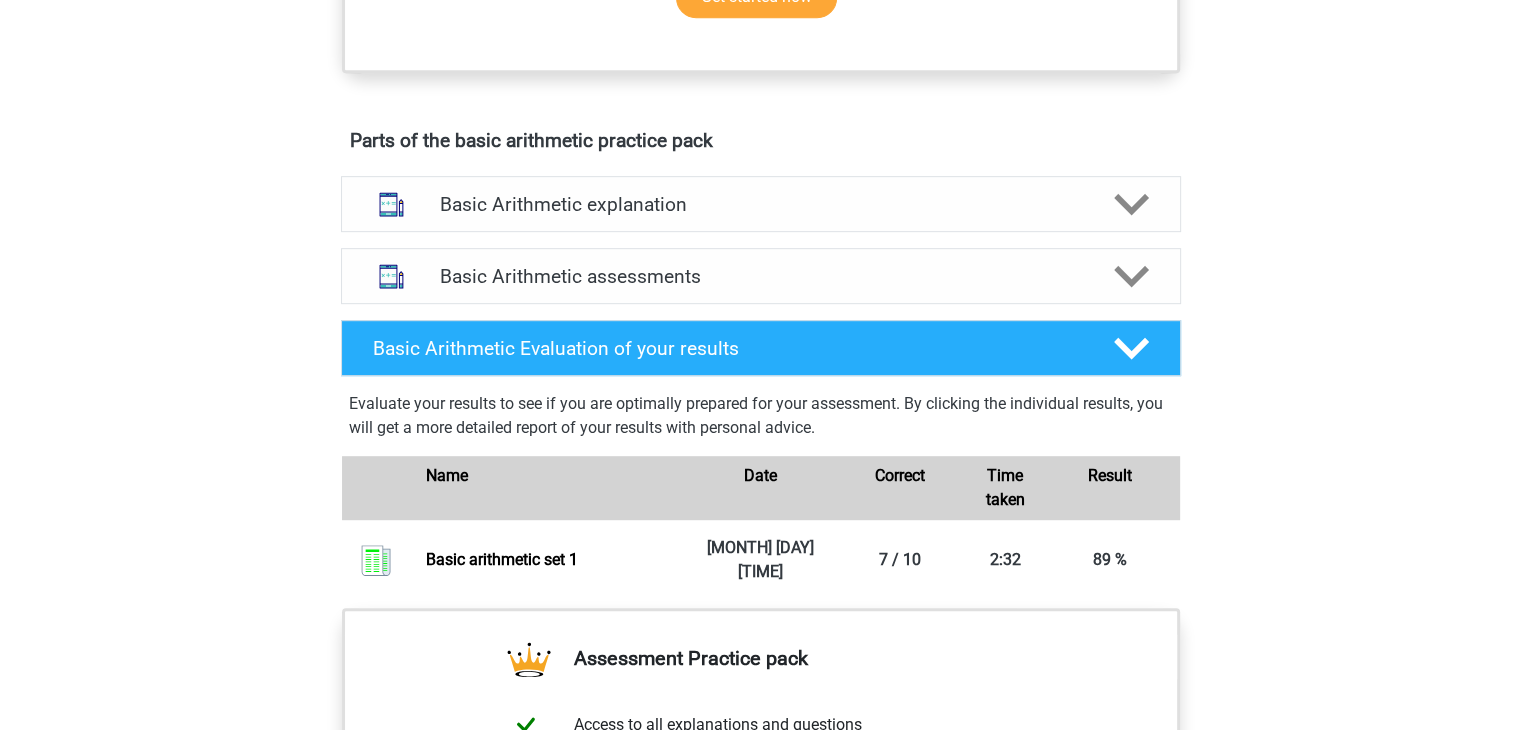 scroll, scrollTop: 1000, scrollLeft: 0, axis: vertical 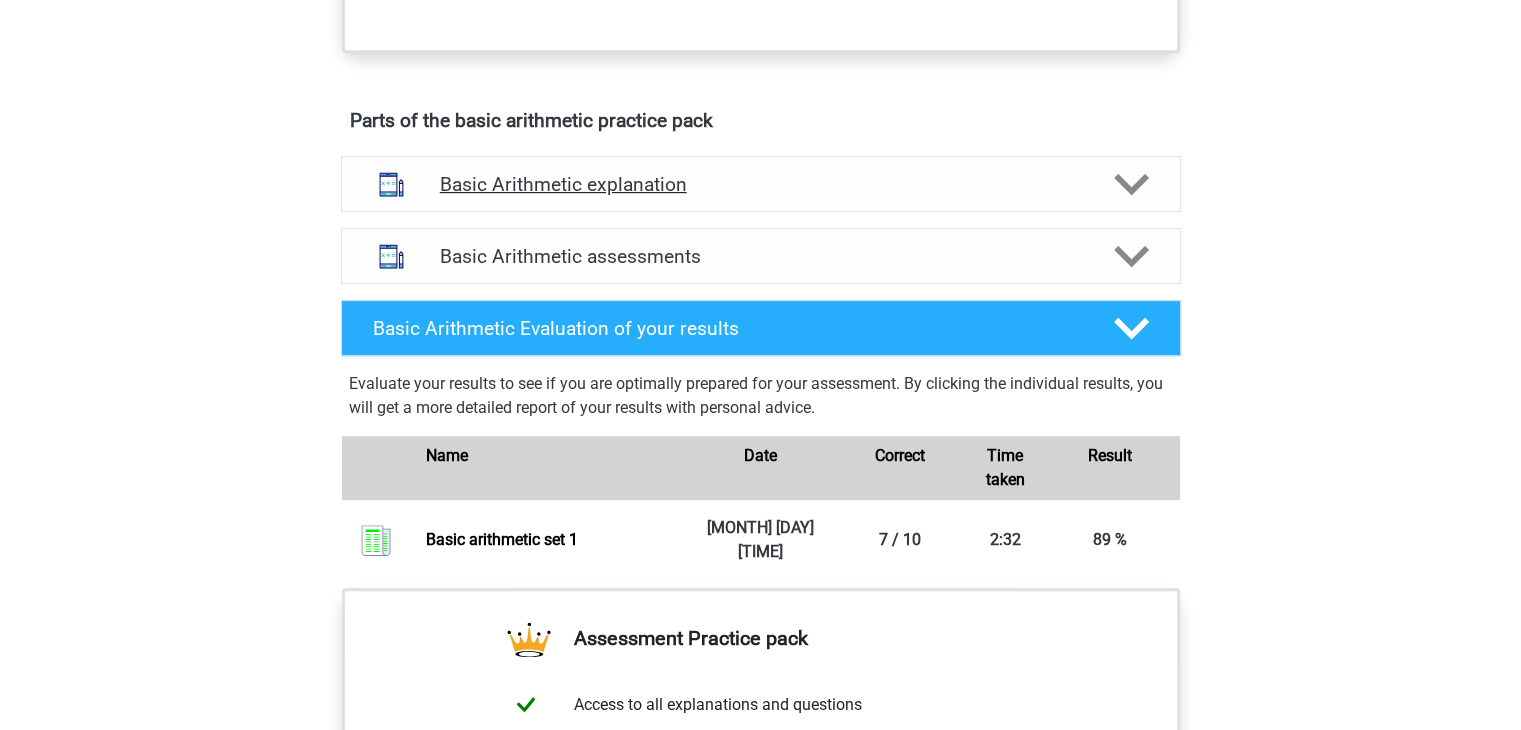 click on "Basic Arithmetic explanation" at bounding box center (761, 184) 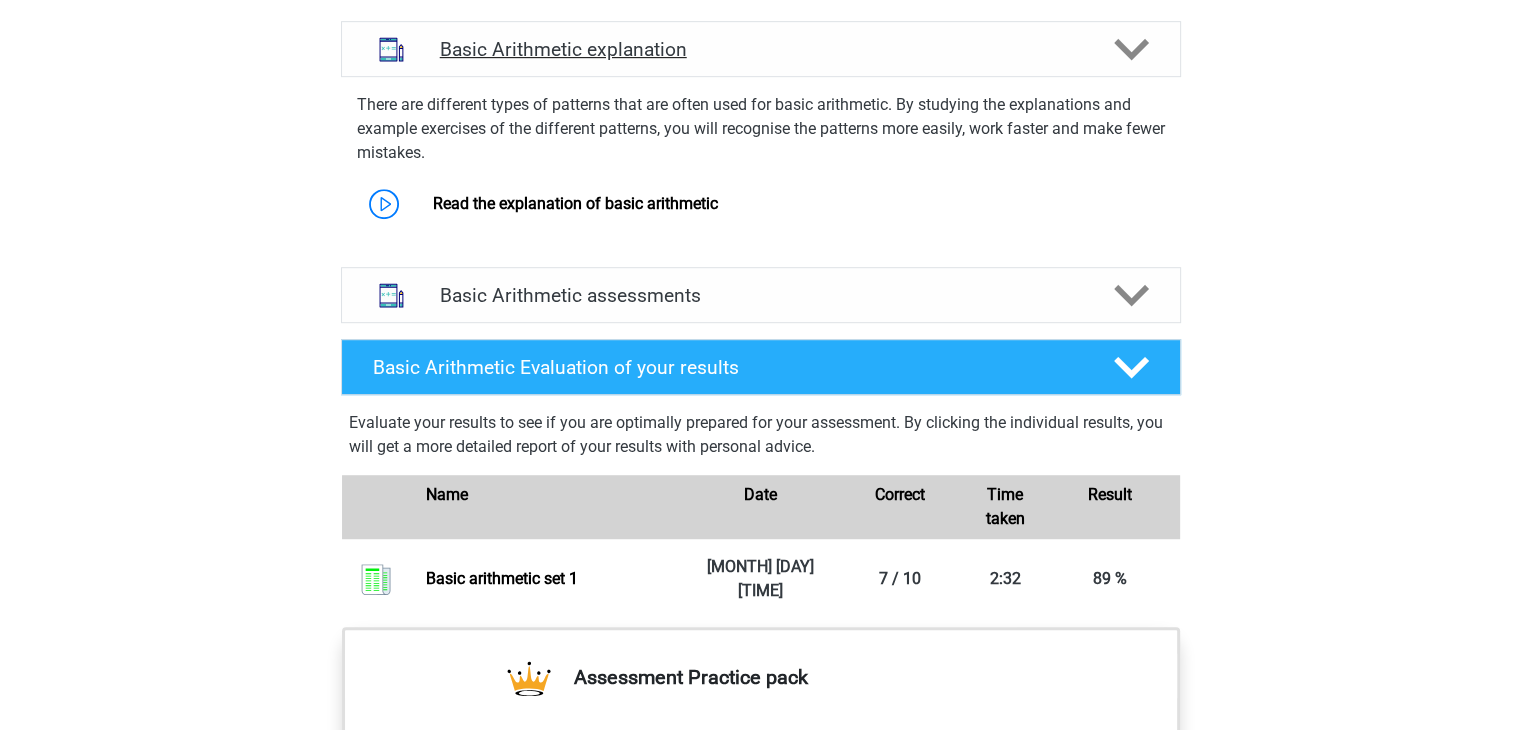 scroll, scrollTop: 1100, scrollLeft: 0, axis: vertical 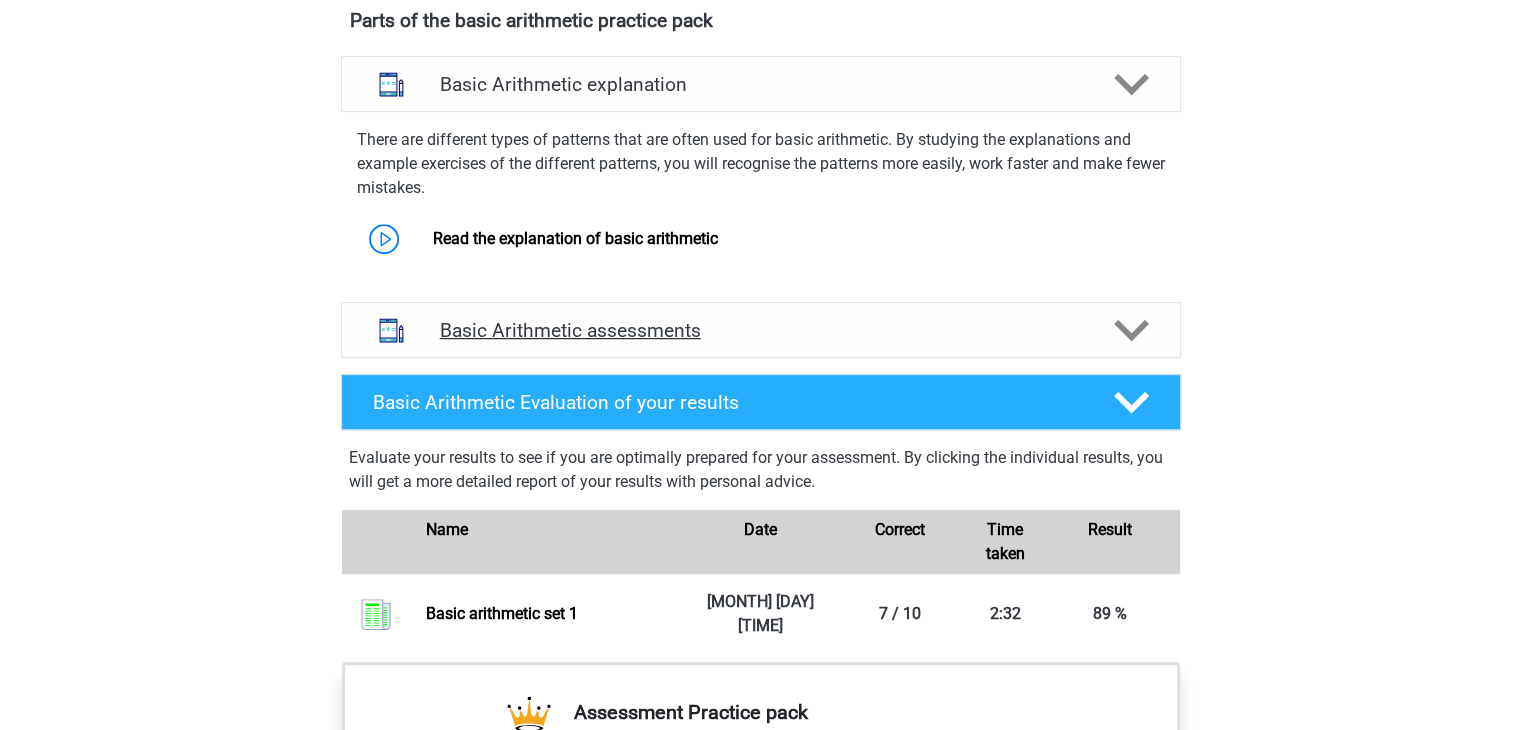 click on "Basic Arithmetic assessments" at bounding box center (761, 330) 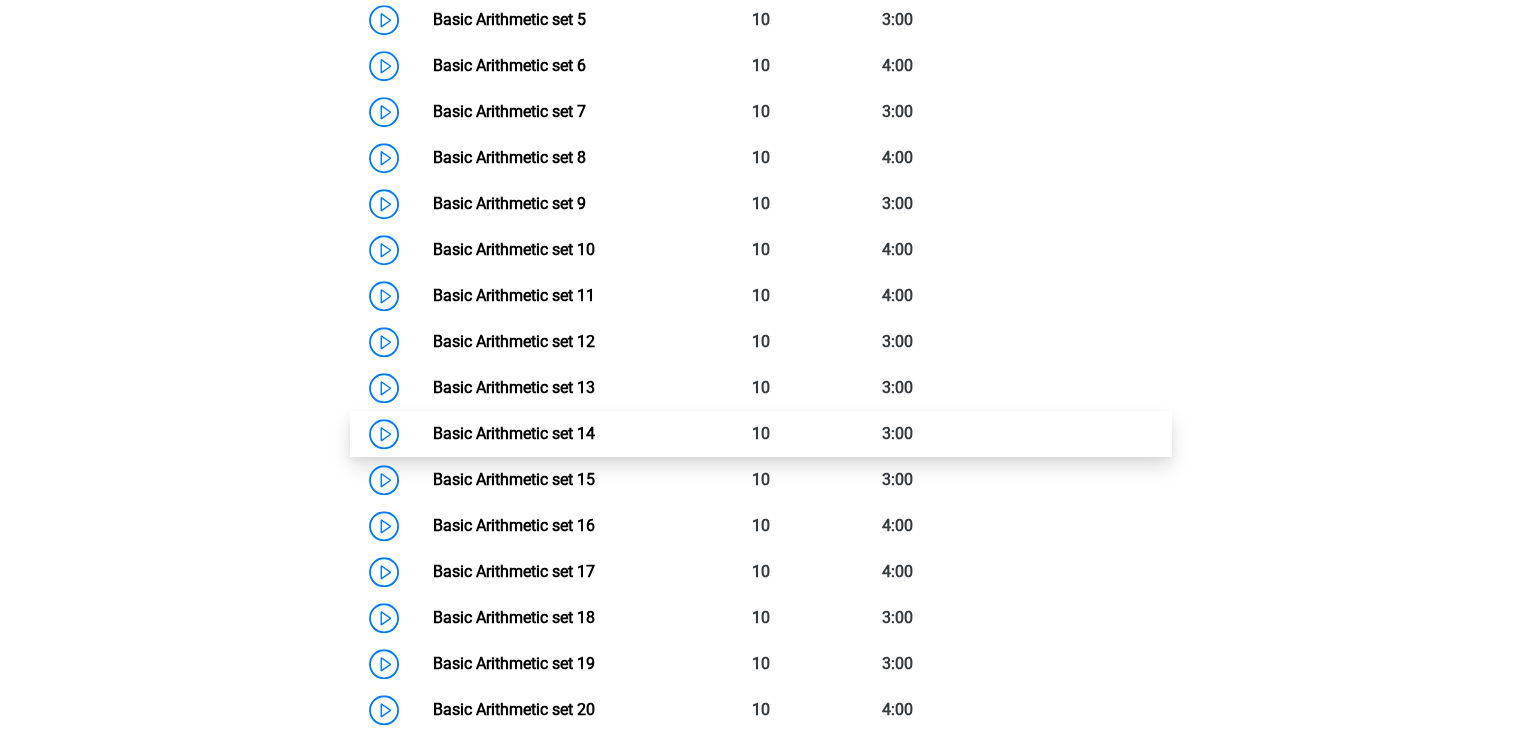 scroll, scrollTop: 1500, scrollLeft: 0, axis: vertical 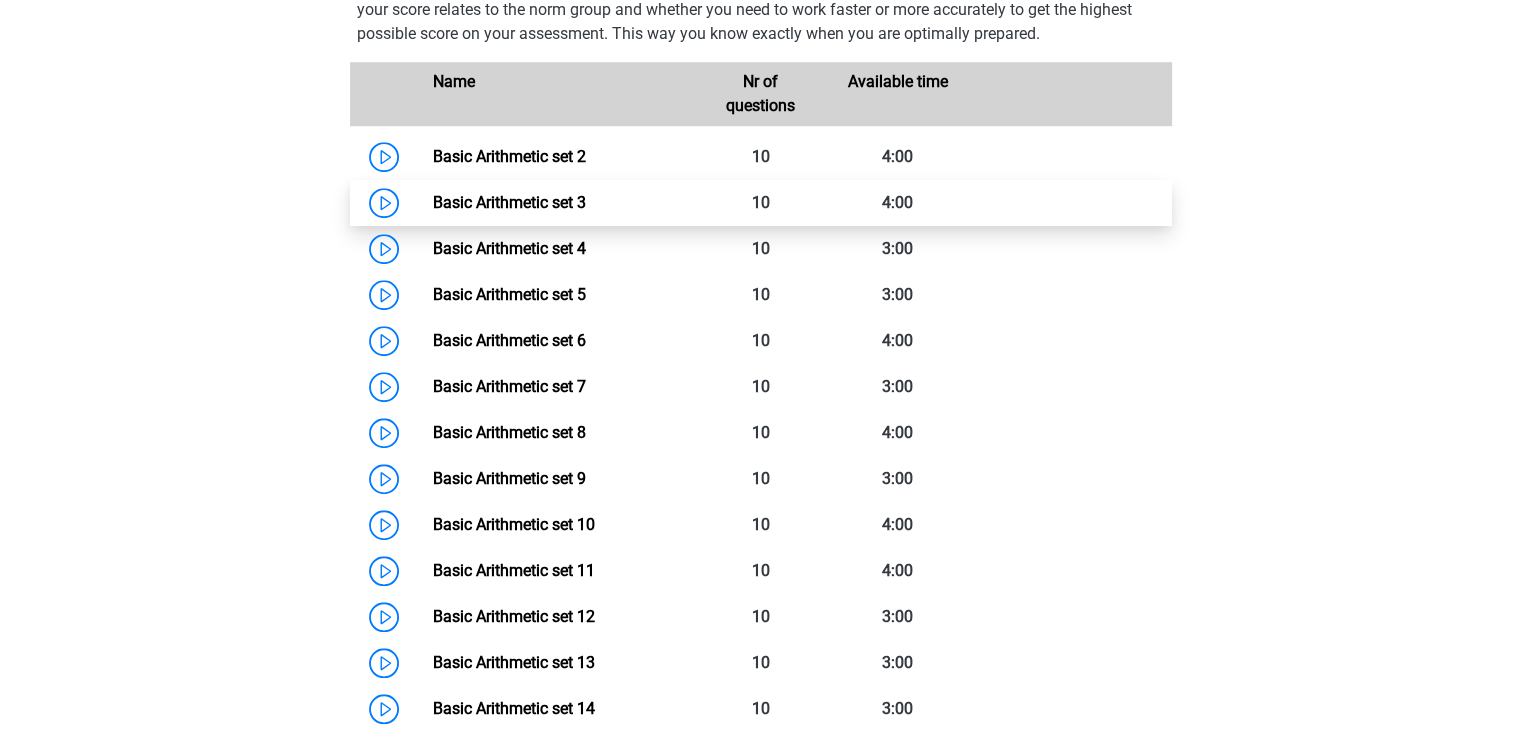 click on "Basic Arithmetic
set 3" at bounding box center (509, 202) 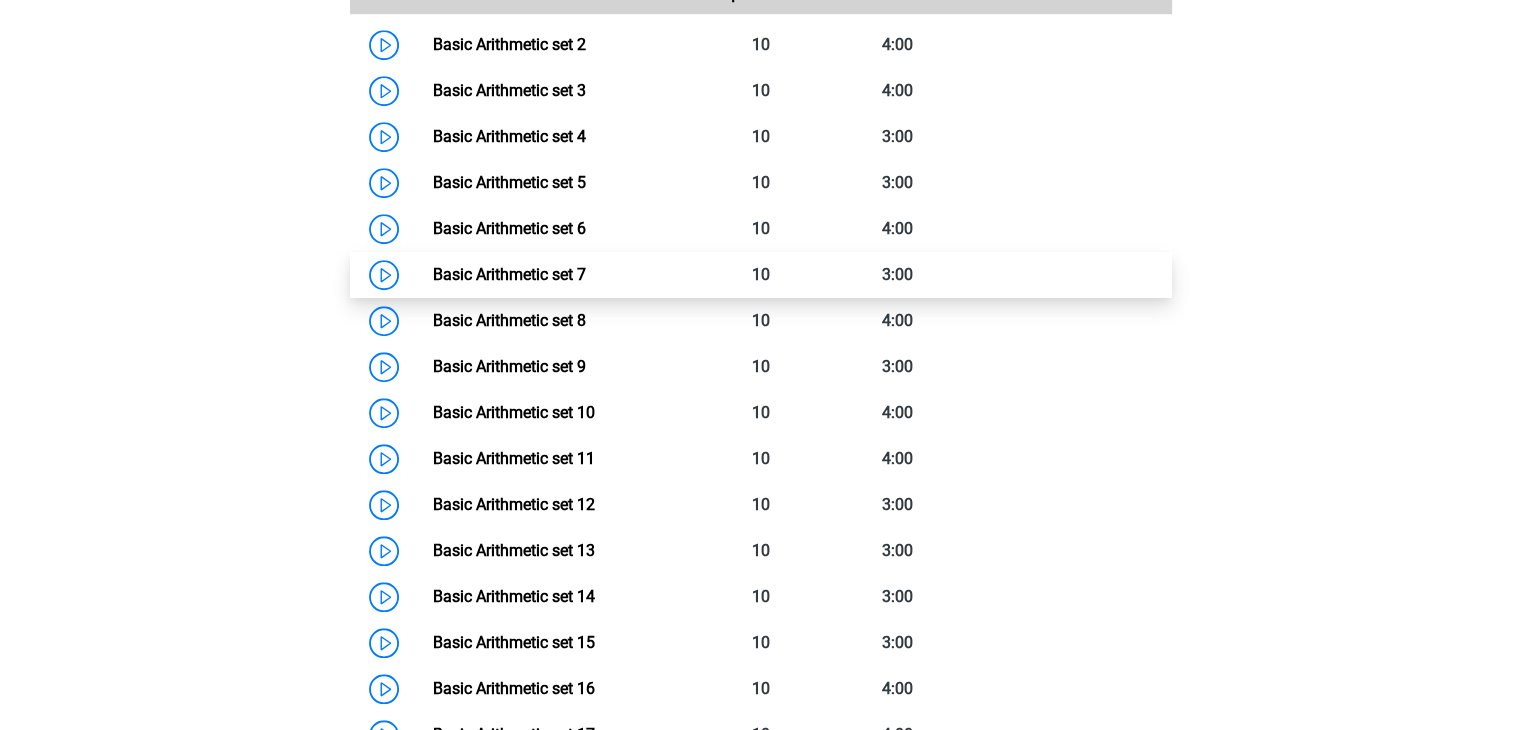 scroll, scrollTop: 1800, scrollLeft: 0, axis: vertical 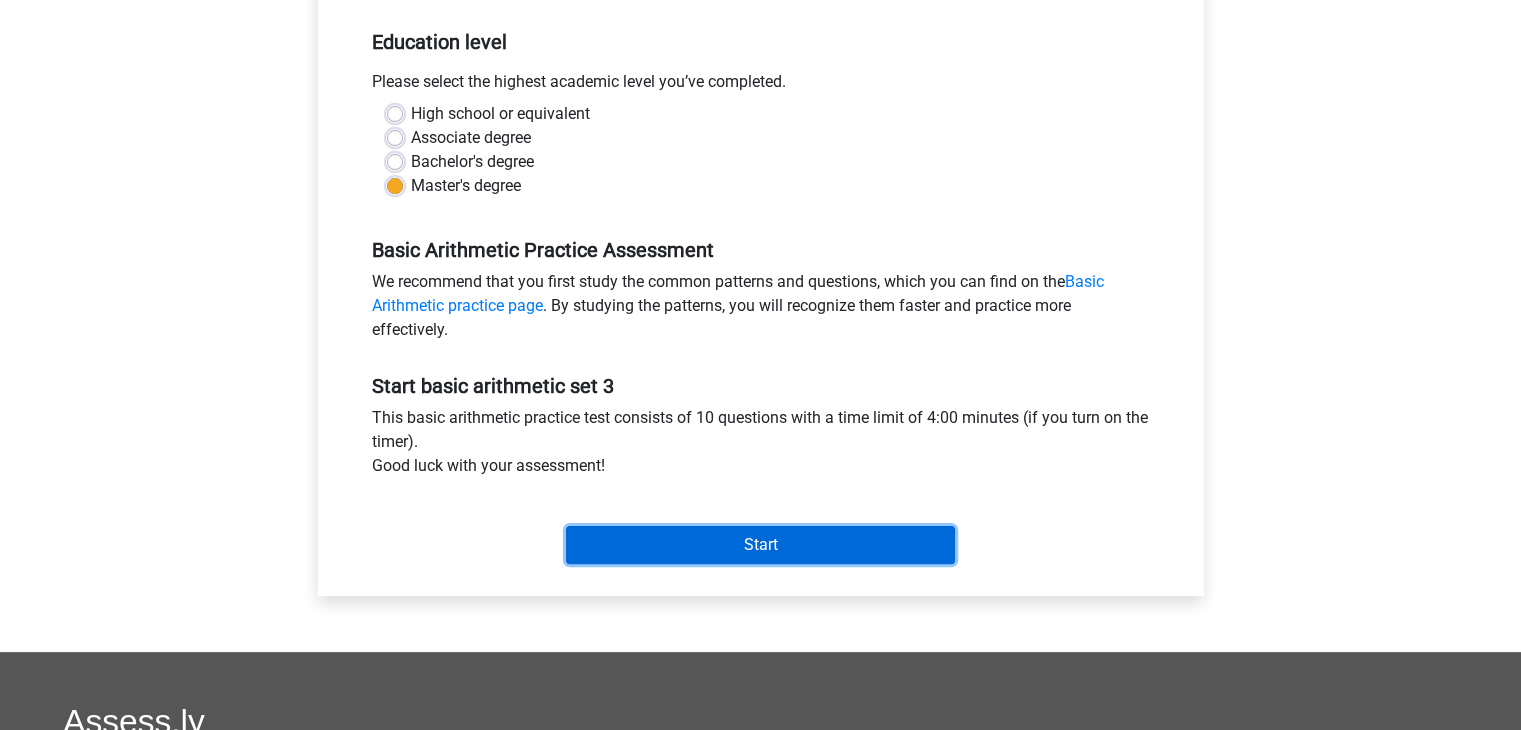 click on "Start" at bounding box center (760, 545) 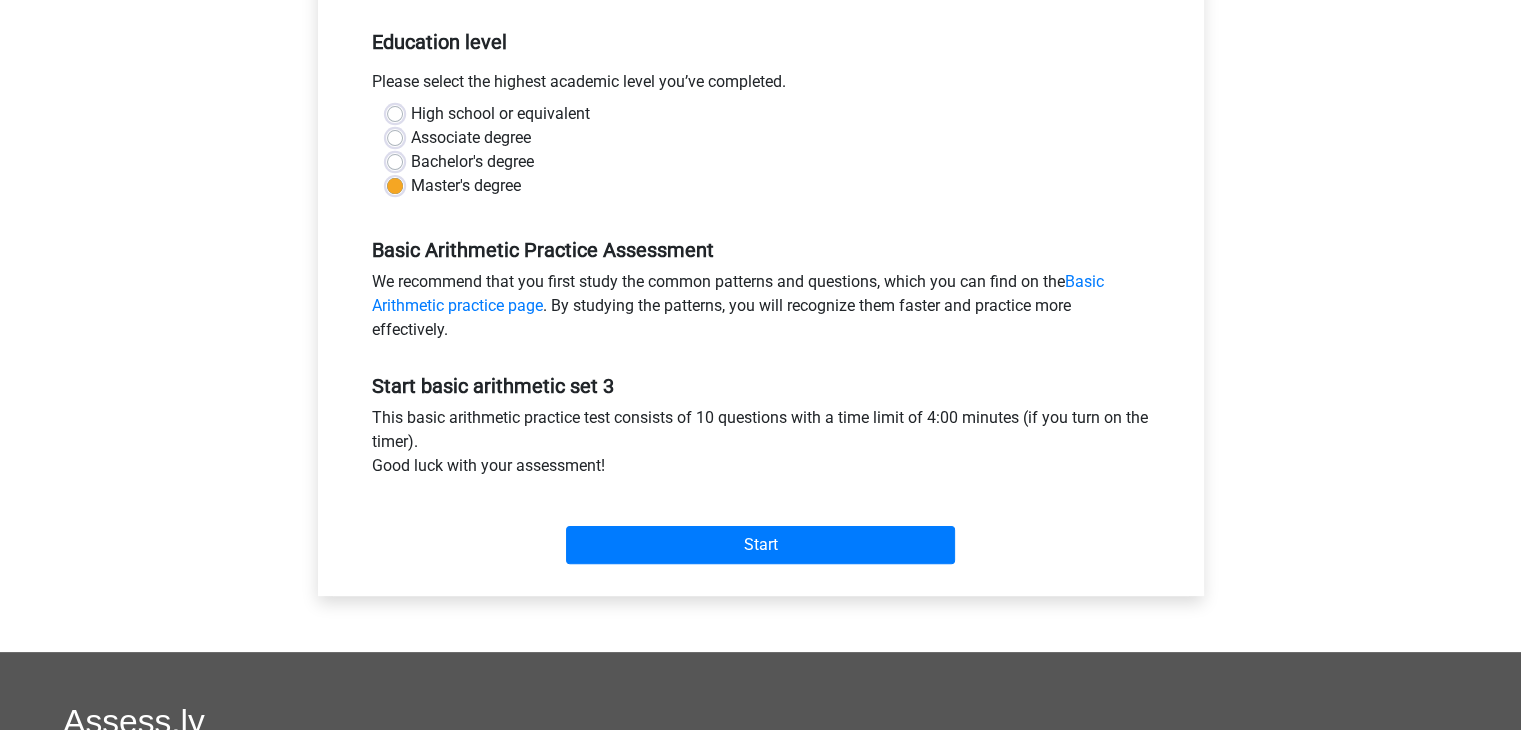 scroll, scrollTop: 200, scrollLeft: 0, axis: vertical 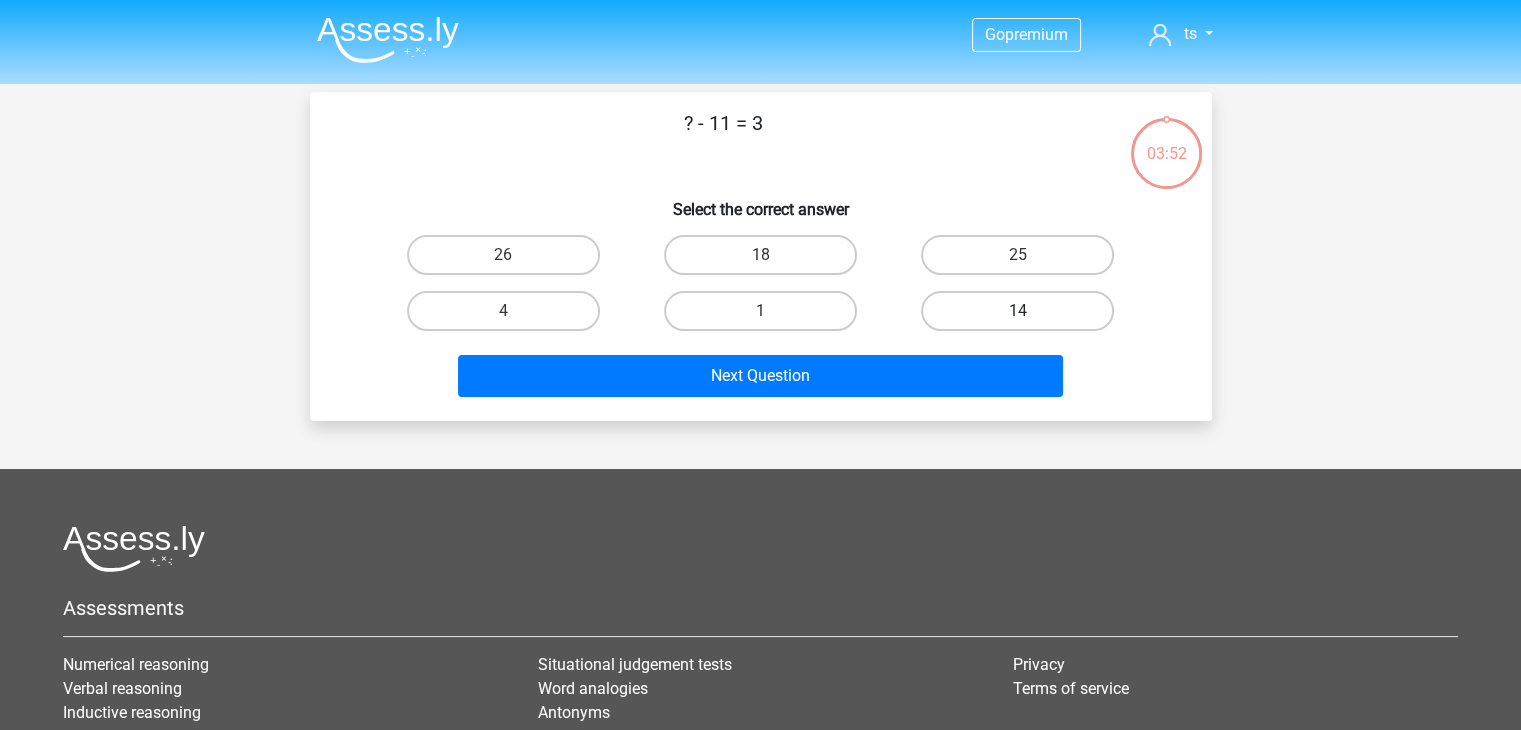 drag, startPoint x: 948, startPoint y: 304, endPoint x: 946, endPoint y: 316, distance: 12.165525 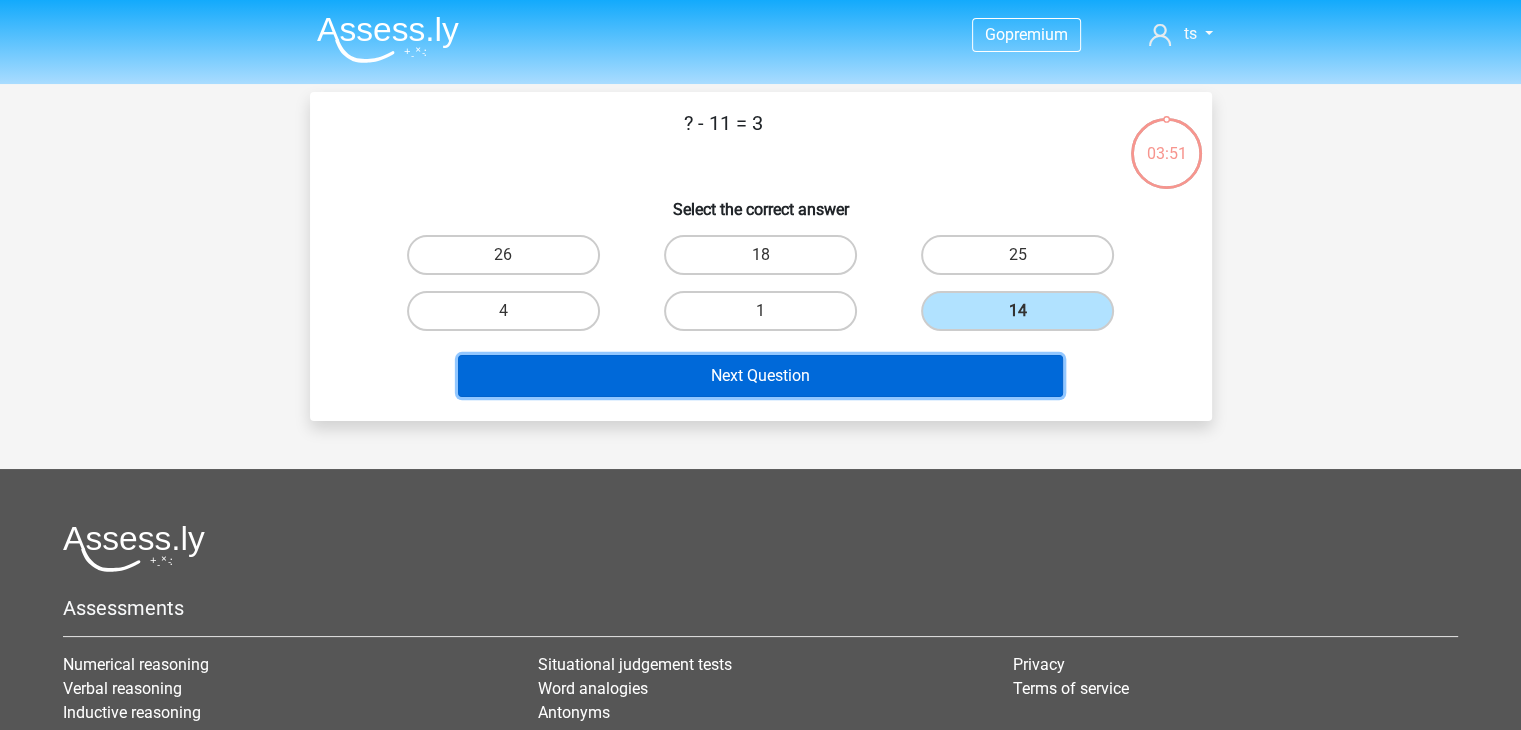 click on "Next Question" at bounding box center (760, 376) 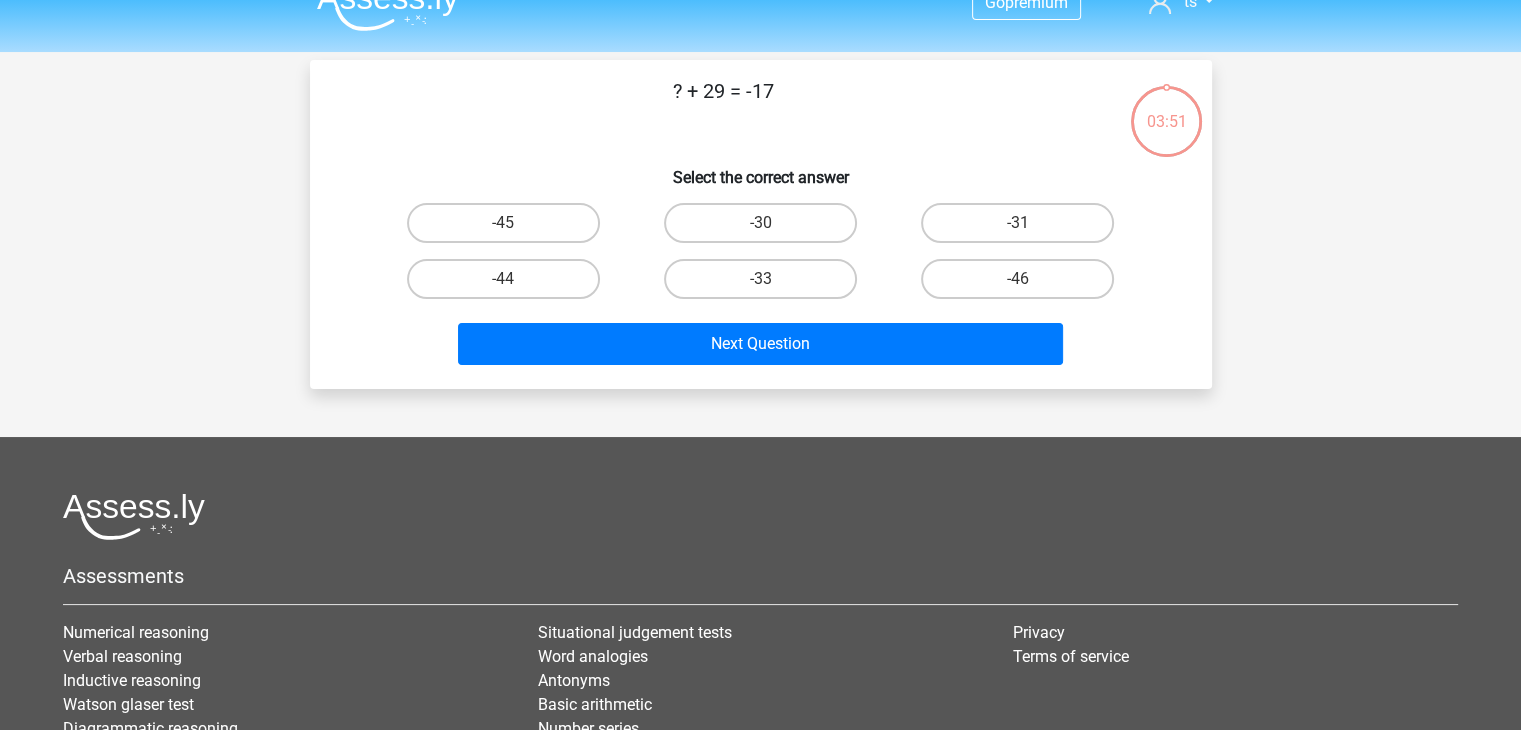 scroll, scrollTop: 0, scrollLeft: 0, axis: both 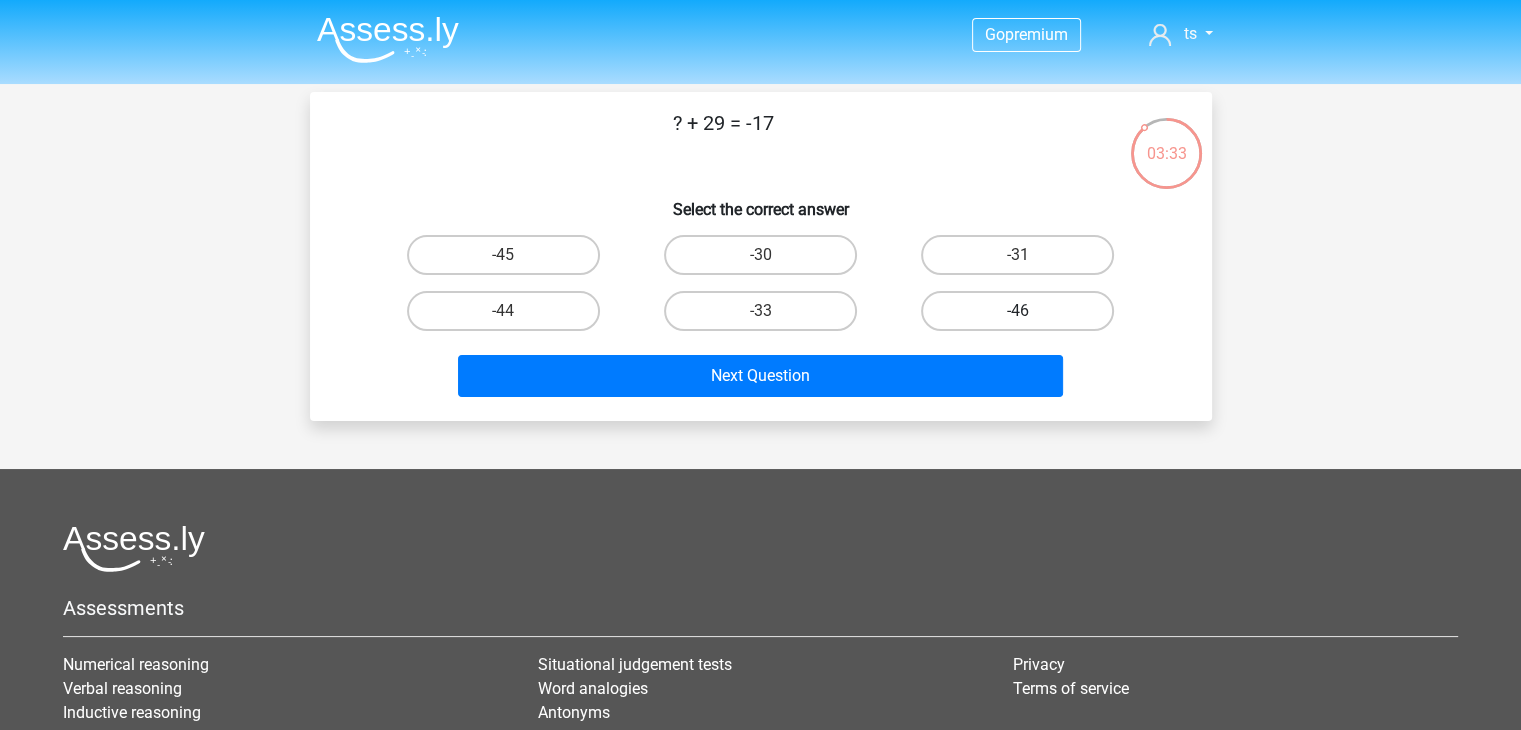 click on "-46" at bounding box center [1017, 311] 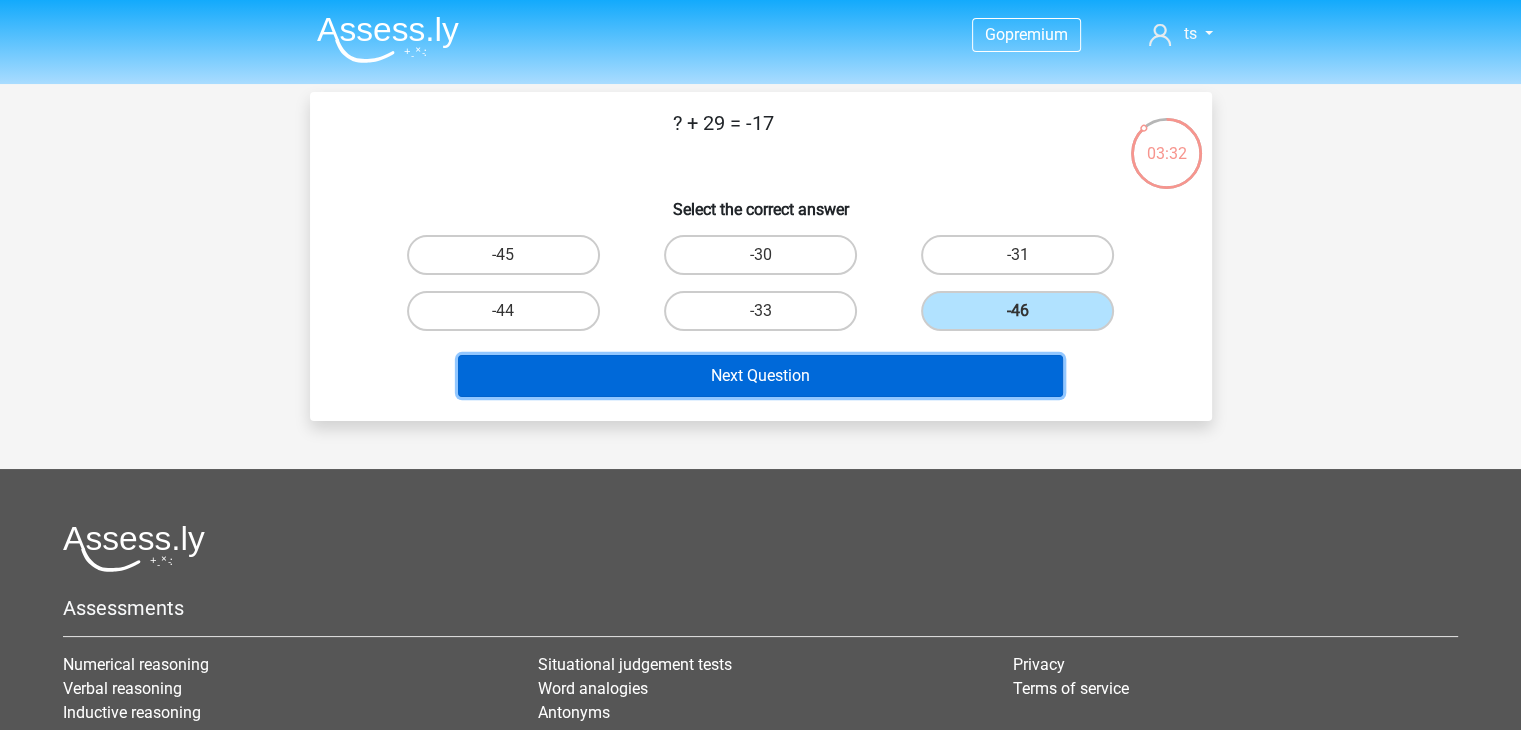 click on "Next Question" at bounding box center [760, 376] 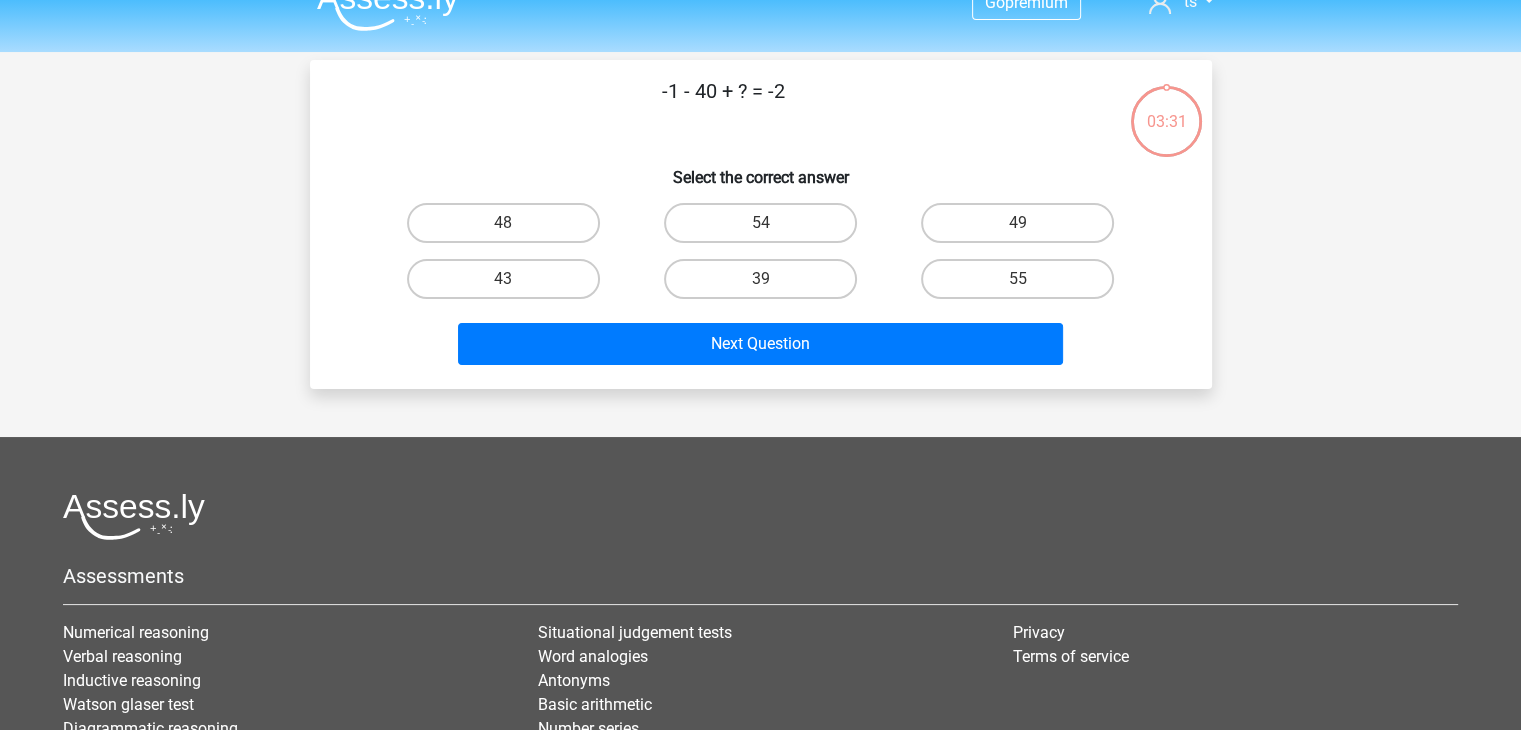 scroll, scrollTop: 0, scrollLeft: 0, axis: both 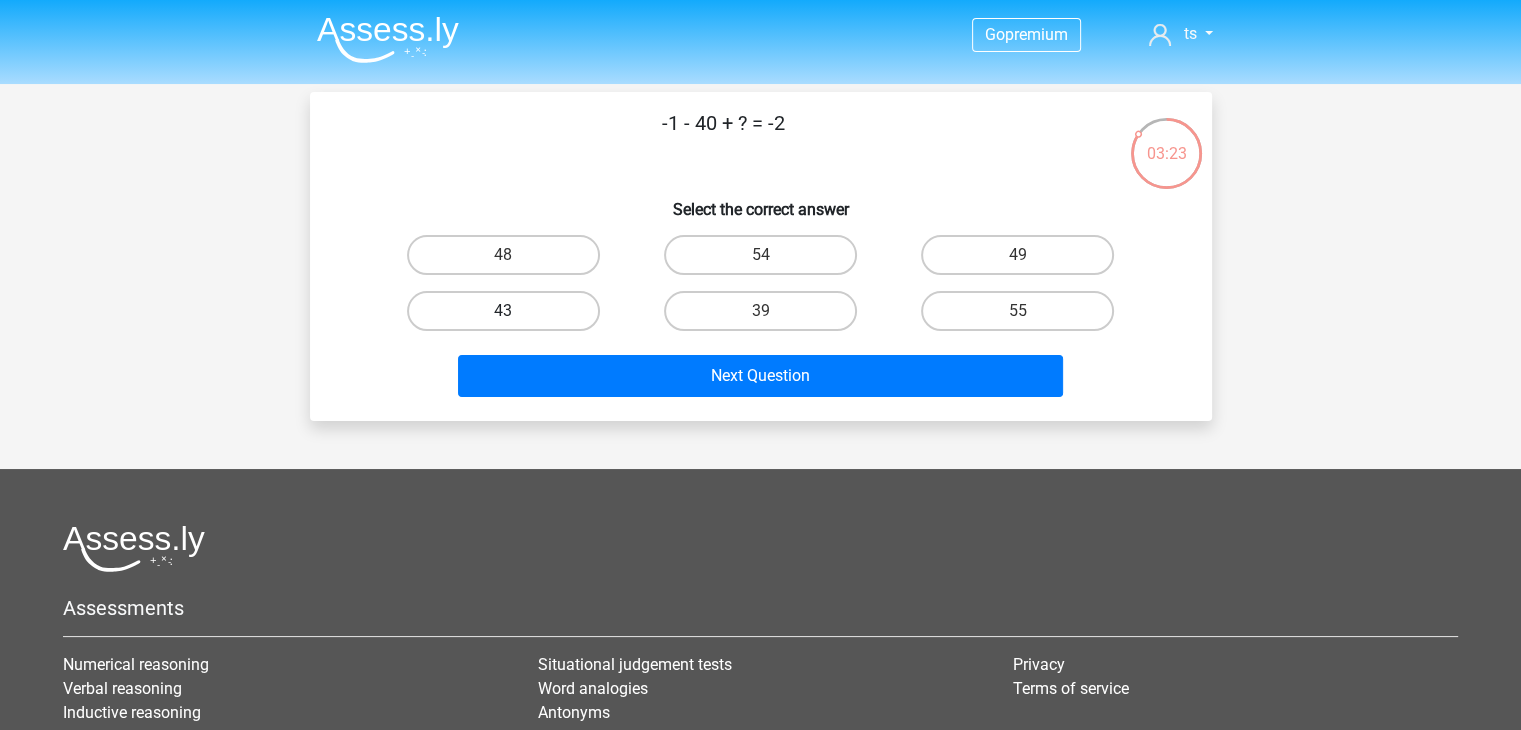 click on "43" at bounding box center (503, 311) 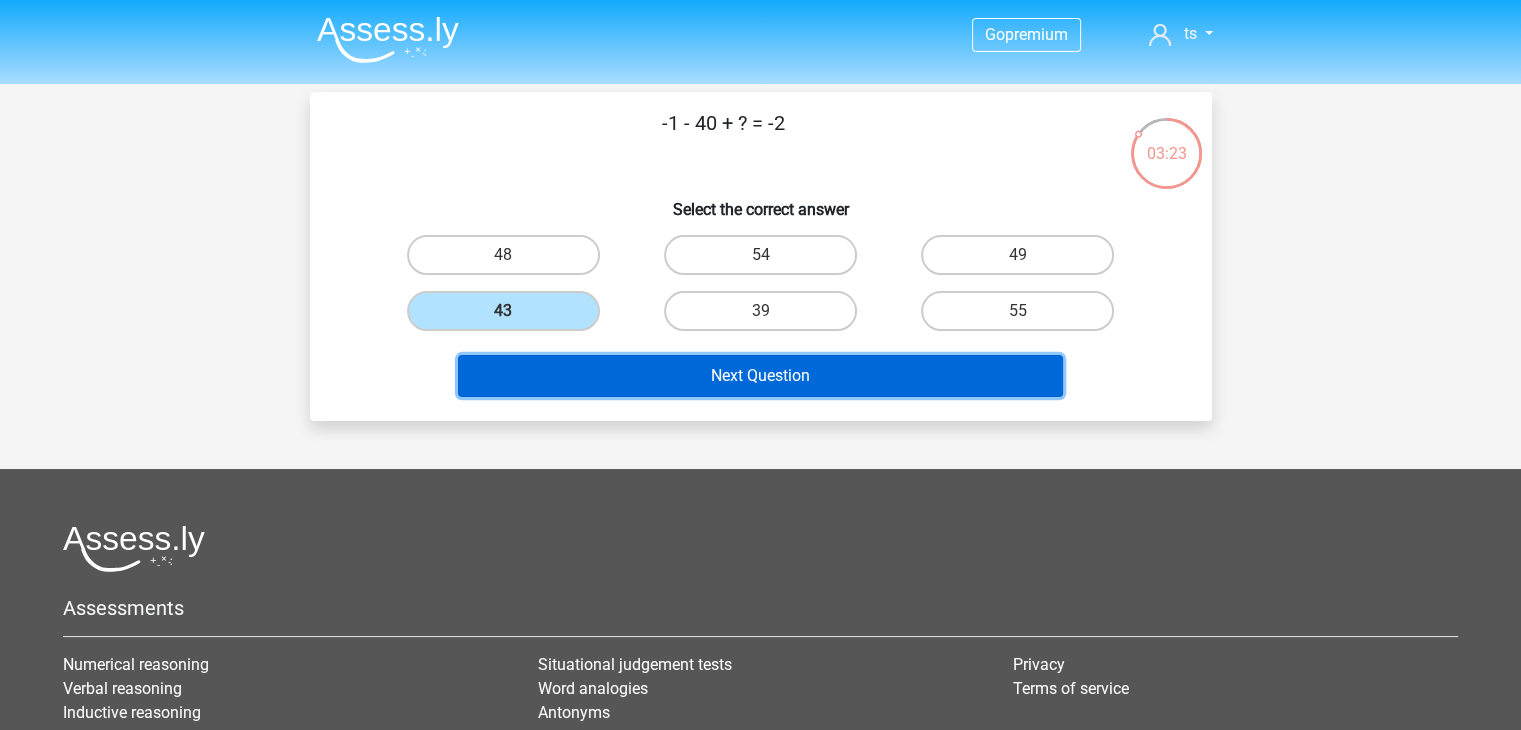 click on "Next Question" at bounding box center [760, 376] 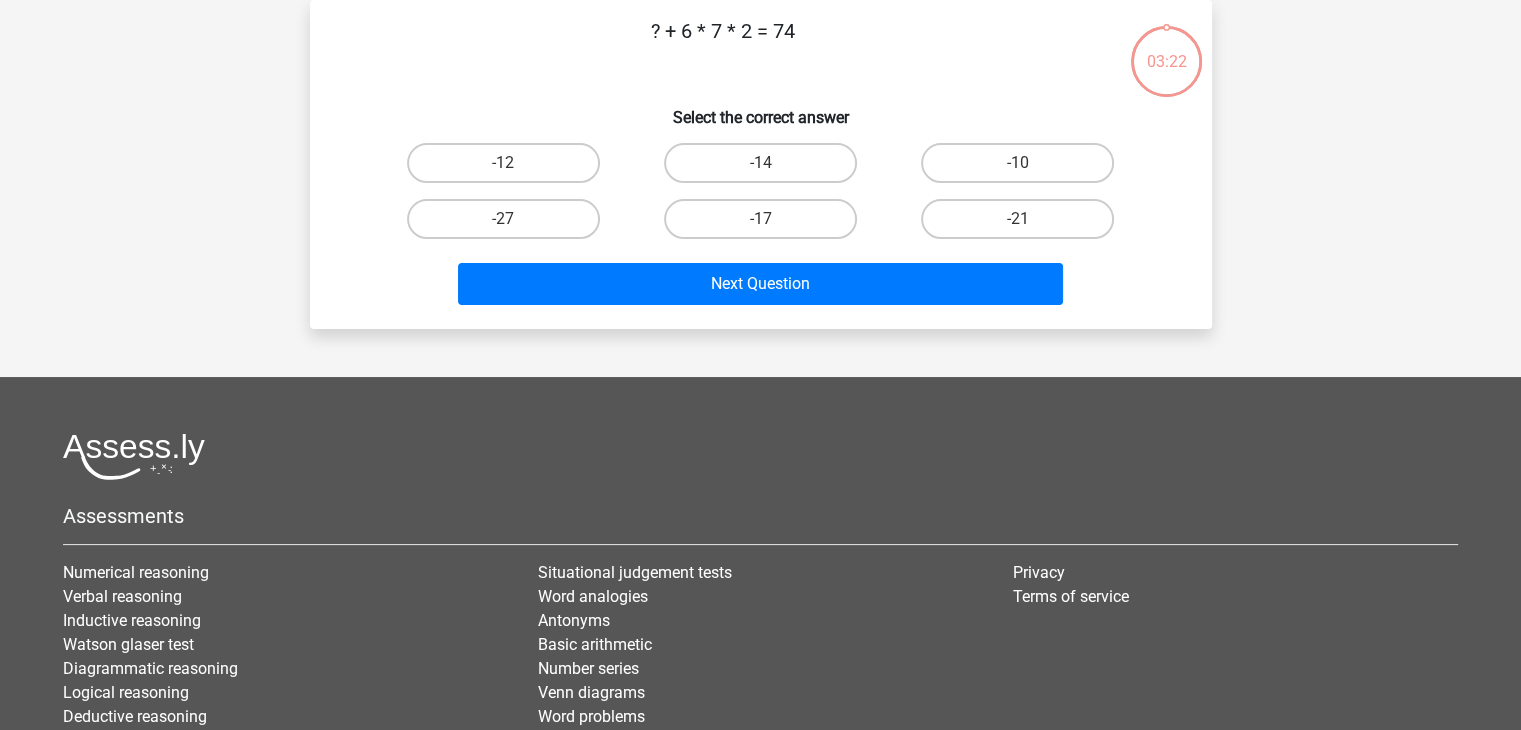 scroll, scrollTop: 0, scrollLeft: 0, axis: both 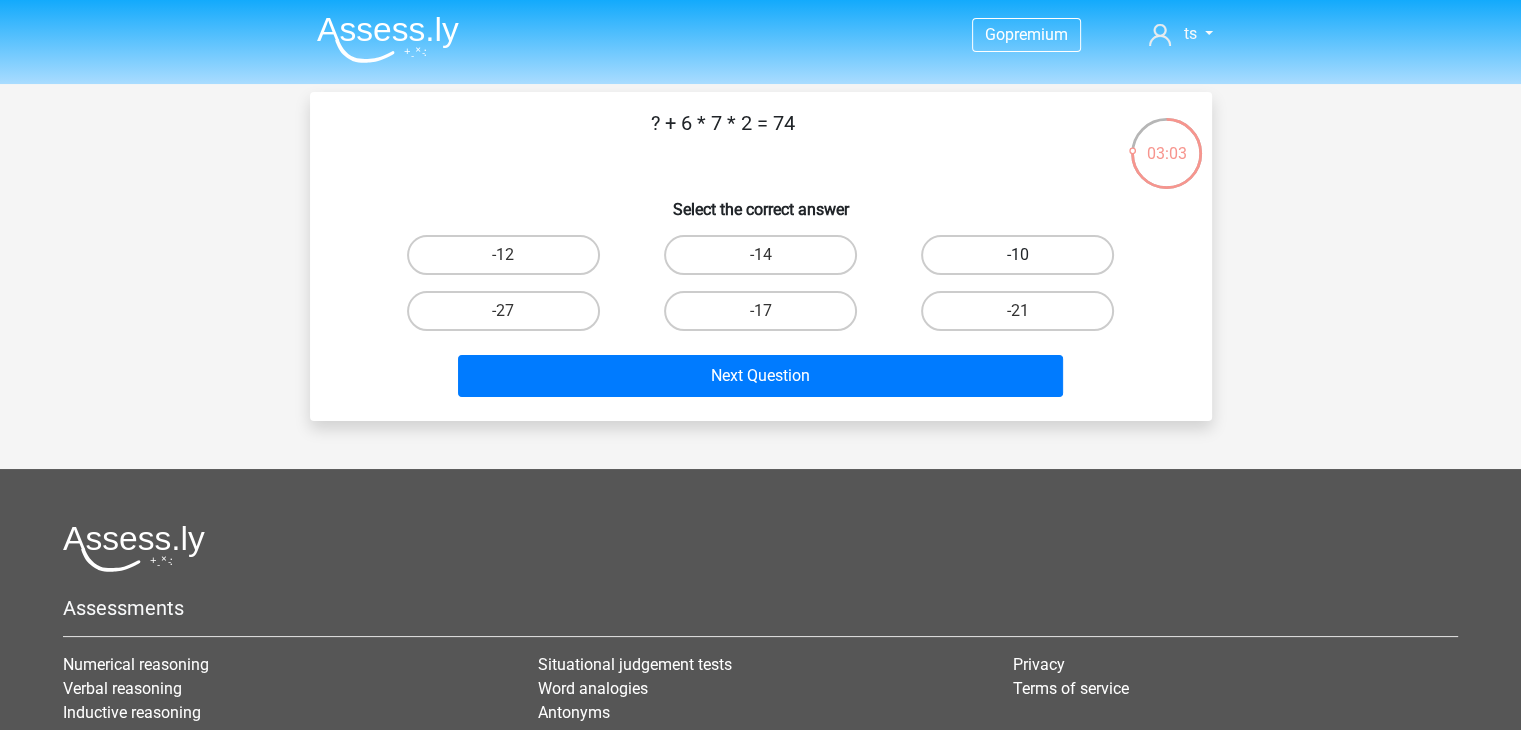 click on "-10" at bounding box center (1017, 255) 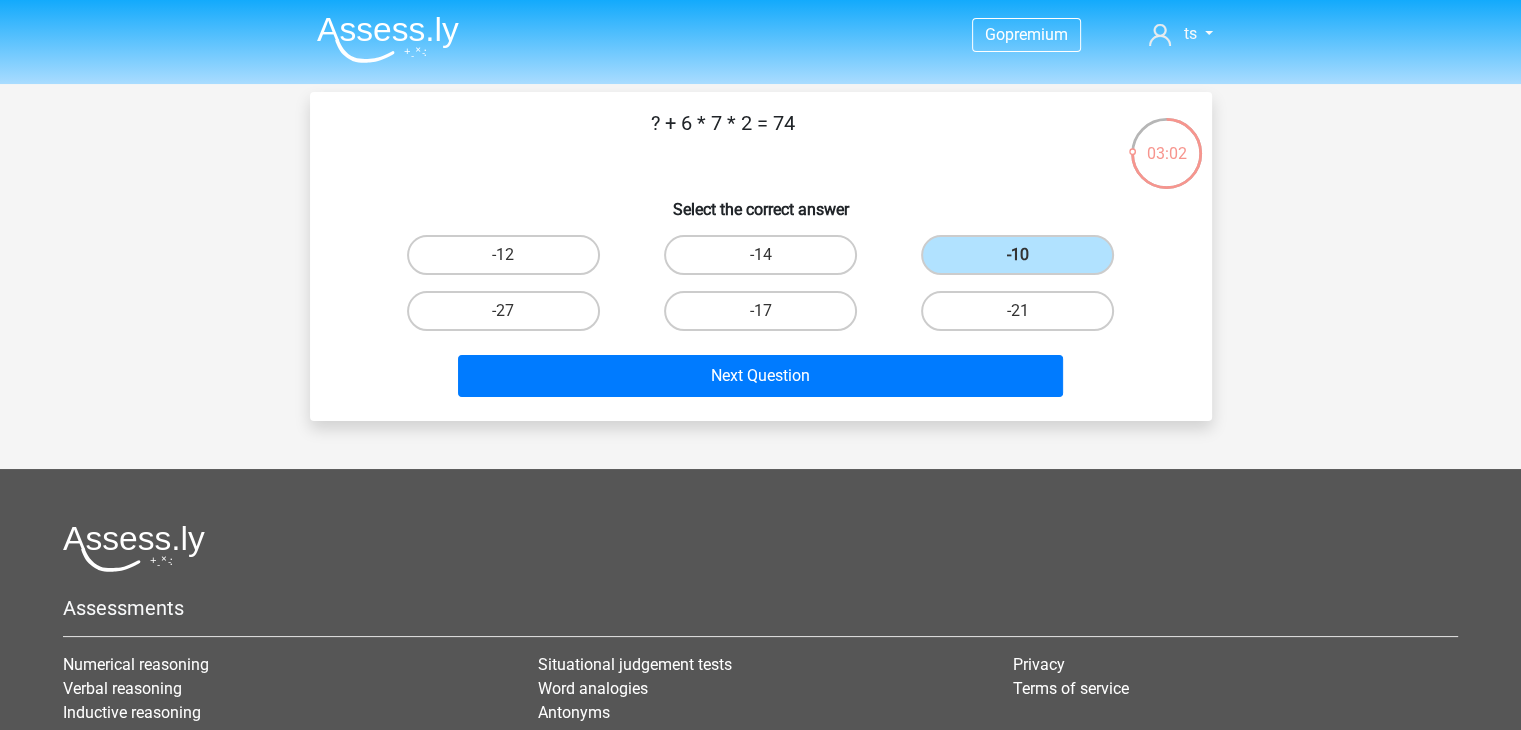 click on "Next Question" at bounding box center (761, 372) 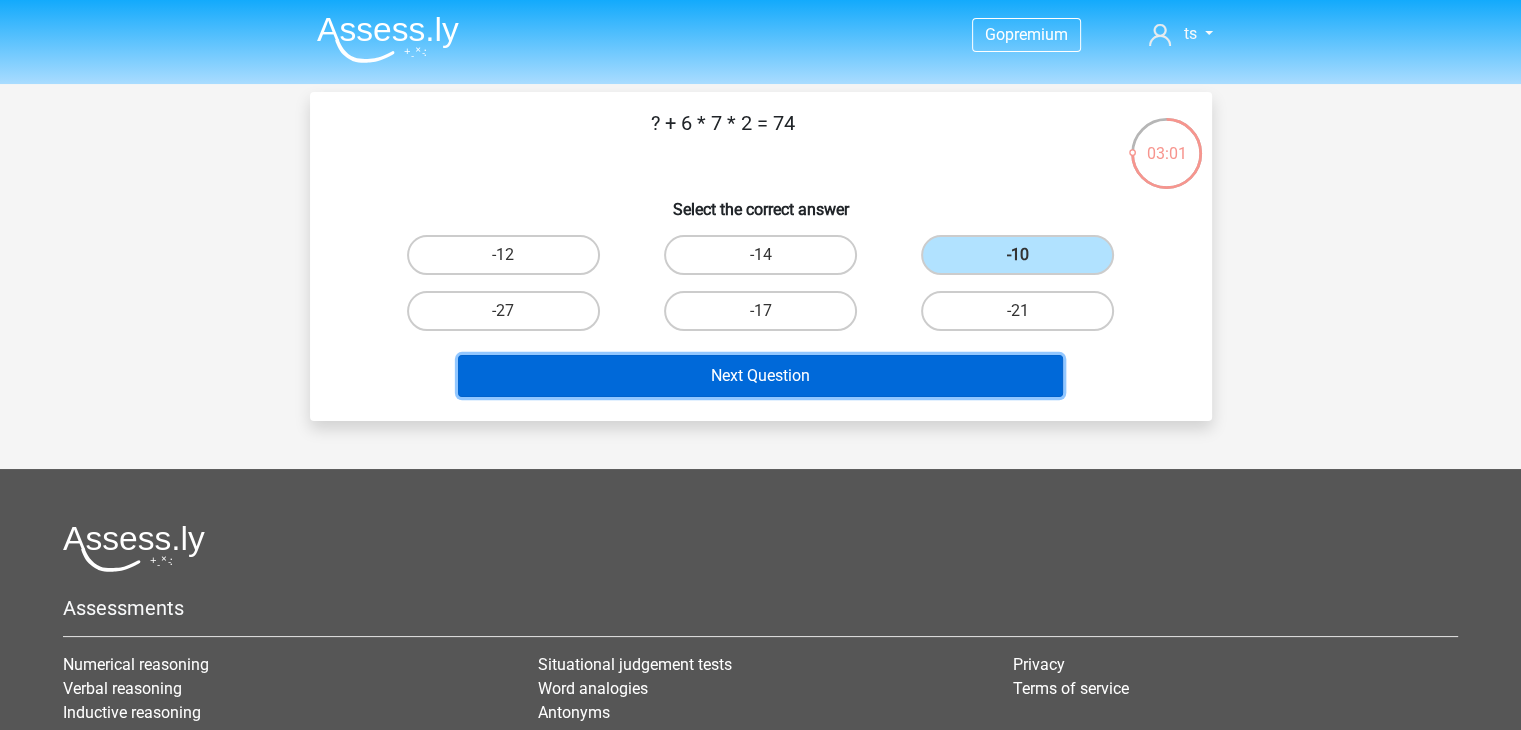 click on "Next Question" at bounding box center [760, 376] 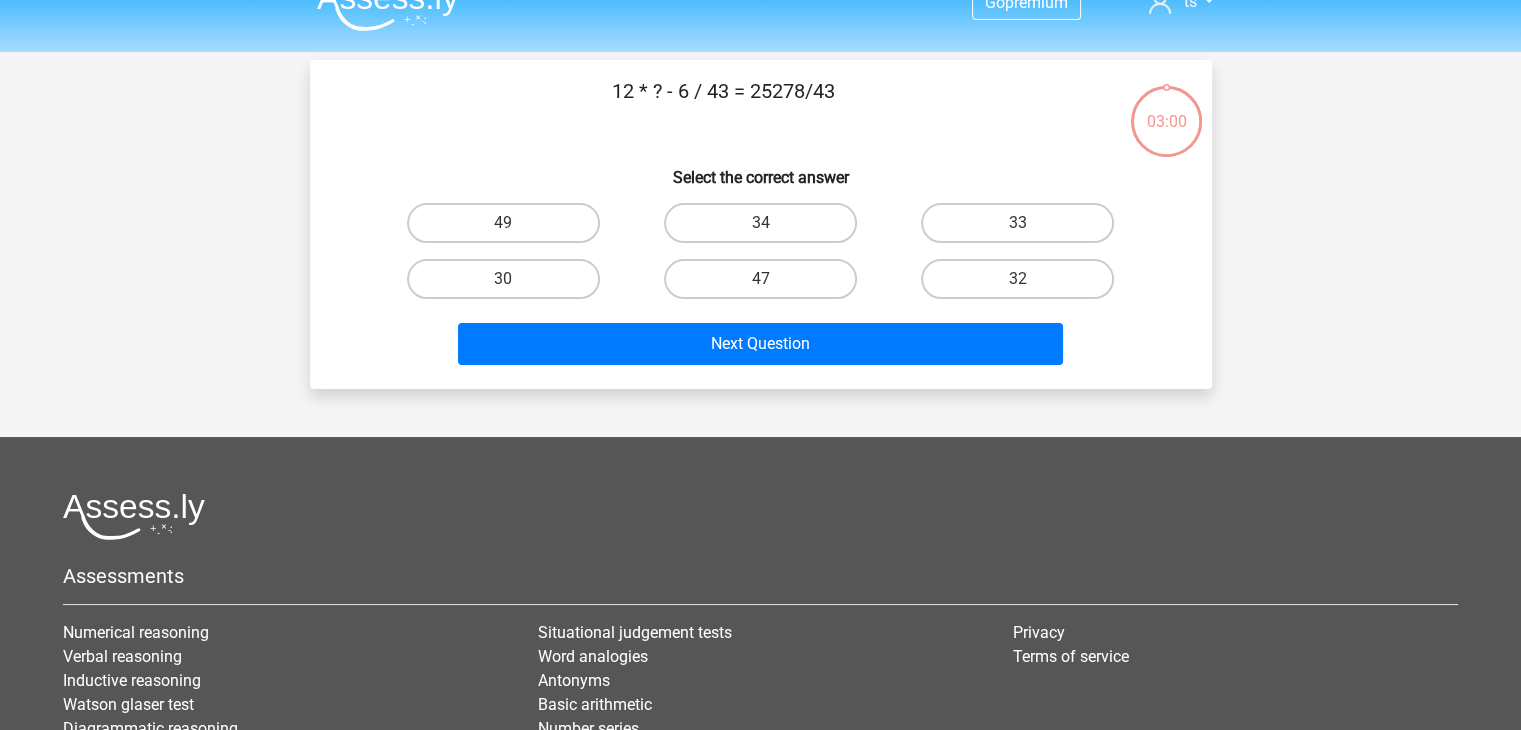 scroll, scrollTop: 0, scrollLeft: 0, axis: both 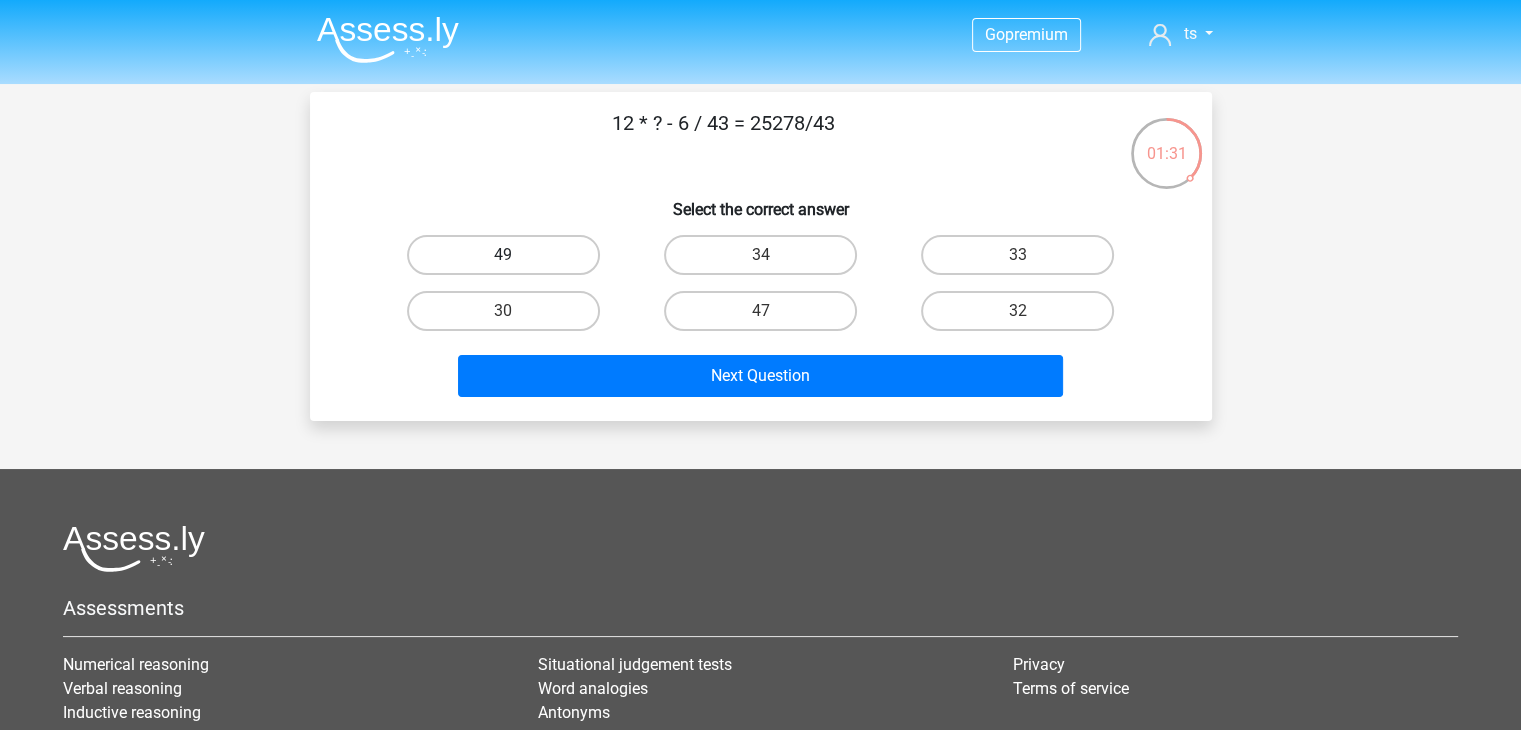 click on "49" at bounding box center (503, 255) 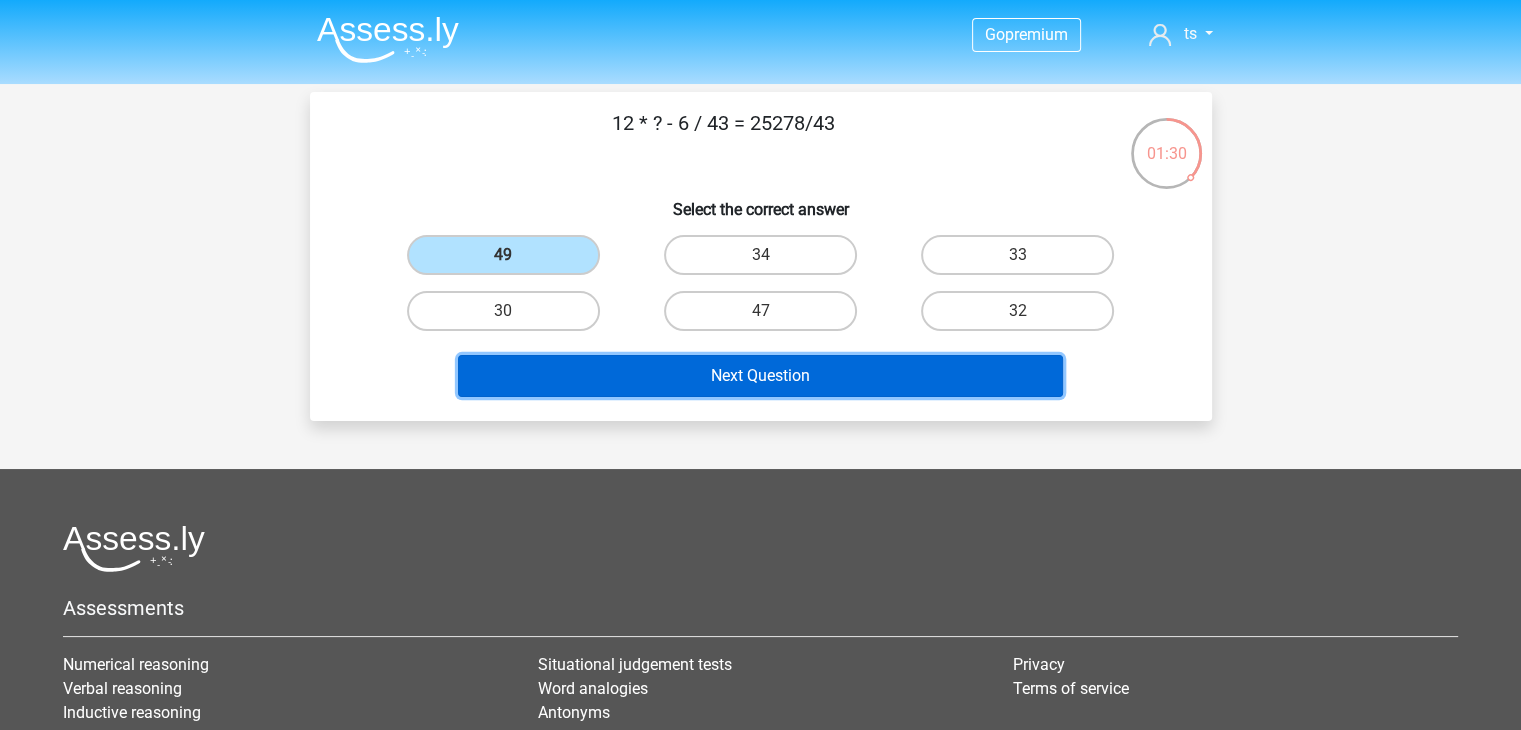 click on "Next Question" at bounding box center [760, 376] 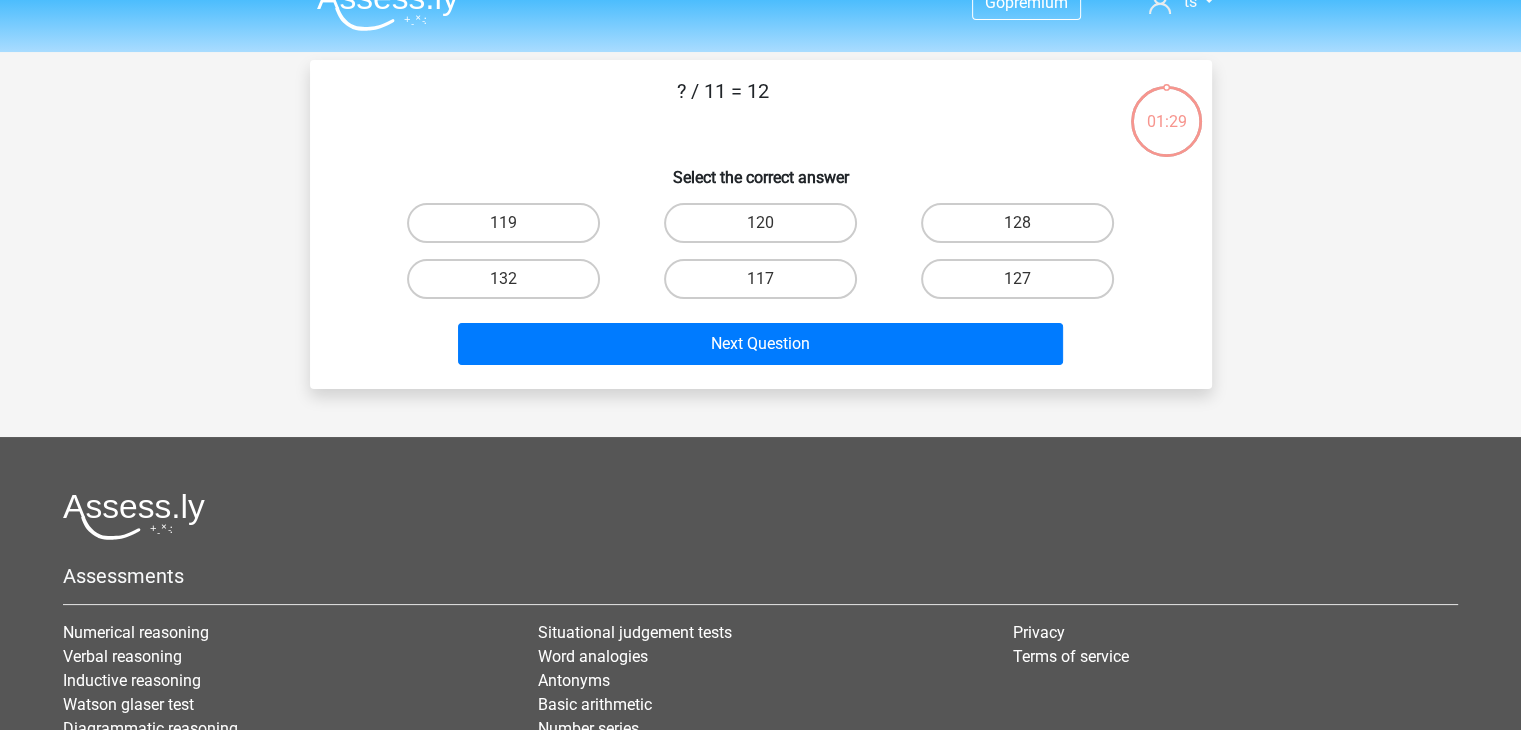 scroll, scrollTop: 0, scrollLeft: 0, axis: both 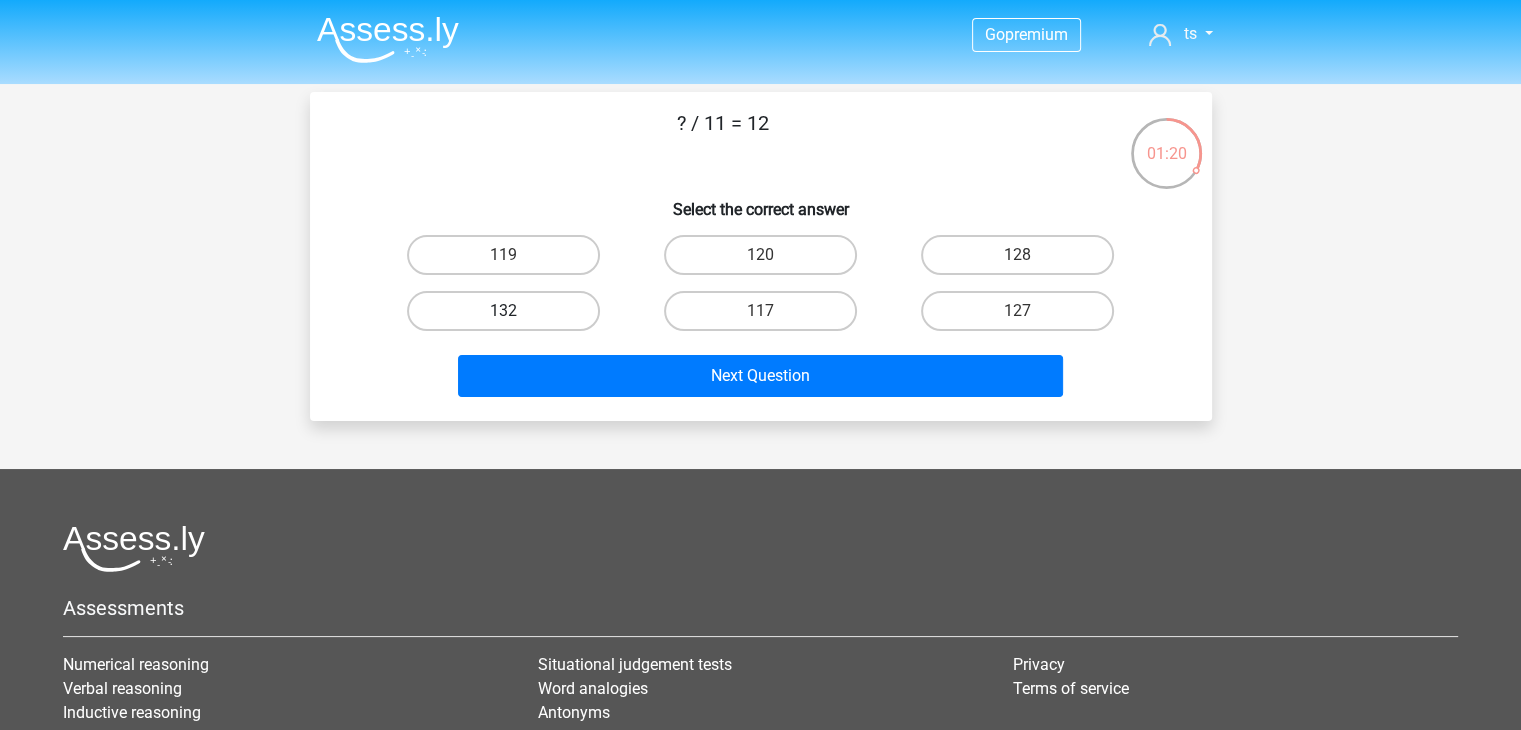 click on "132" at bounding box center [503, 311] 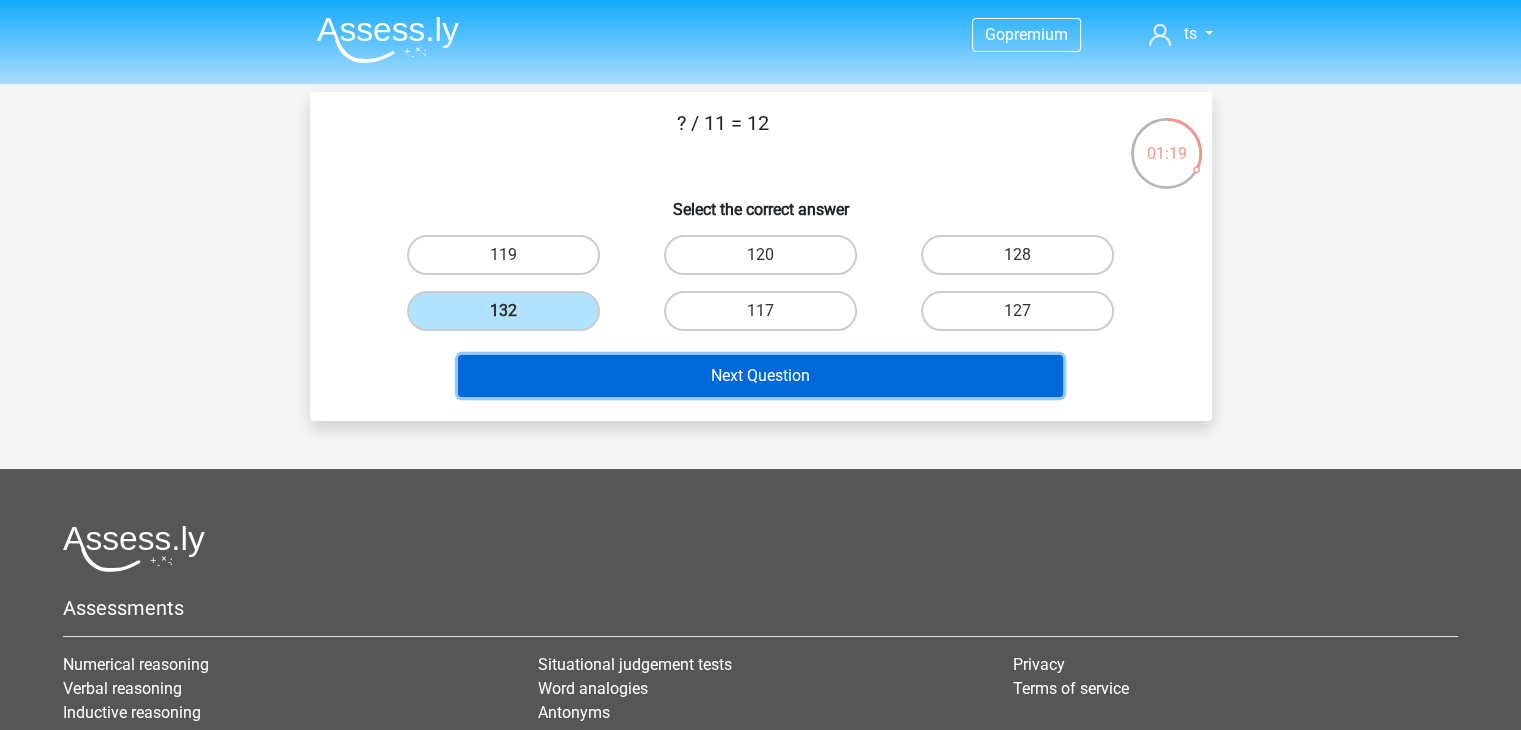 click on "Next Question" at bounding box center [760, 376] 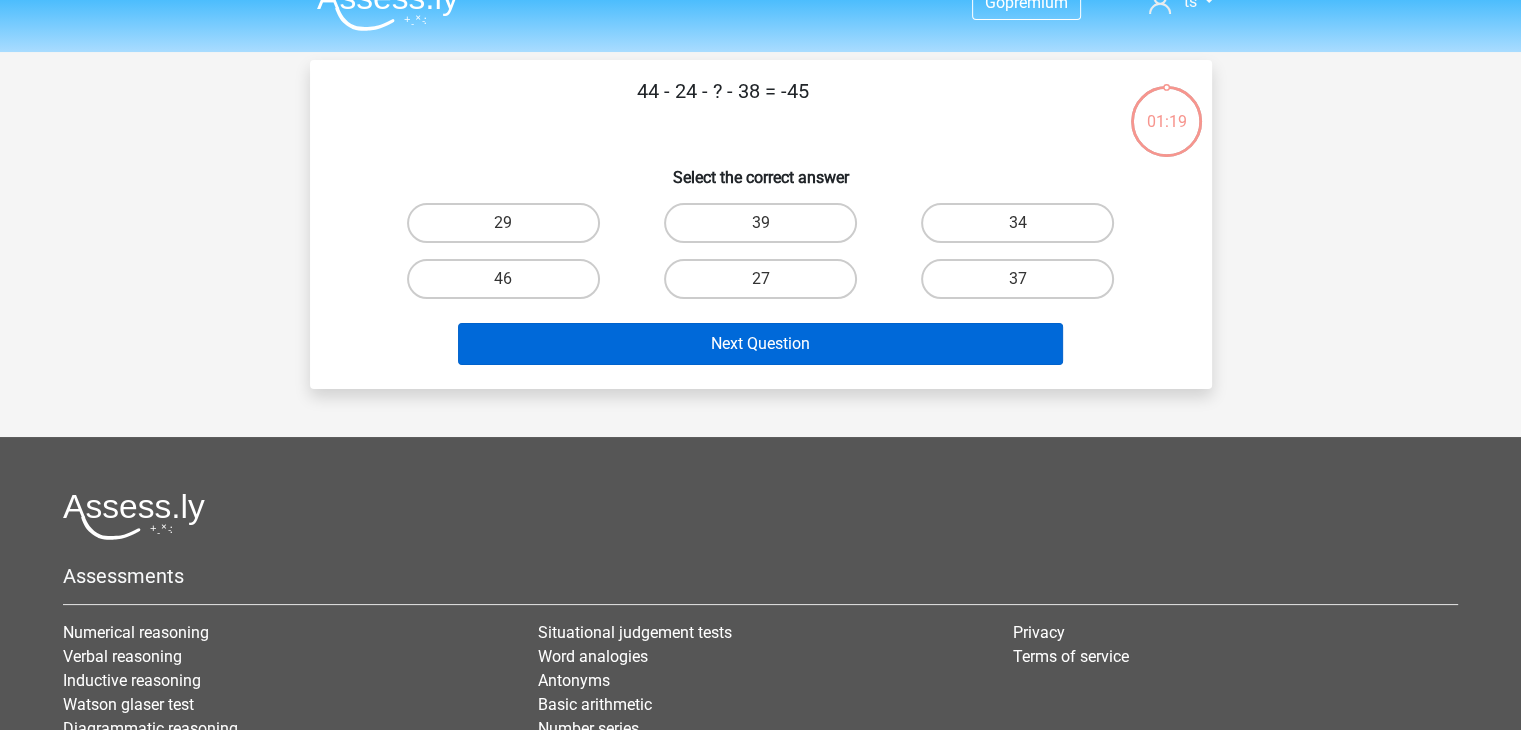 scroll, scrollTop: 0, scrollLeft: 0, axis: both 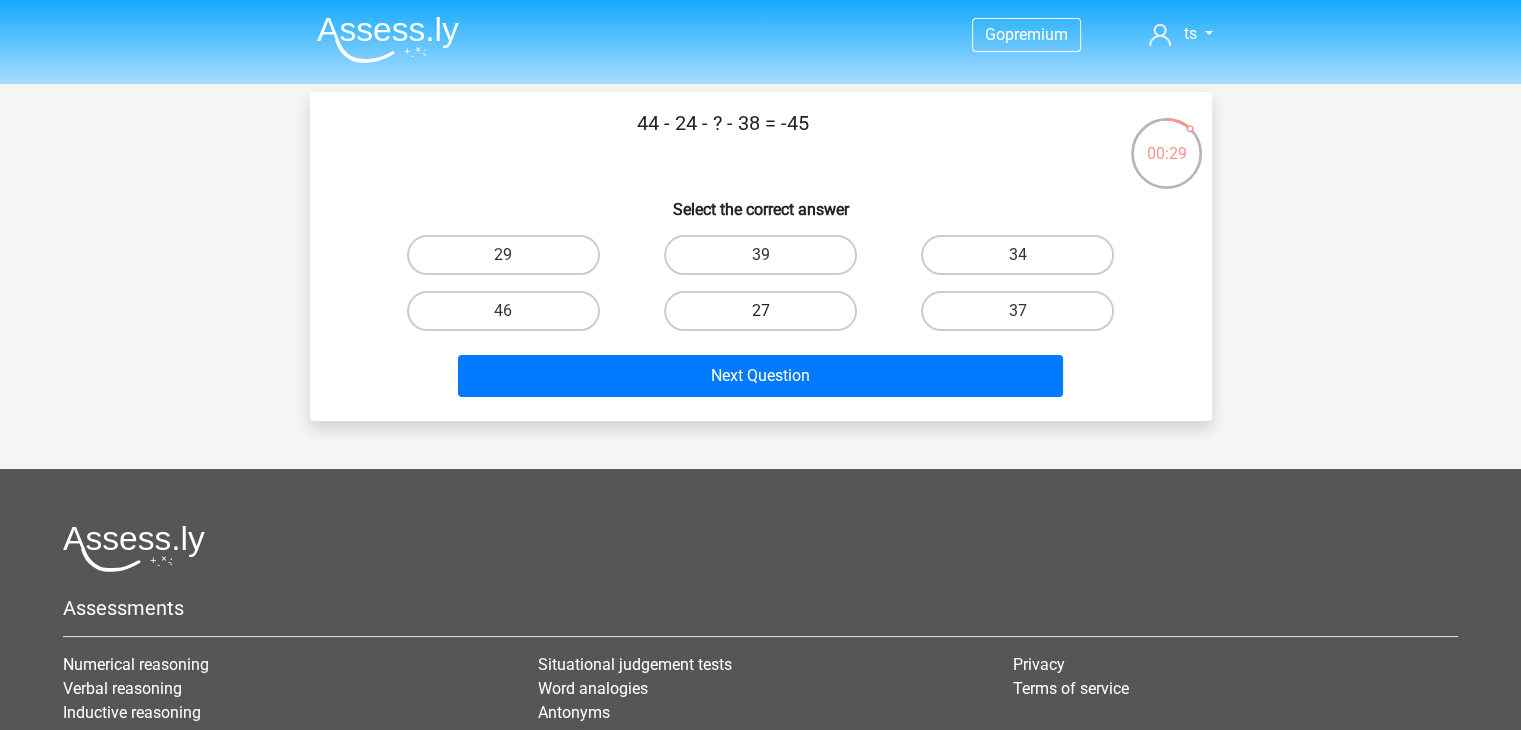 click on "27" at bounding box center [760, 311] 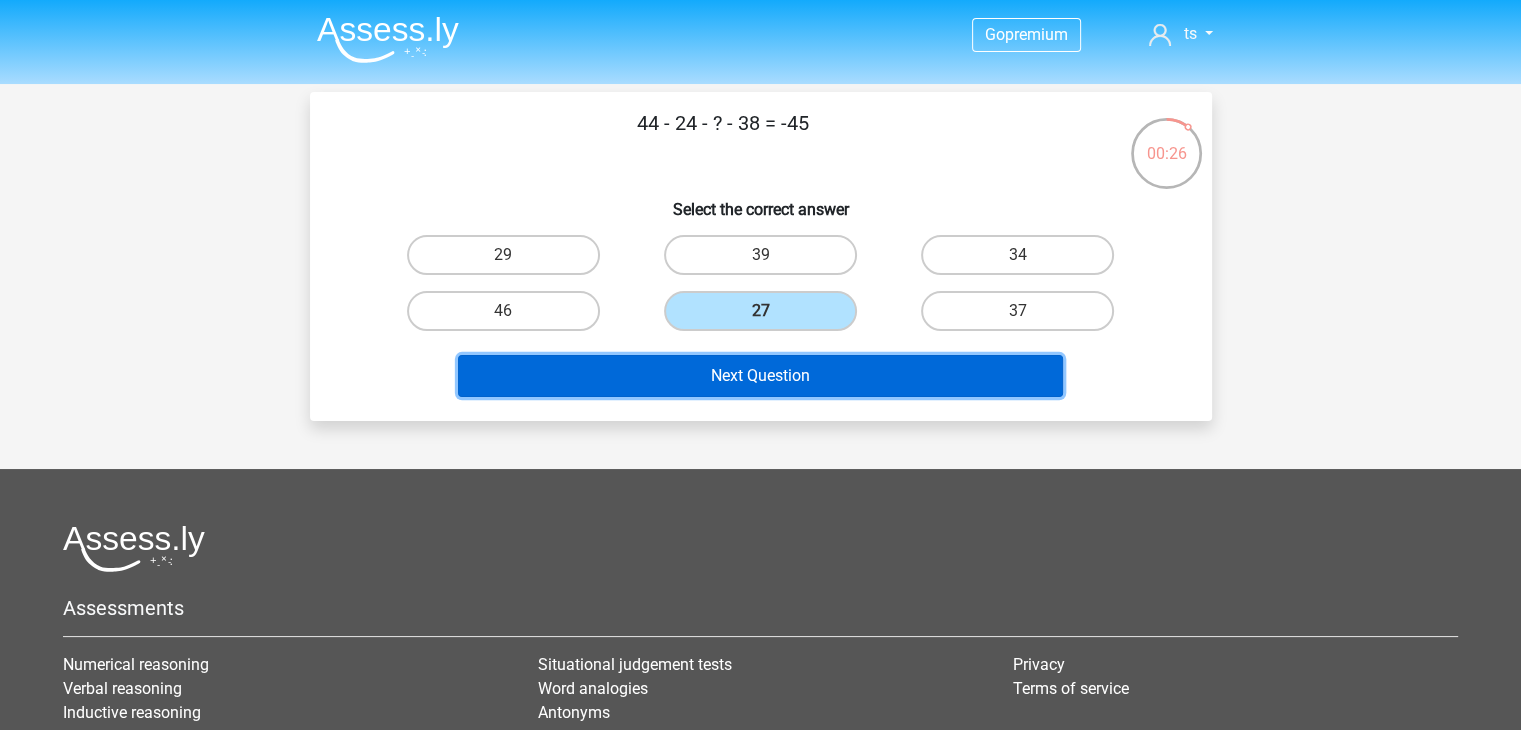 click on "Next Question" at bounding box center (760, 376) 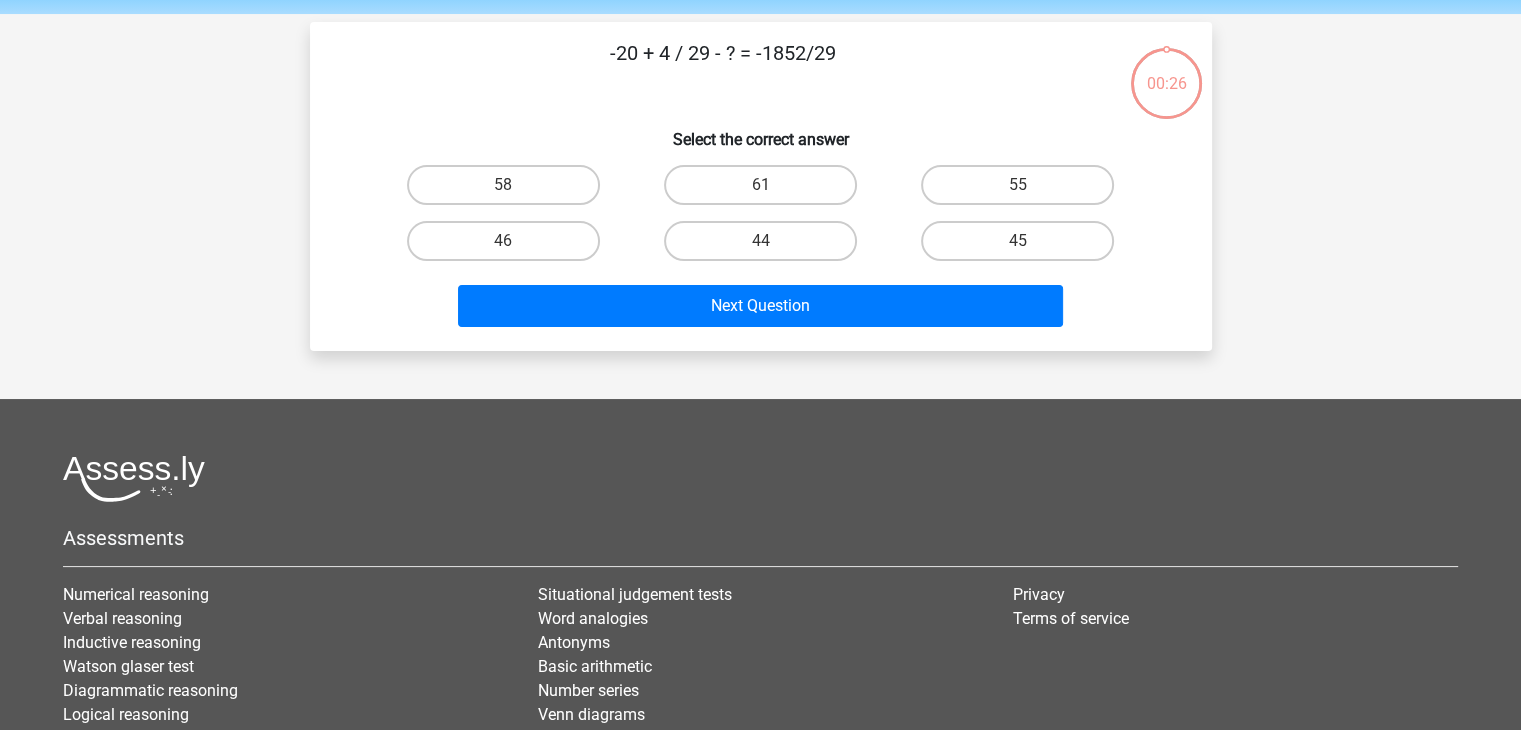scroll, scrollTop: 0, scrollLeft: 0, axis: both 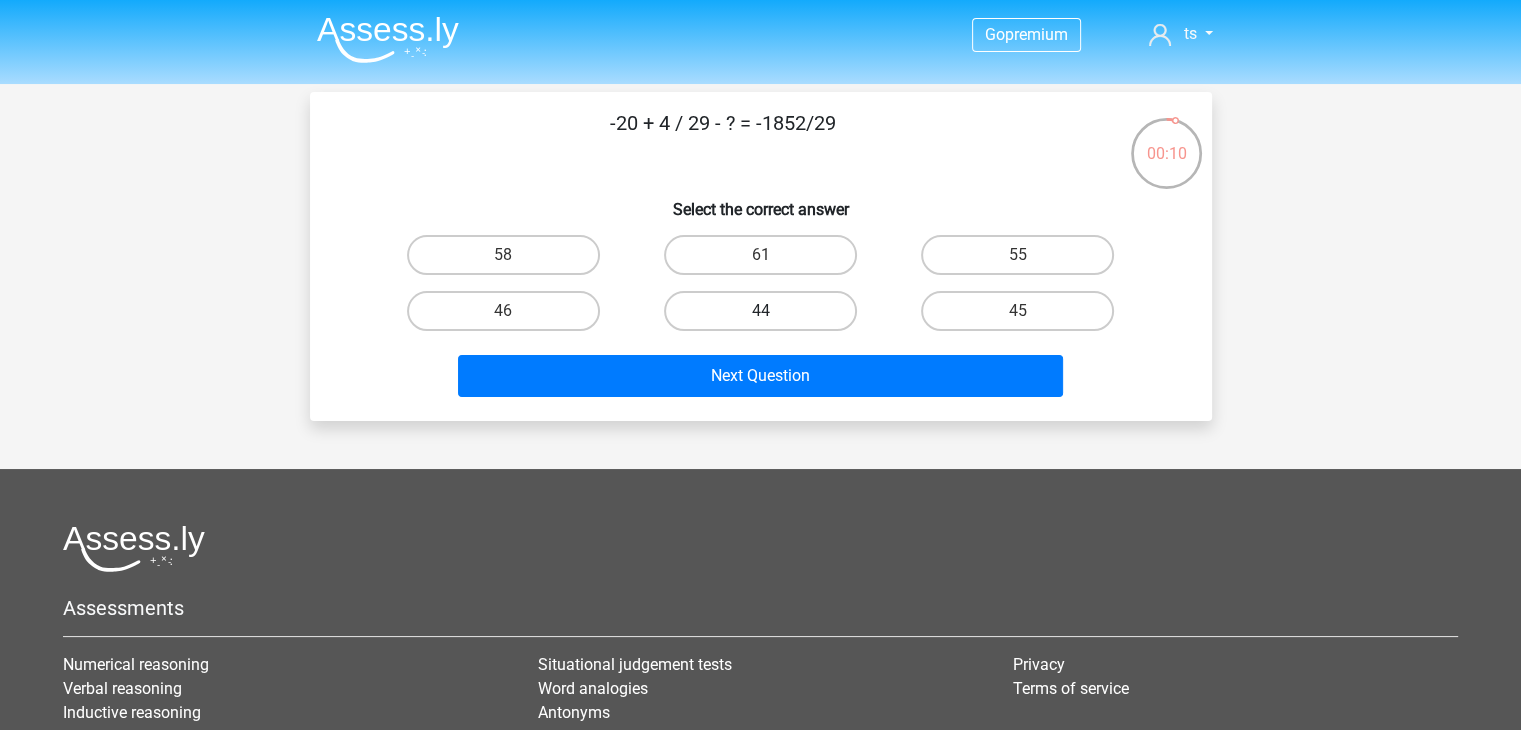 click on "44" at bounding box center [760, 311] 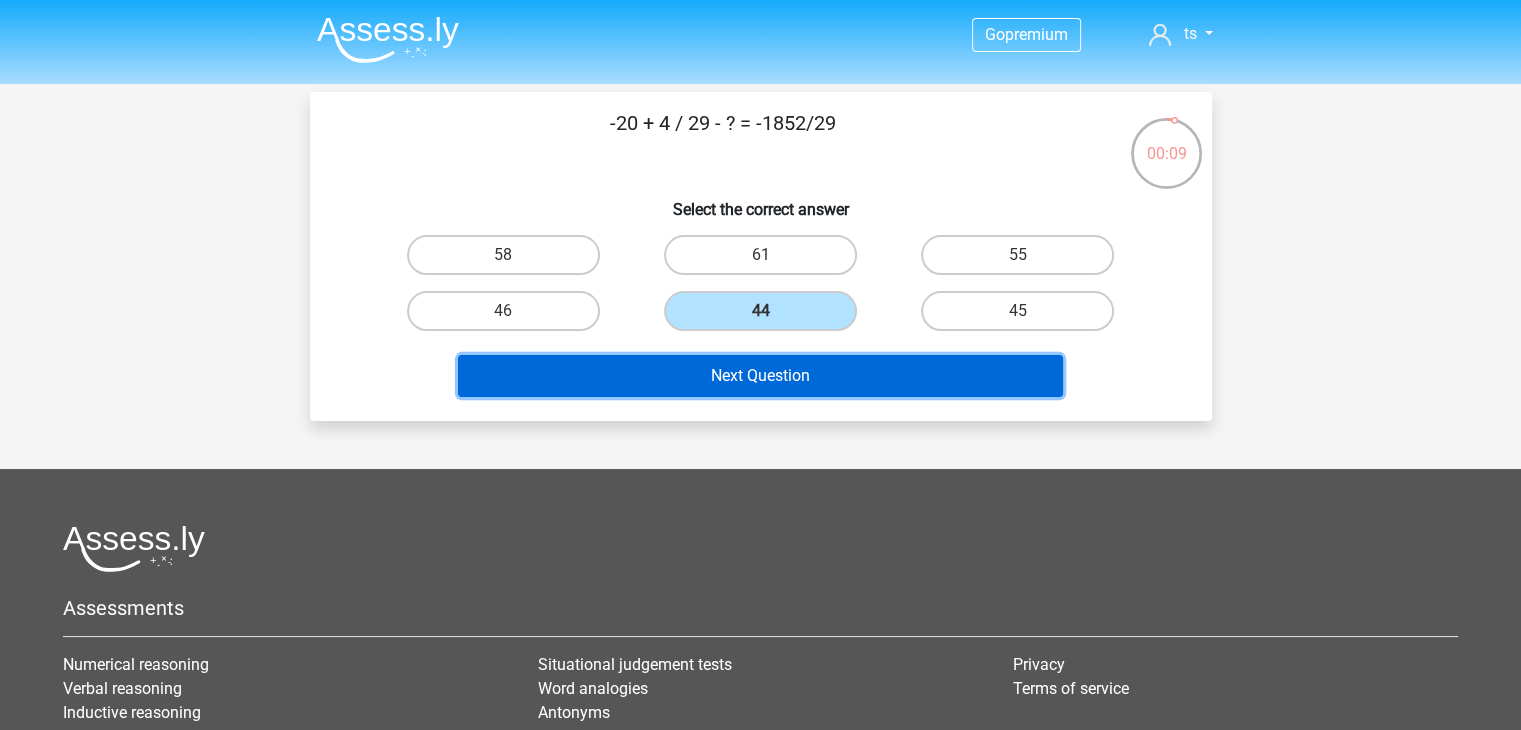 click on "Next Question" at bounding box center (760, 376) 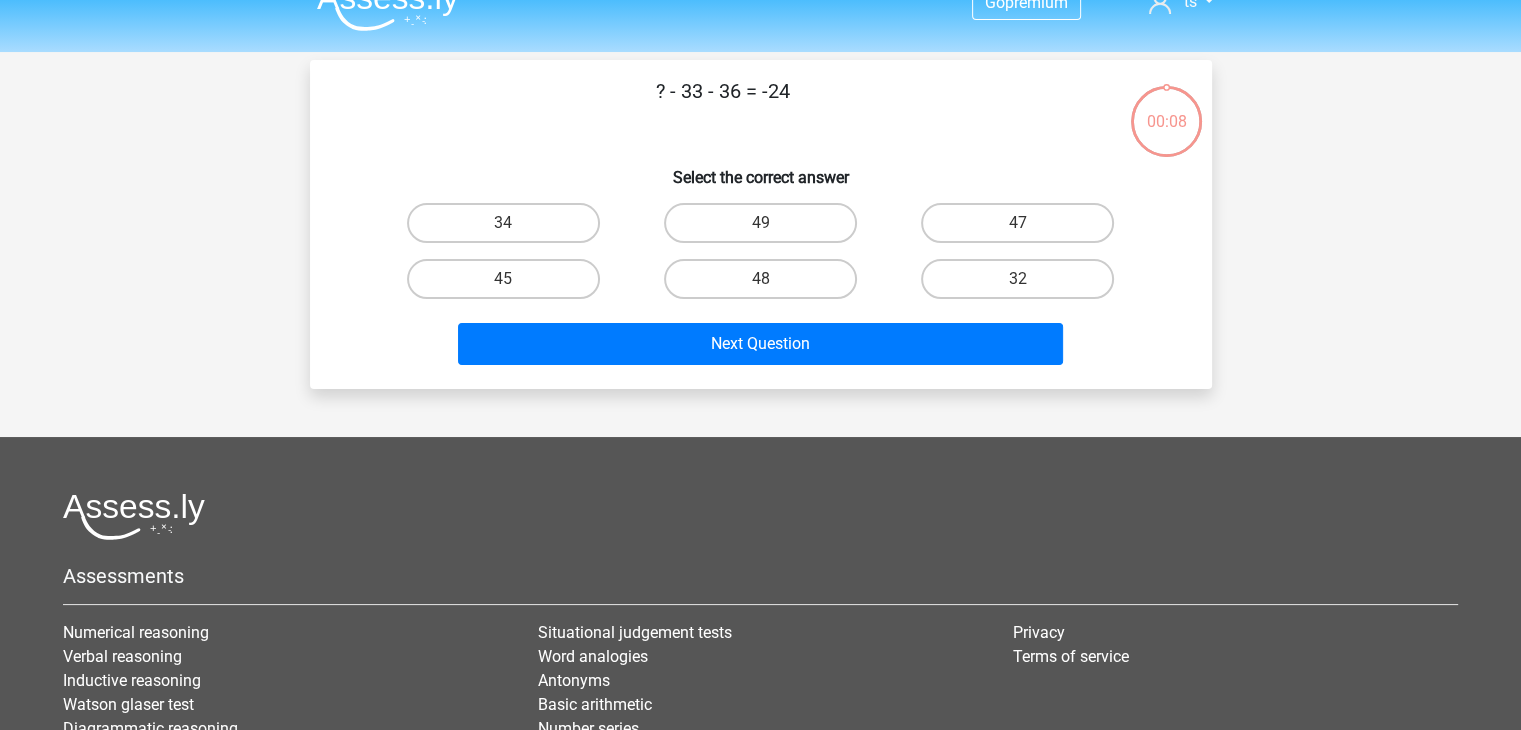 scroll, scrollTop: 0, scrollLeft: 0, axis: both 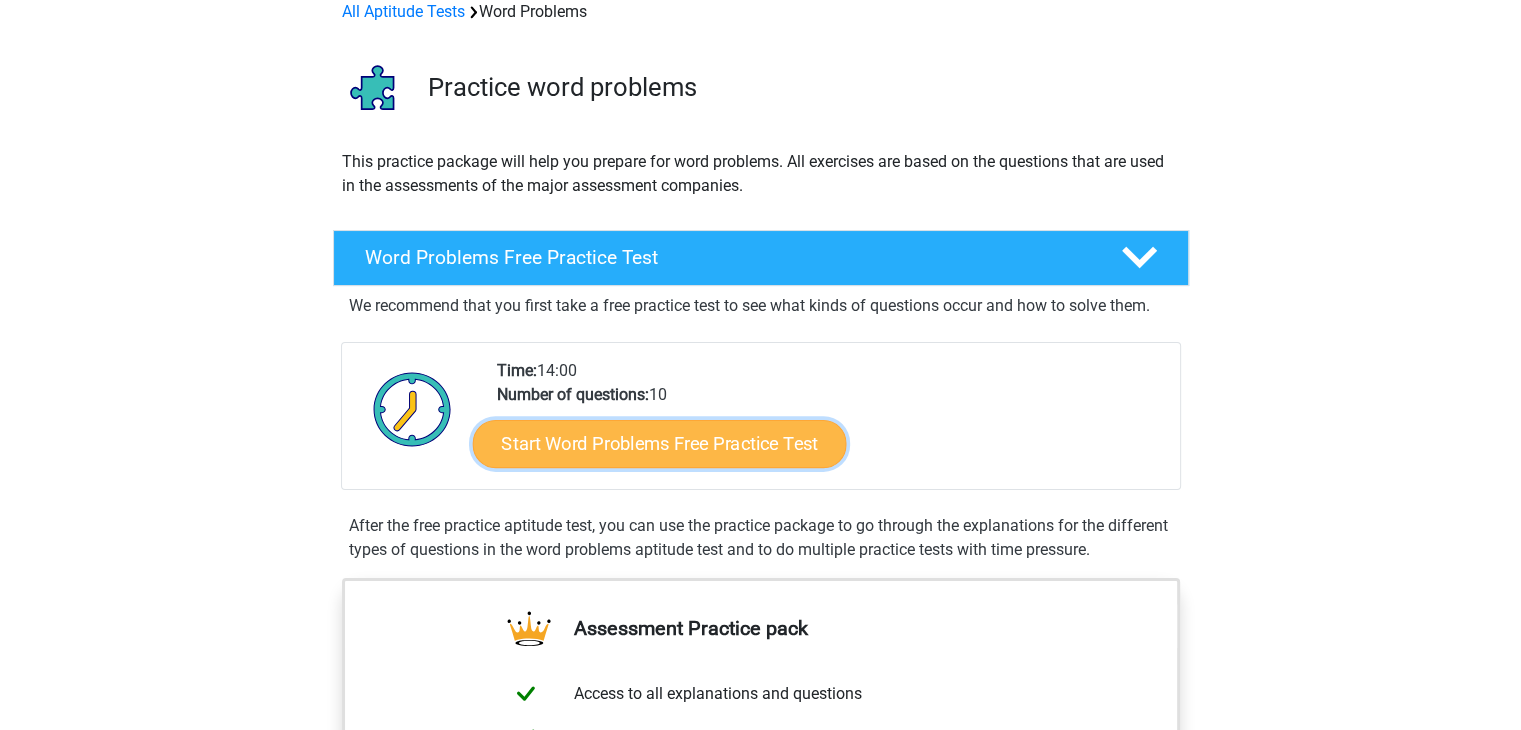 click on "Start Word Problems
Free Practice Test" at bounding box center (659, 443) 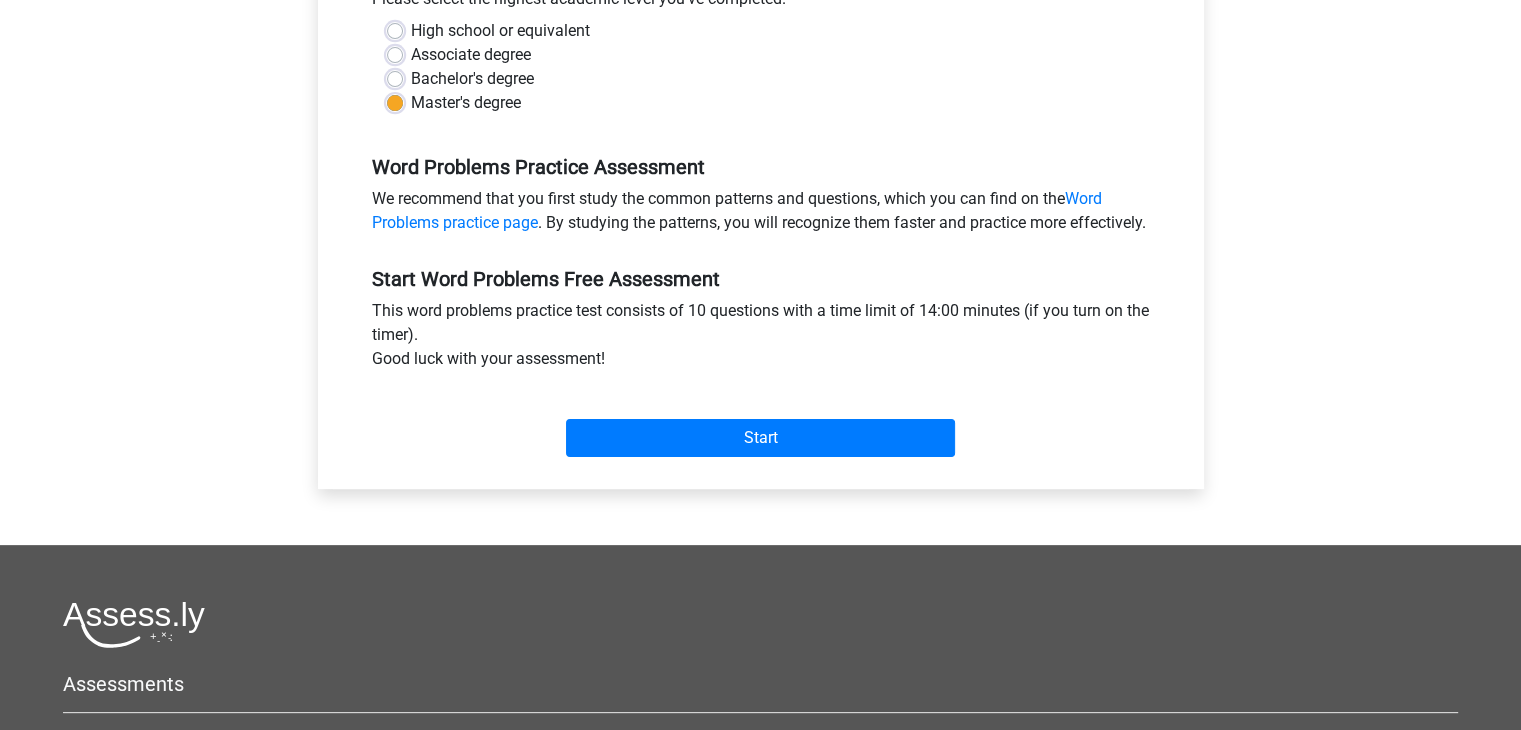 scroll, scrollTop: 400, scrollLeft: 0, axis: vertical 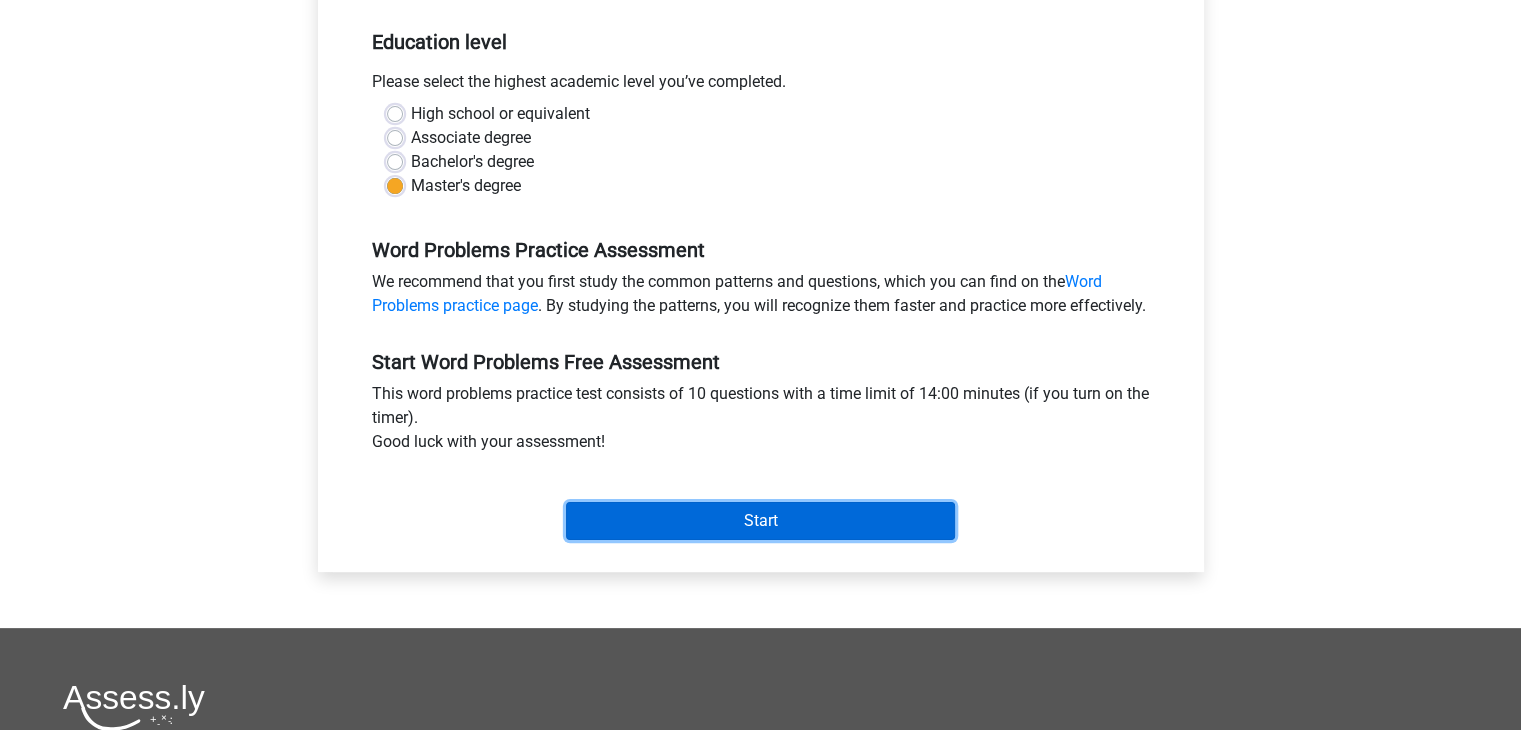 click on "Start" at bounding box center (760, 521) 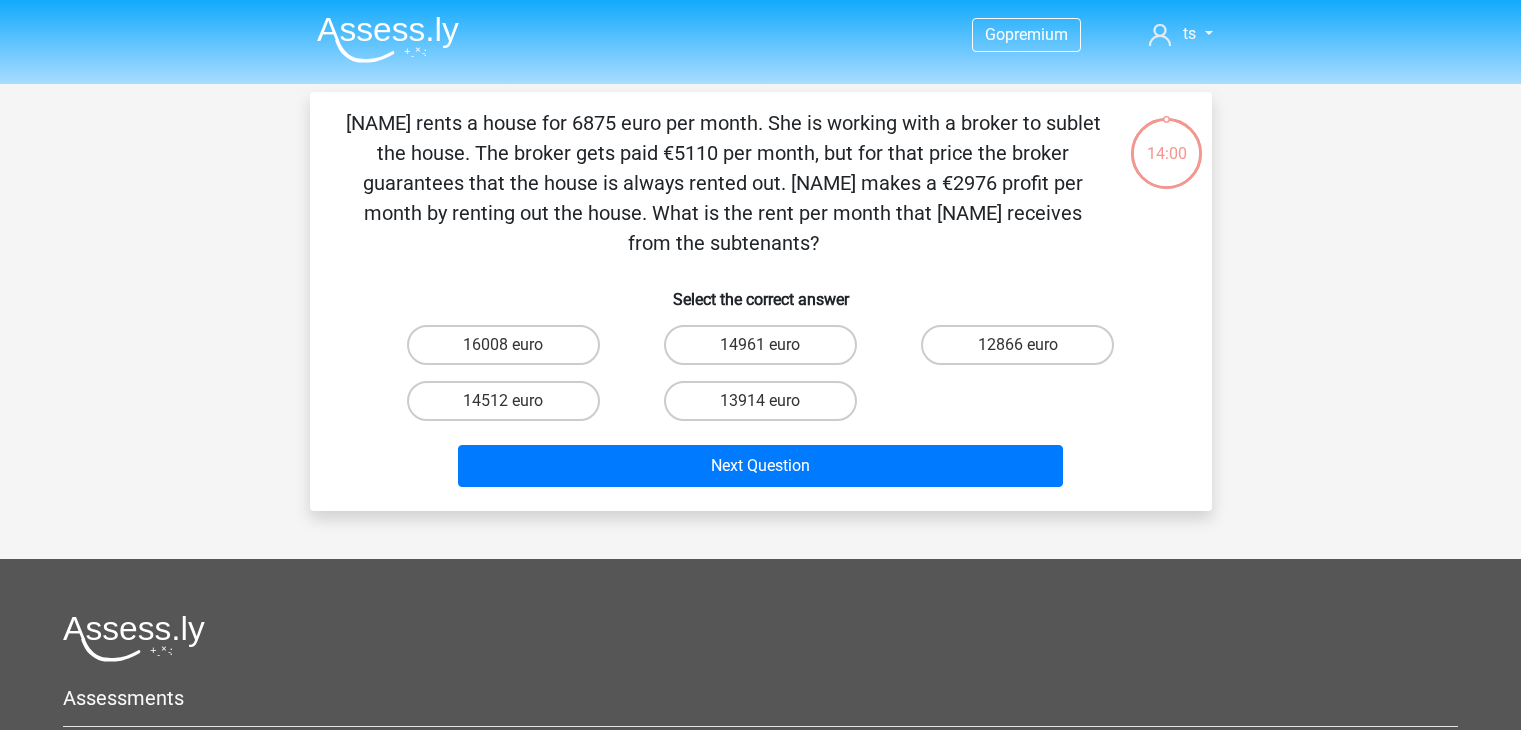 scroll, scrollTop: 0, scrollLeft: 0, axis: both 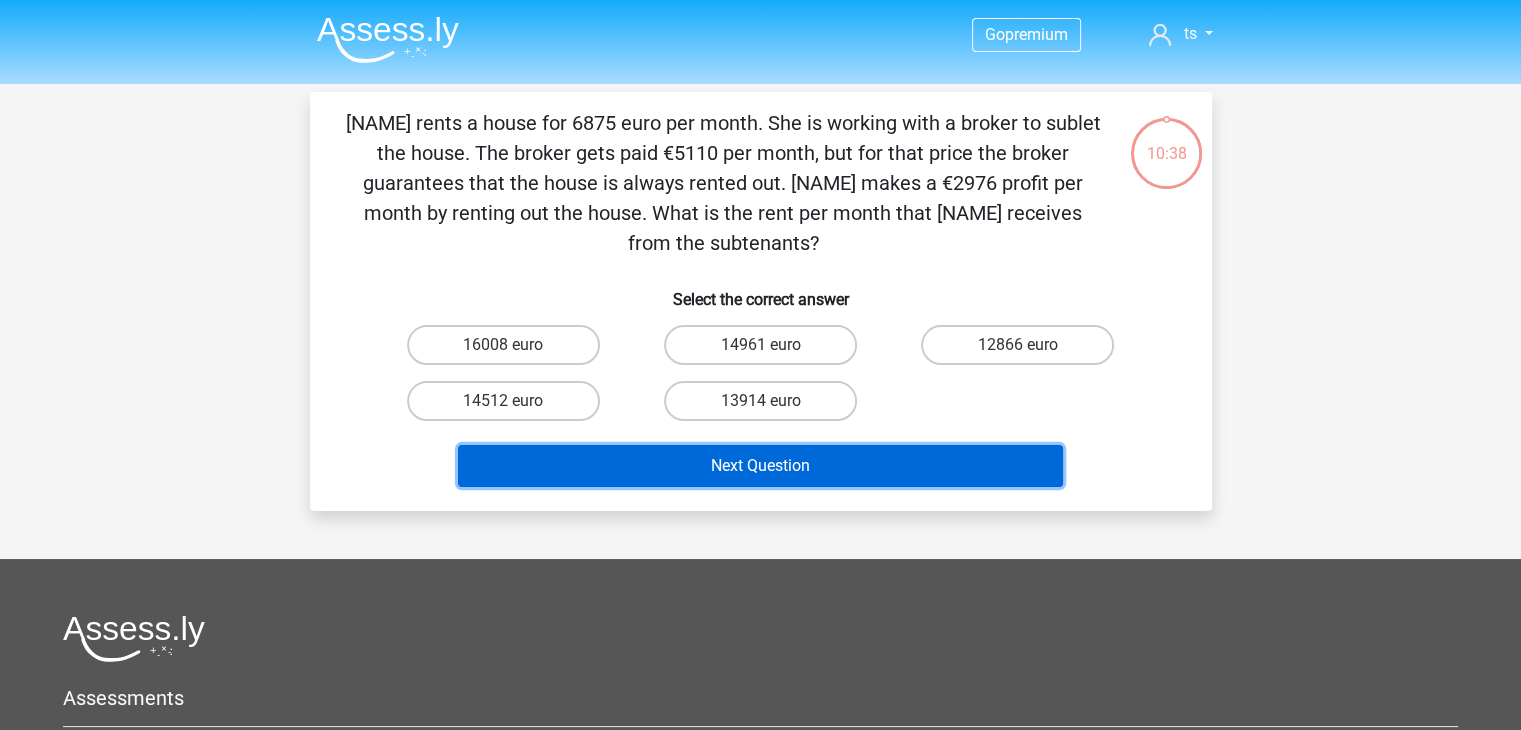 click on "Next Question" at bounding box center [760, 466] 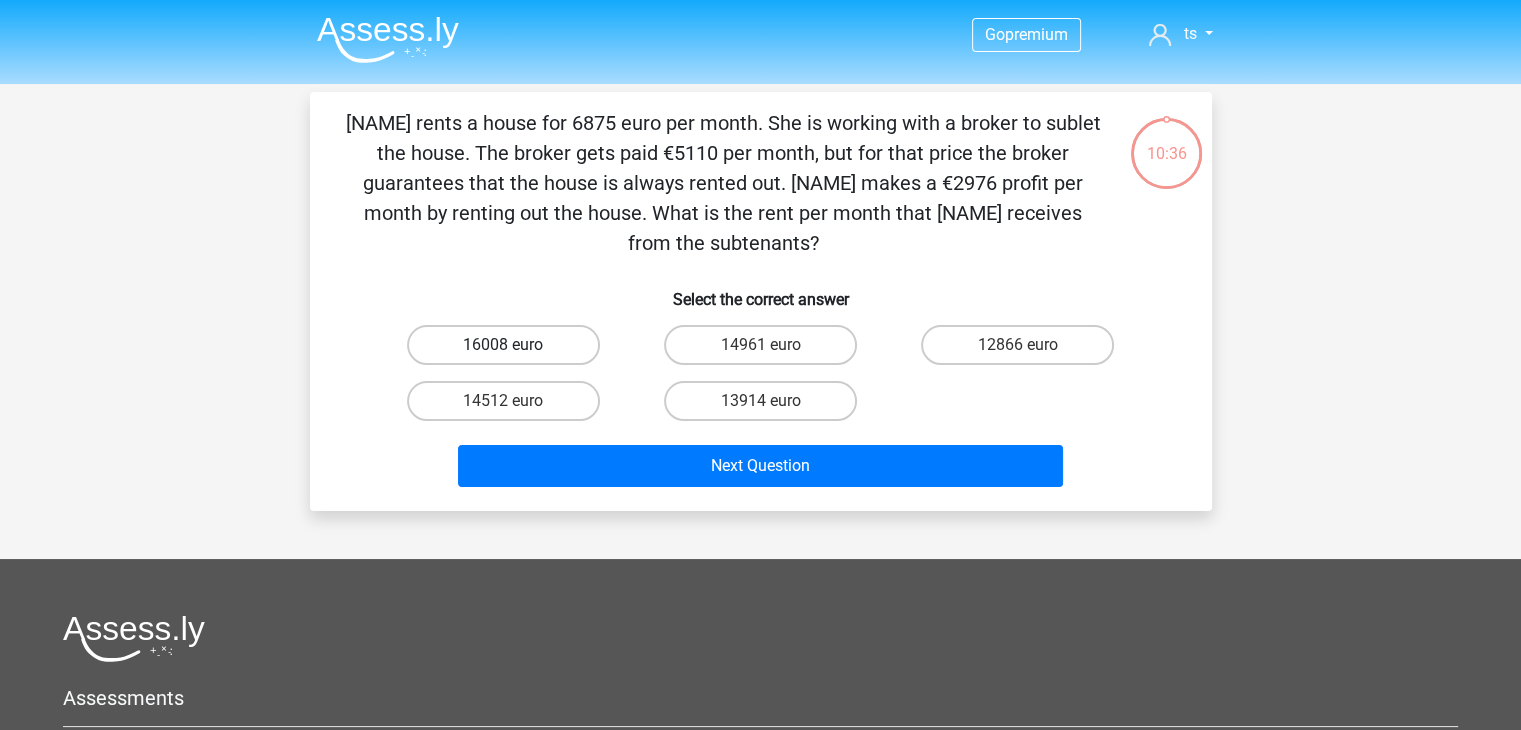 click on "16008 euro" at bounding box center [503, 345] 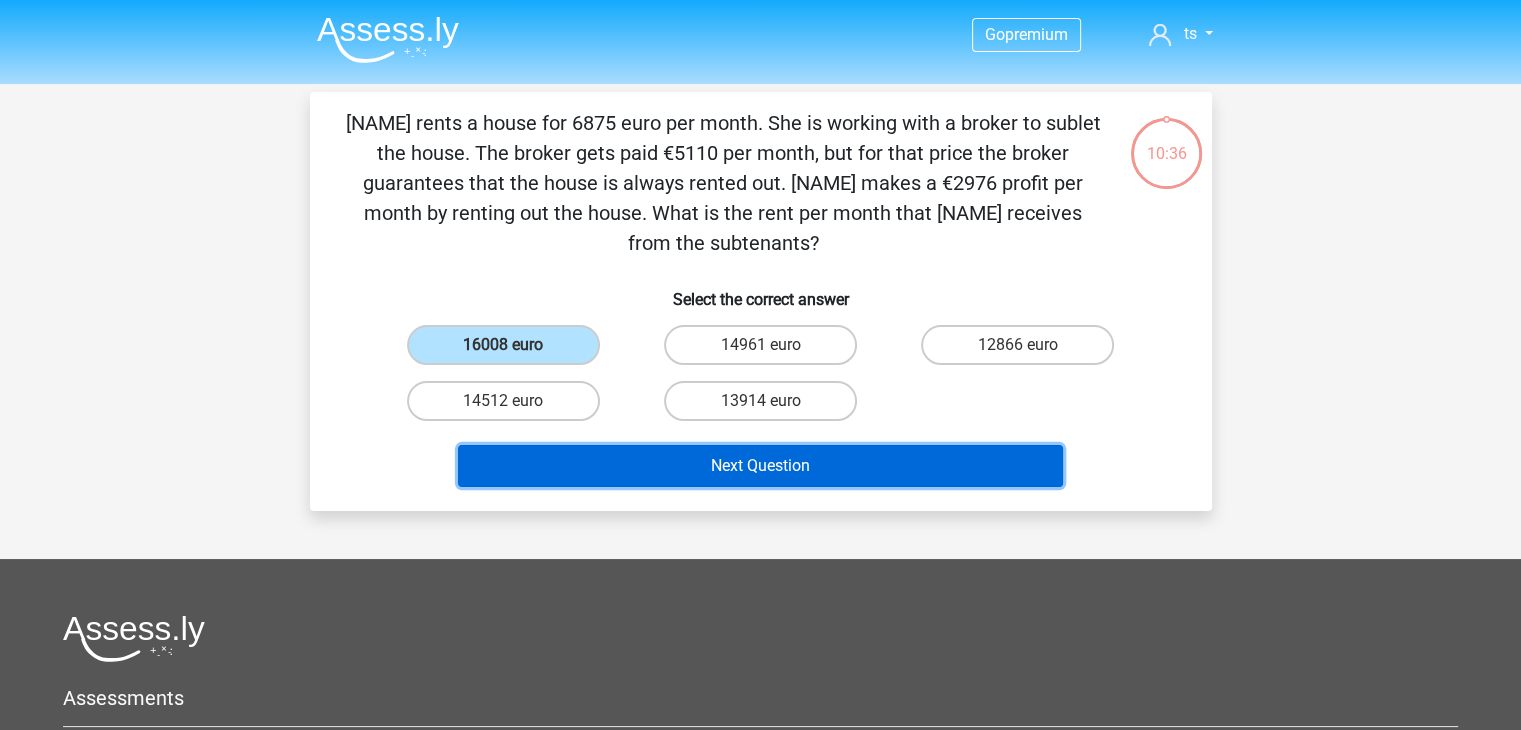 click on "Next Question" at bounding box center (760, 466) 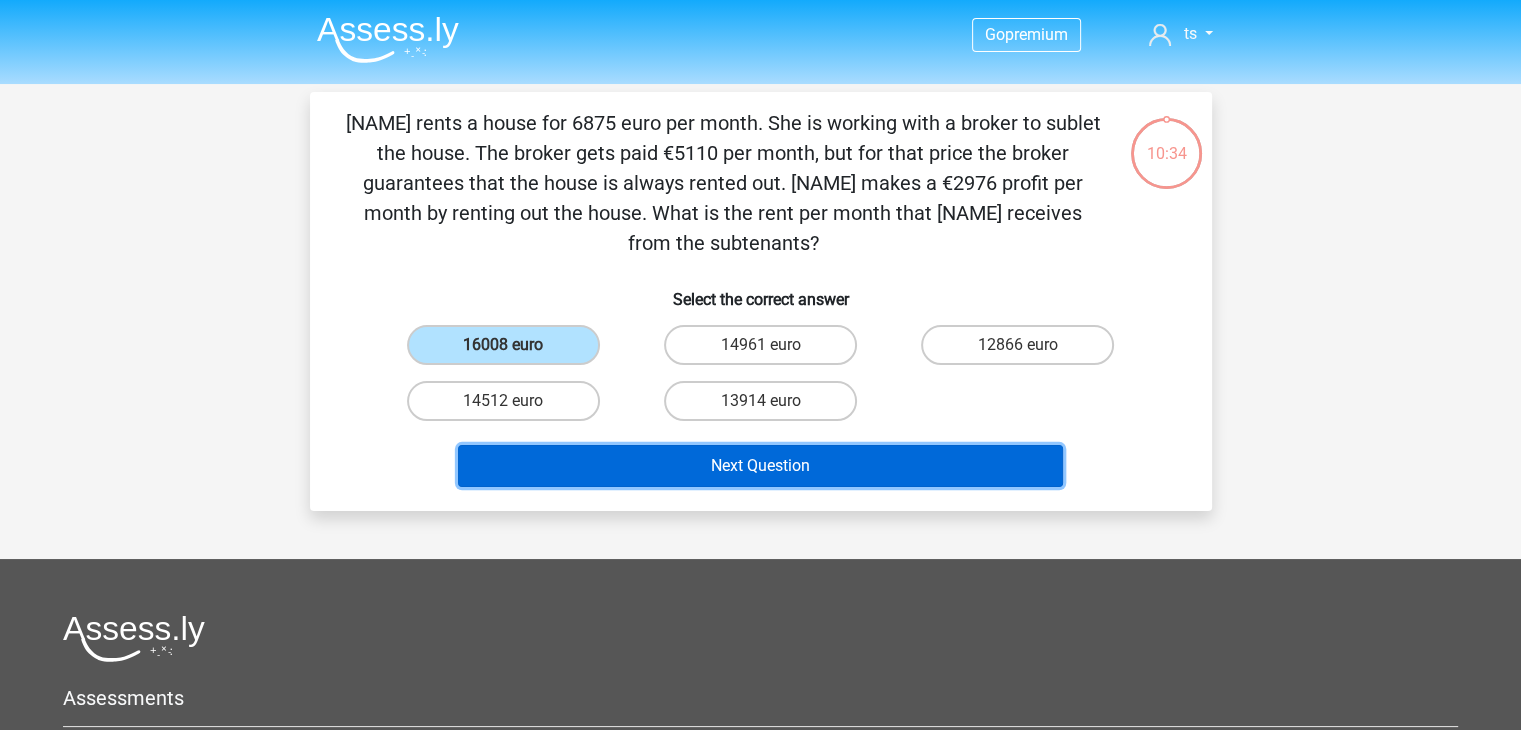 click on "Next Question" at bounding box center [760, 466] 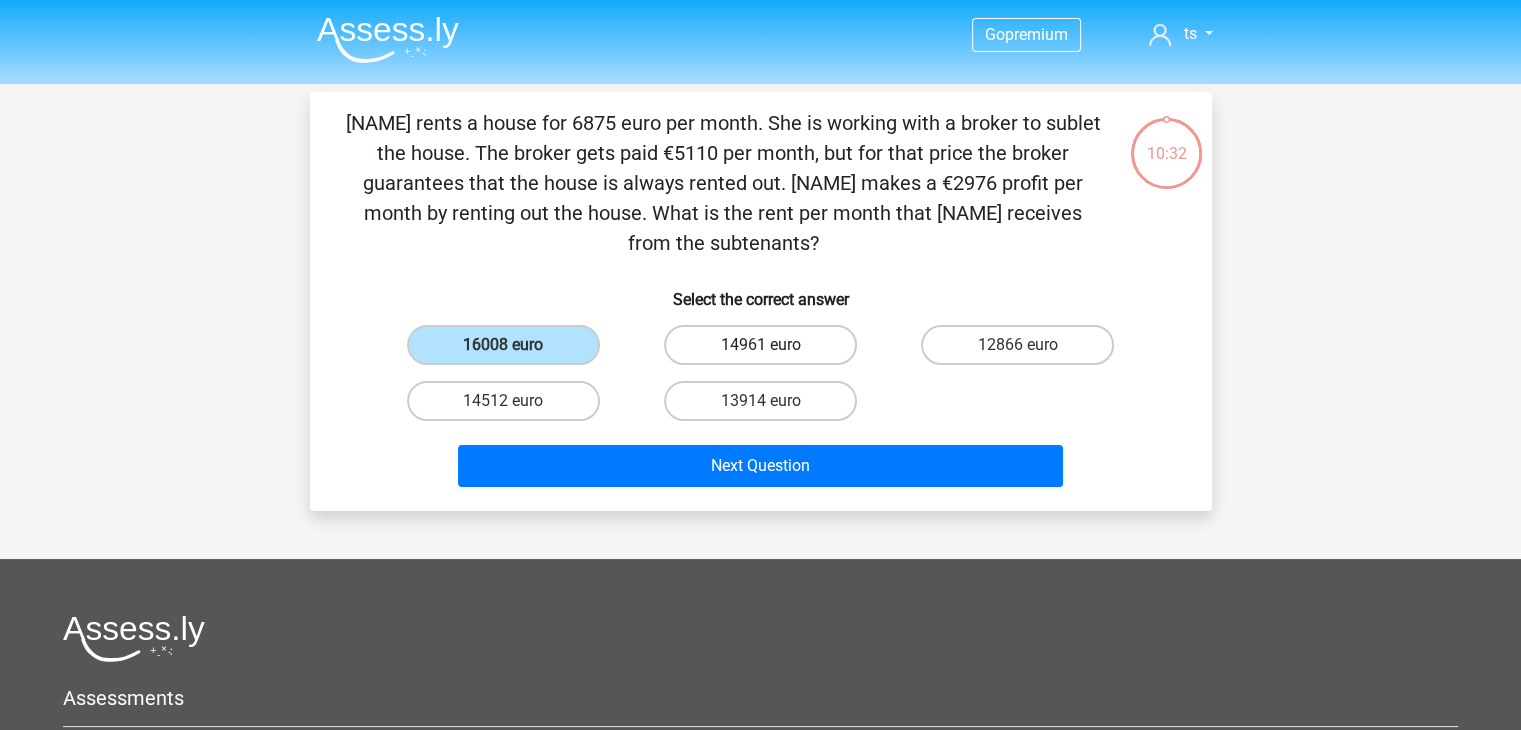 click on "14961 euro" at bounding box center [760, 345] 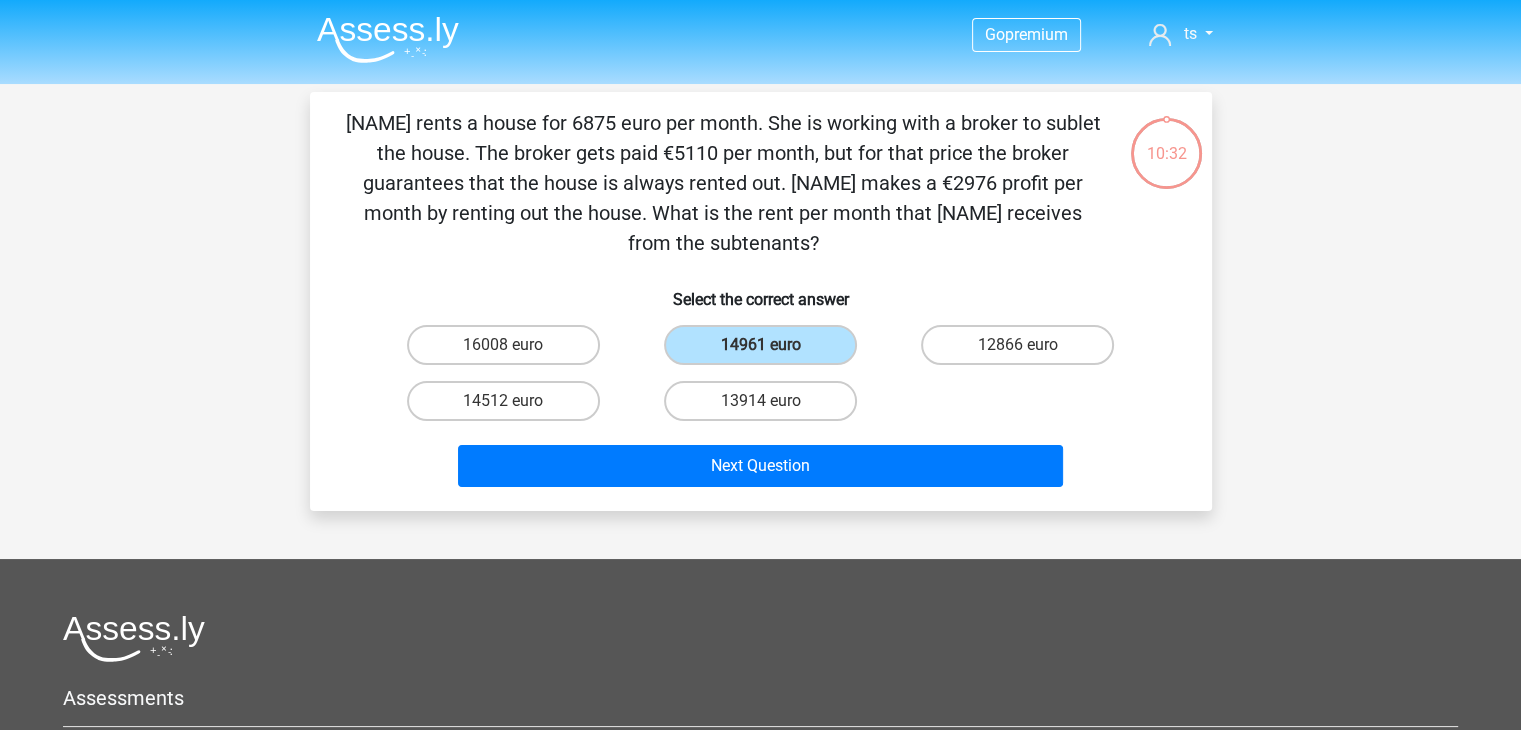 click on "Next Question" at bounding box center (761, 462) 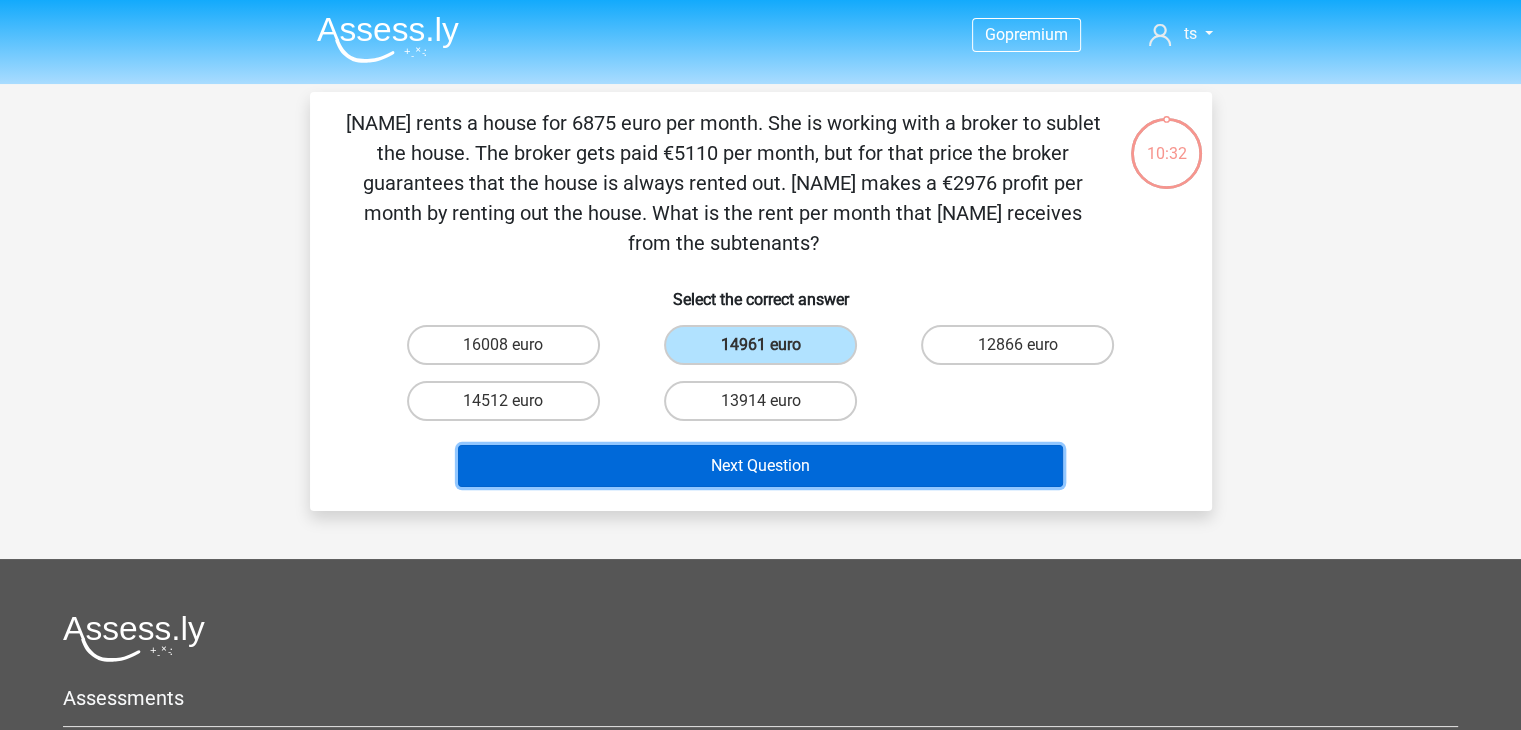 click on "Next Question" at bounding box center [760, 466] 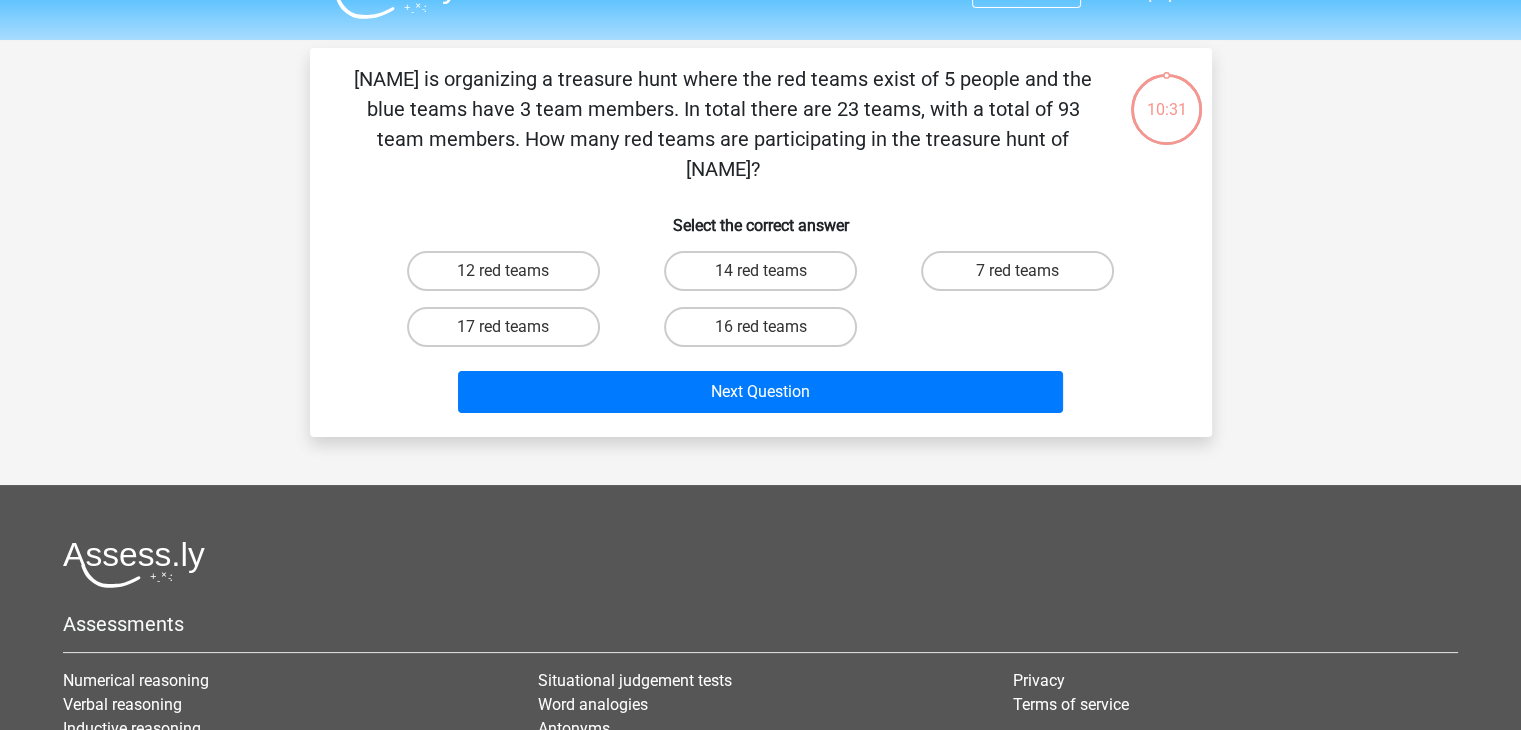 scroll, scrollTop: 0, scrollLeft: 0, axis: both 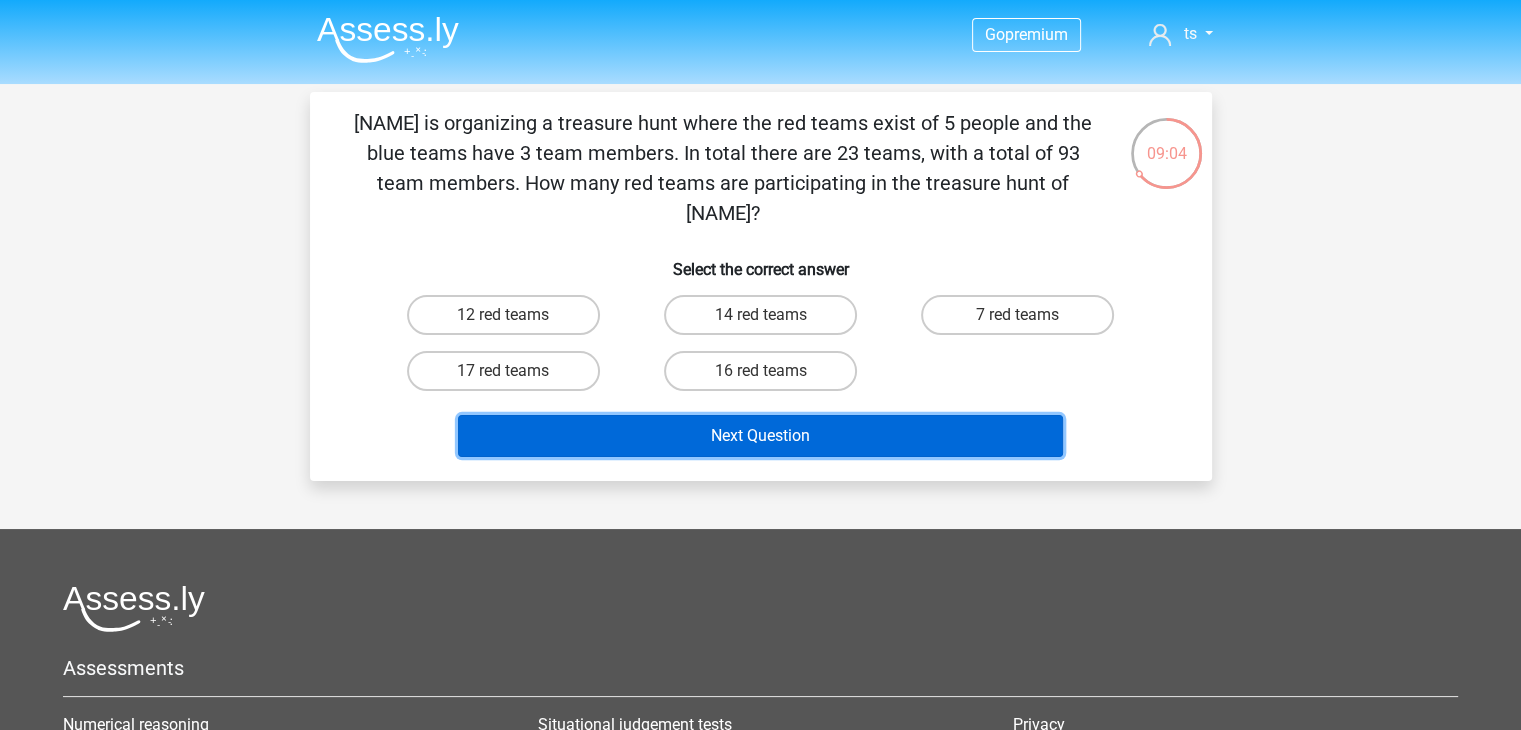 click on "Next Question" at bounding box center (760, 436) 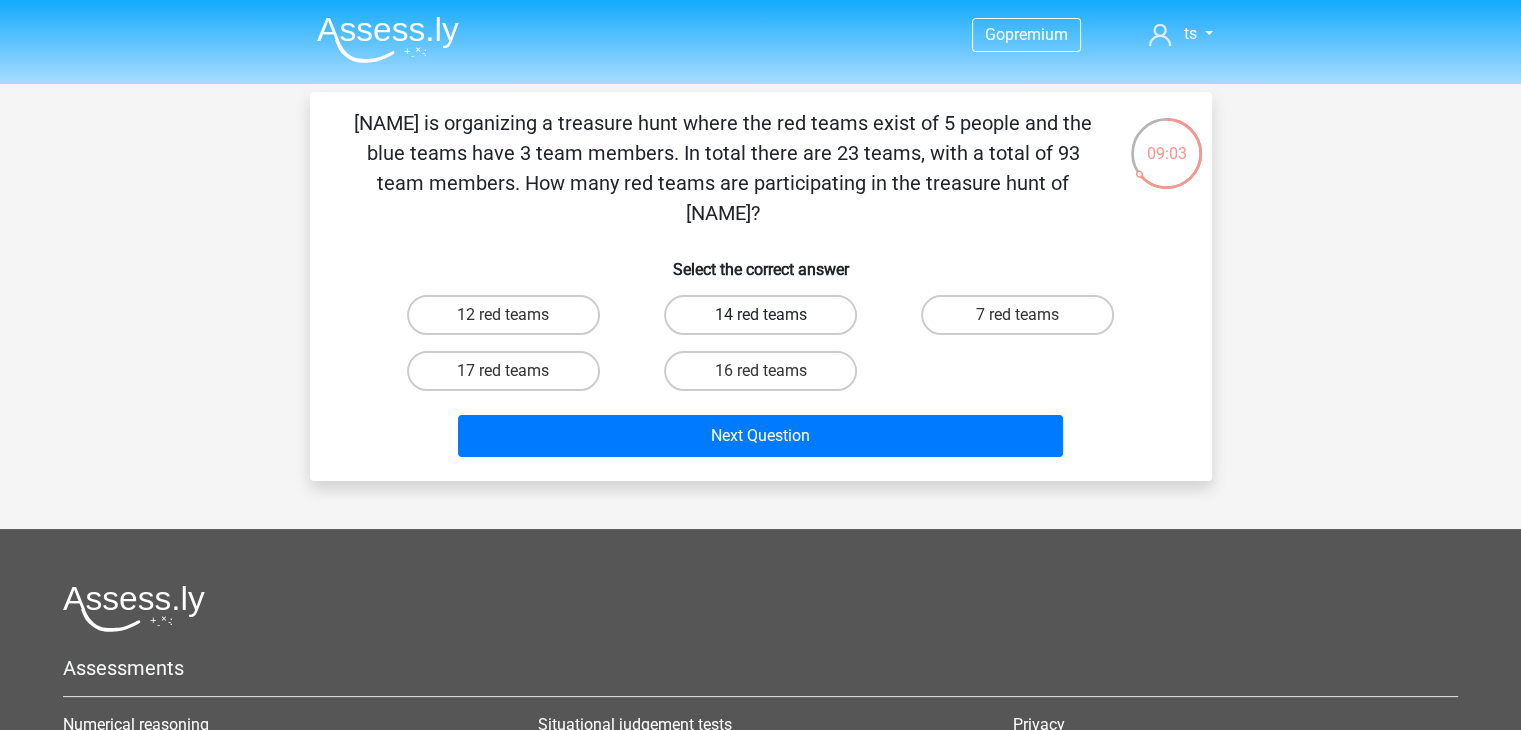click on "14 red teams" at bounding box center [760, 315] 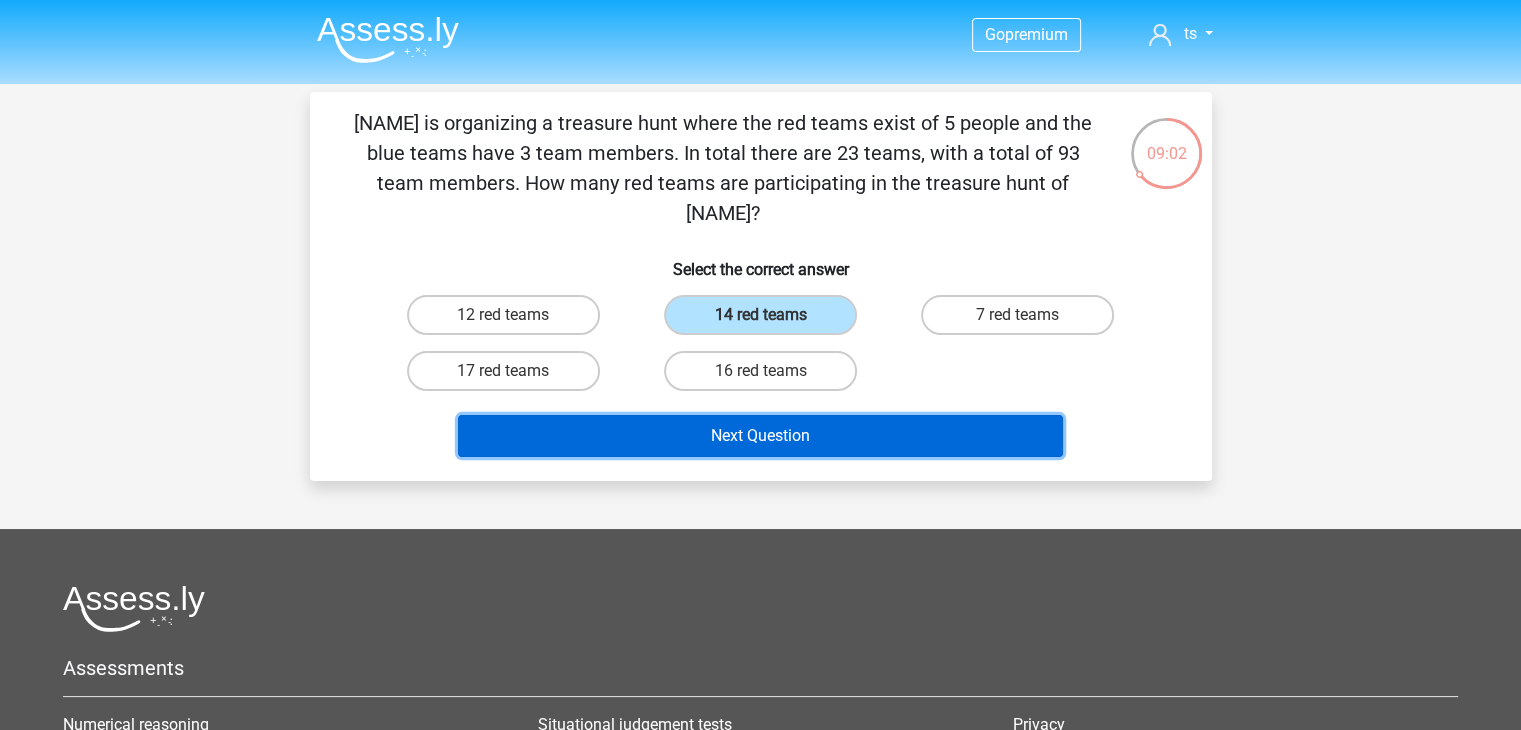 click on "Next Question" at bounding box center [760, 436] 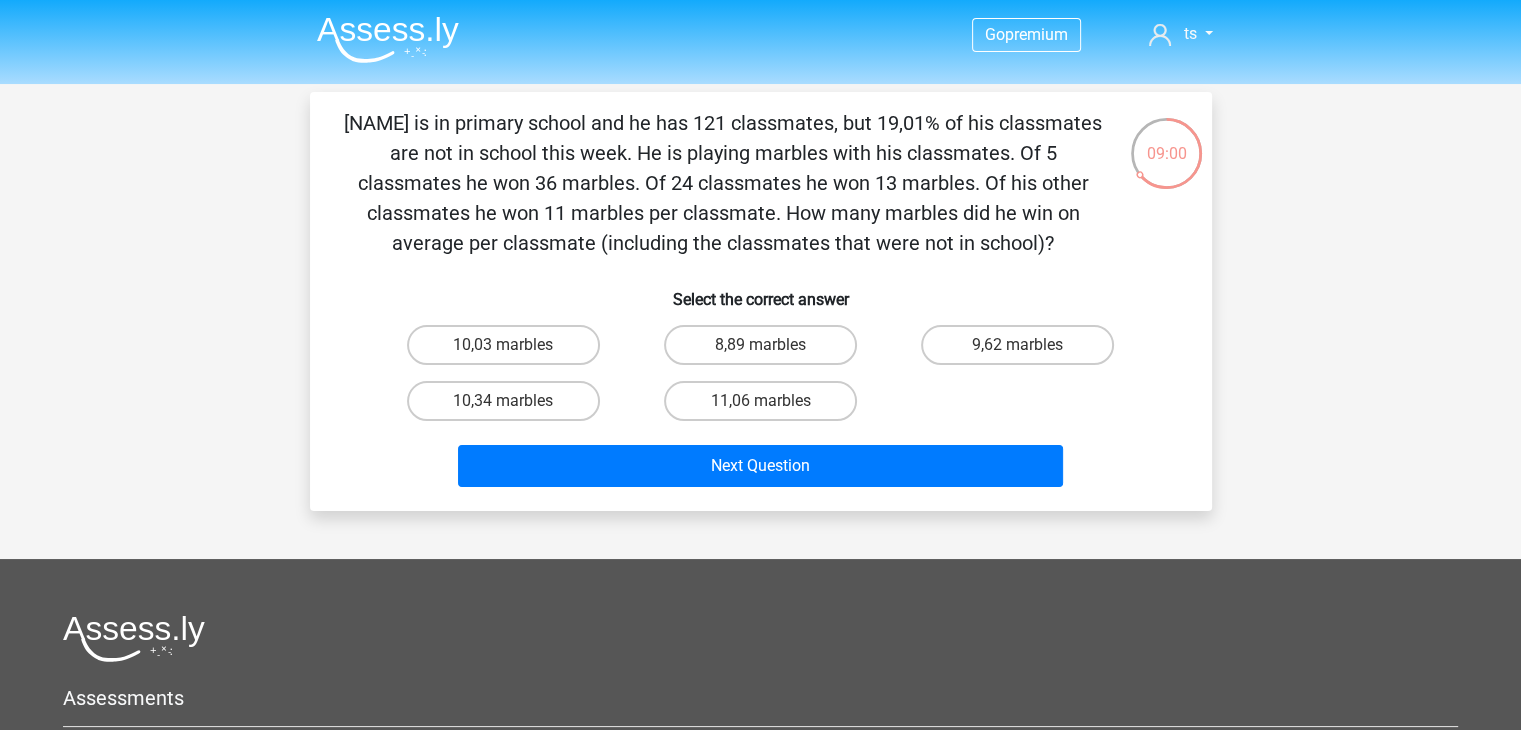 scroll, scrollTop: 0, scrollLeft: 0, axis: both 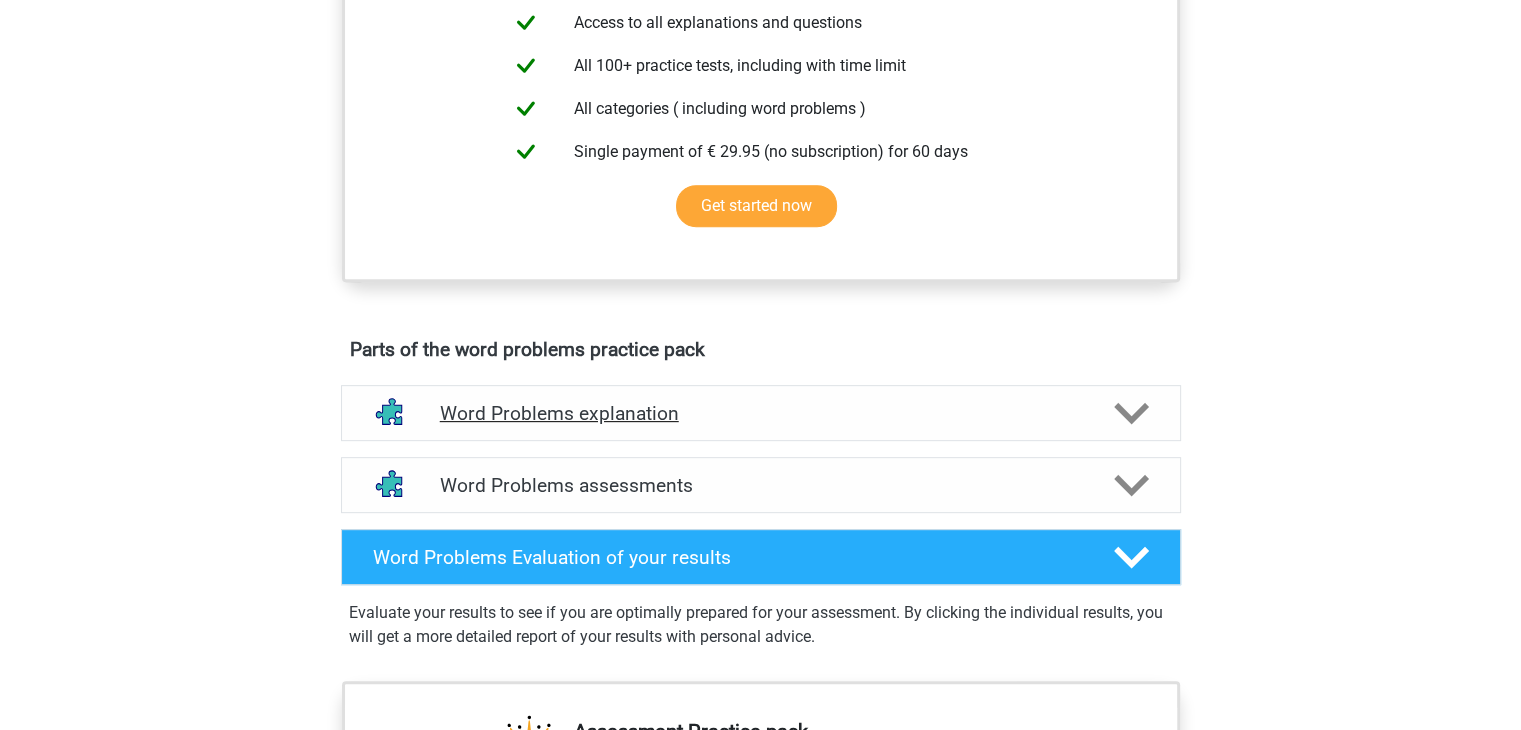 click on "Word Problems explanation" at bounding box center [761, 413] 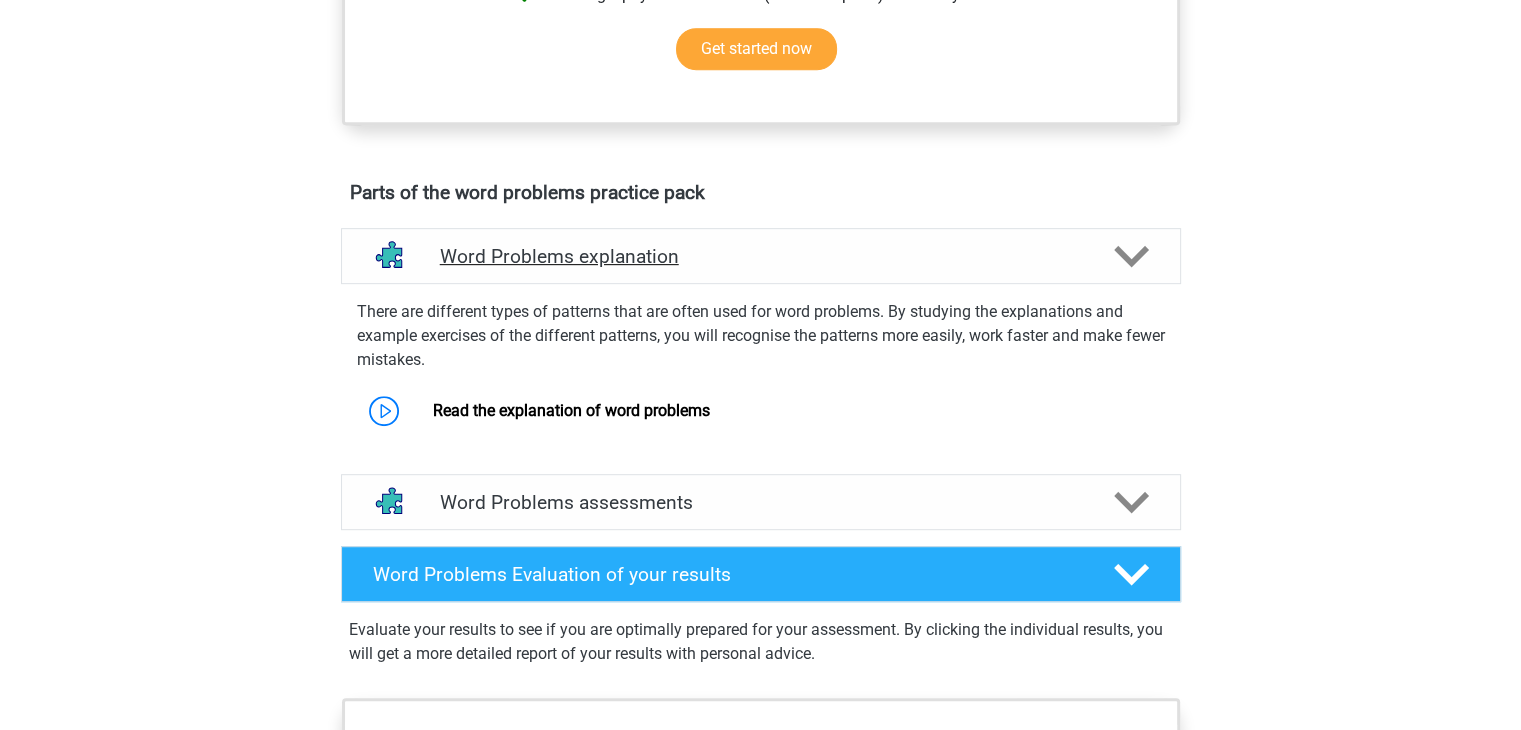 scroll, scrollTop: 971, scrollLeft: 0, axis: vertical 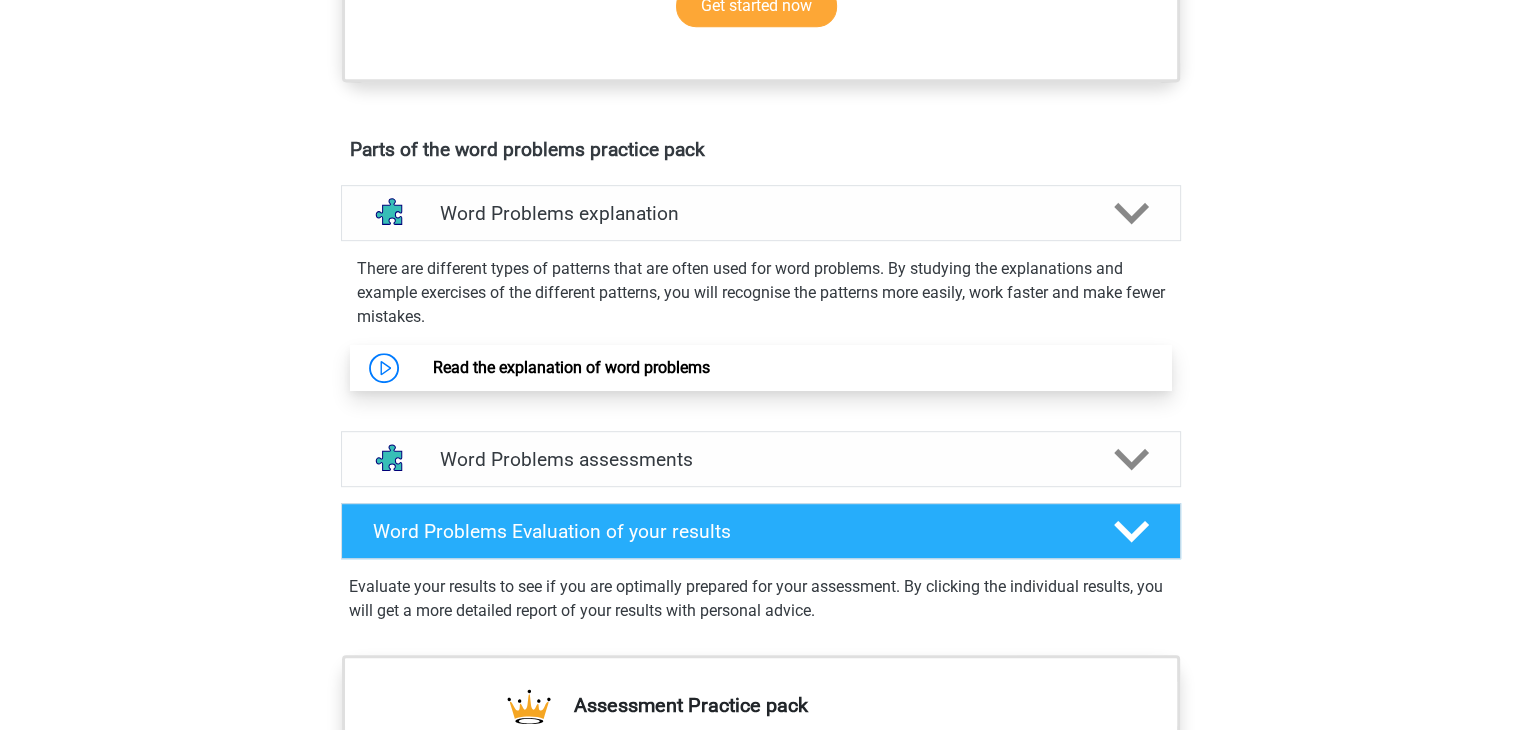 click on "Read the explanation of
word problems" at bounding box center (571, 367) 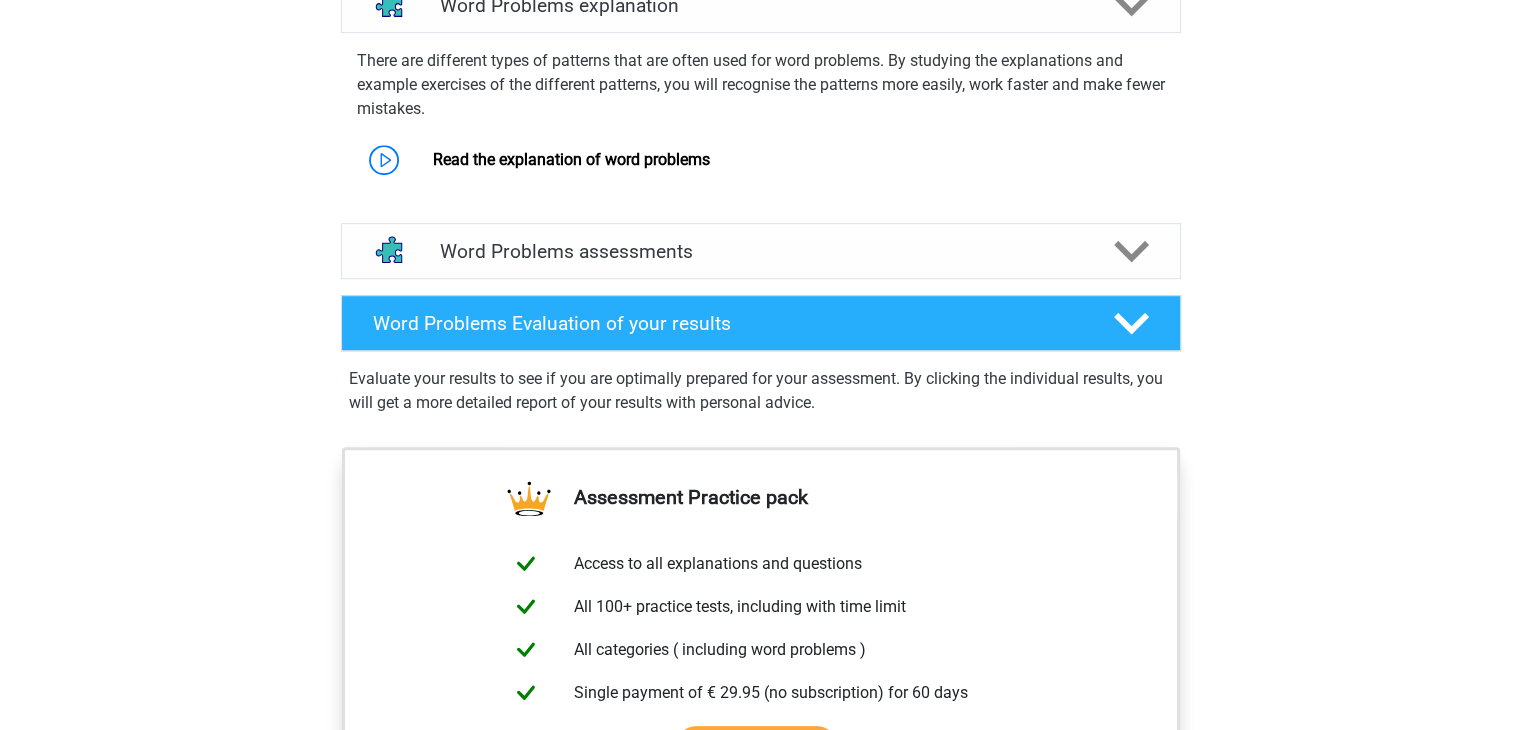 scroll, scrollTop: 1144, scrollLeft: 0, axis: vertical 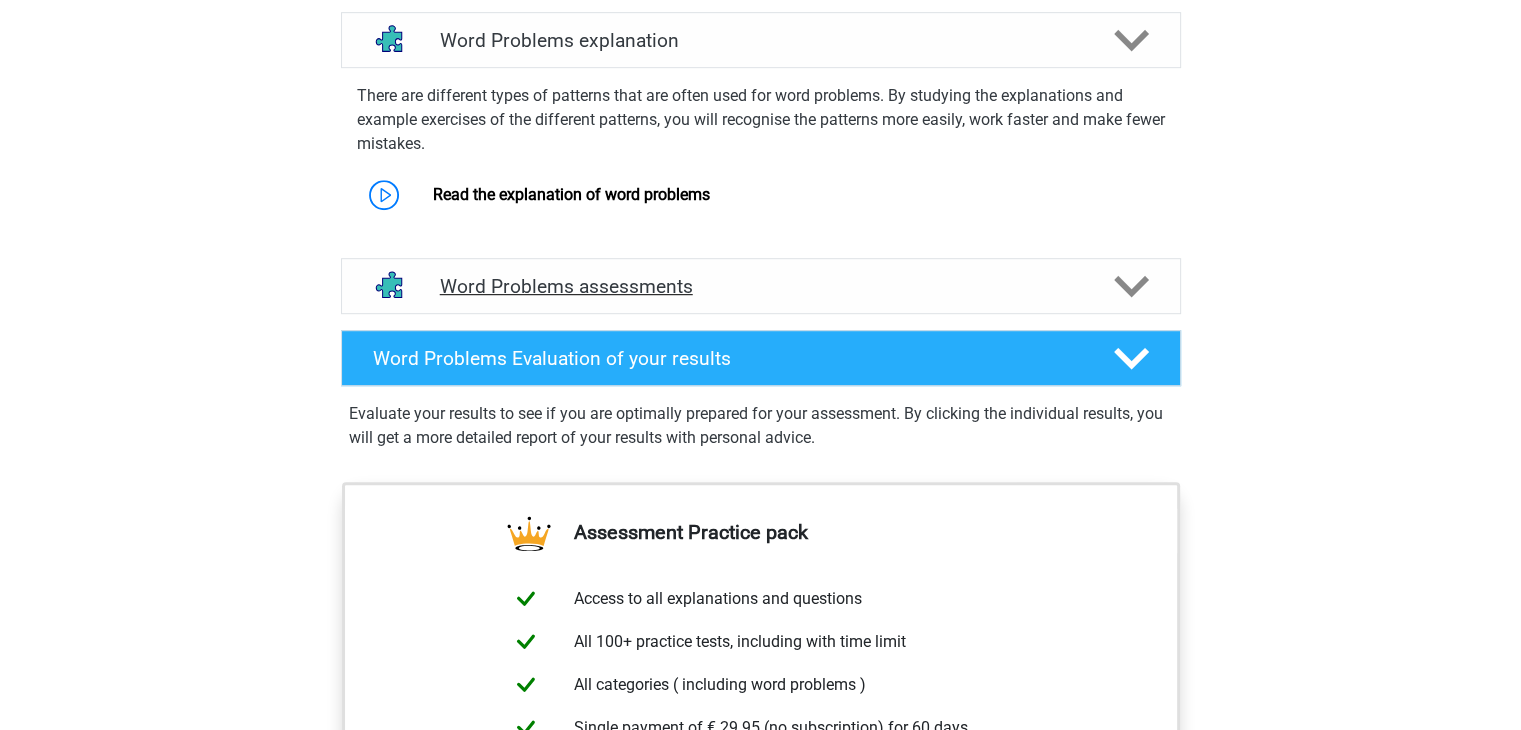 click on "Word Problems assessments" at bounding box center [761, 286] 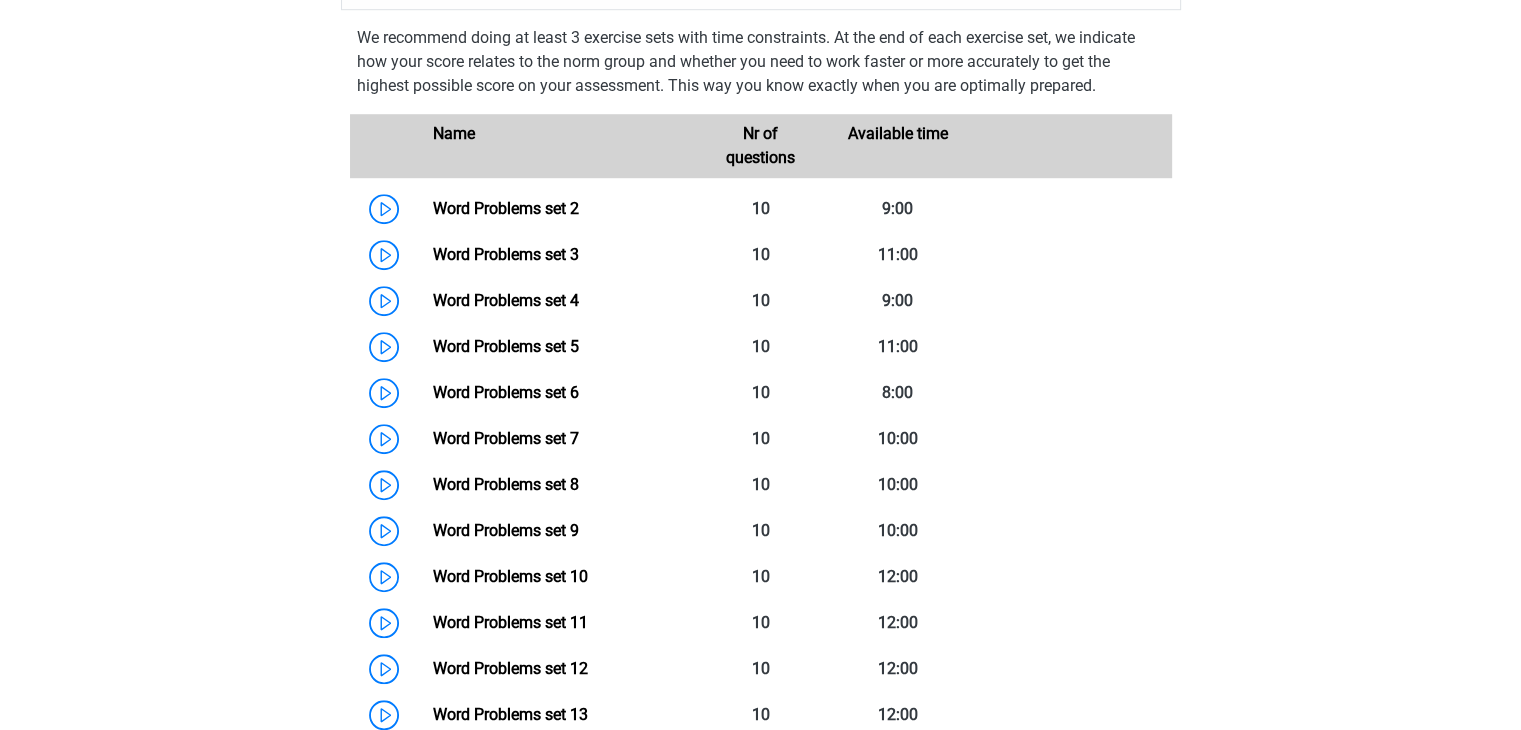 scroll, scrollTop: 1195, scrollLeft: 0, axis: vertical 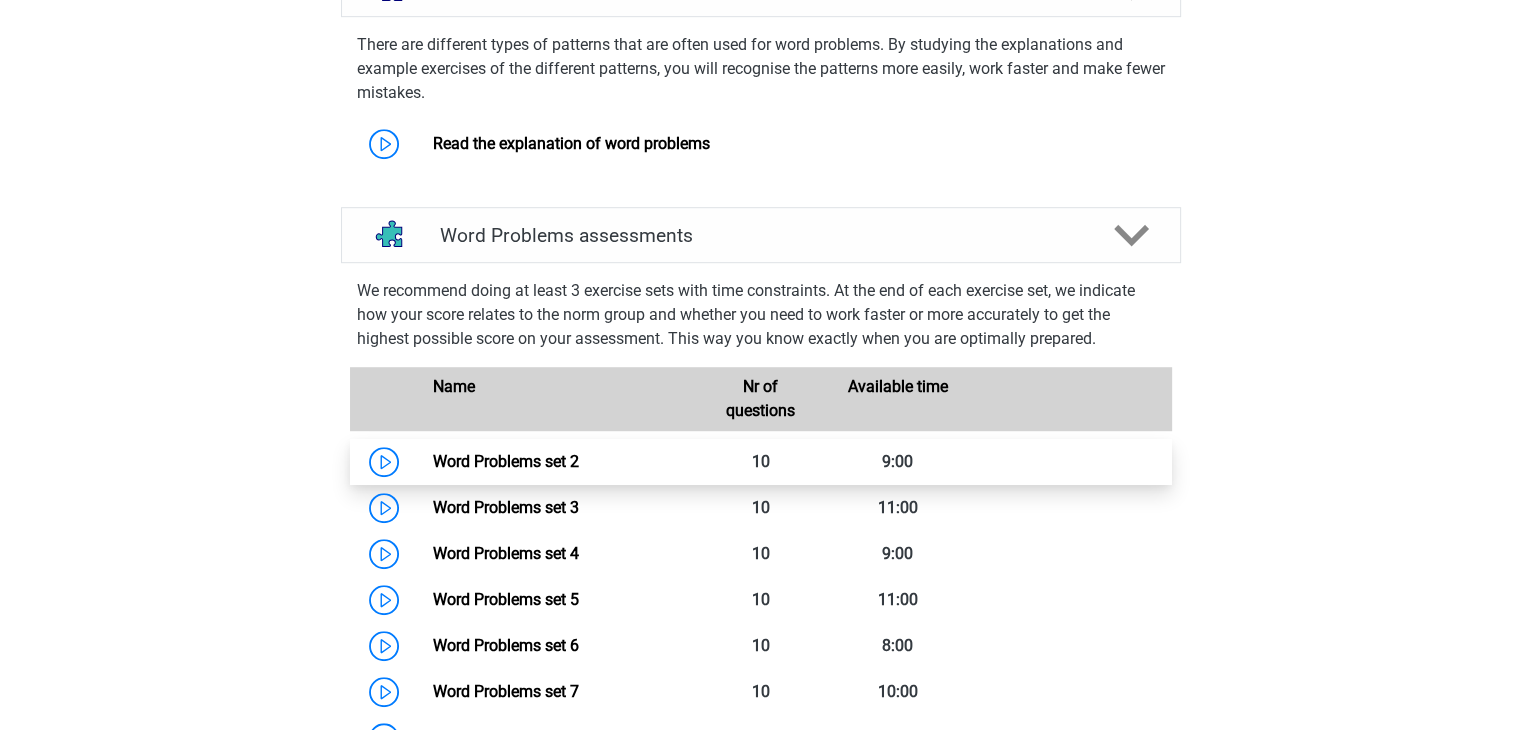 click on "Word Problems
set 2" at bounding box center (506, 461) 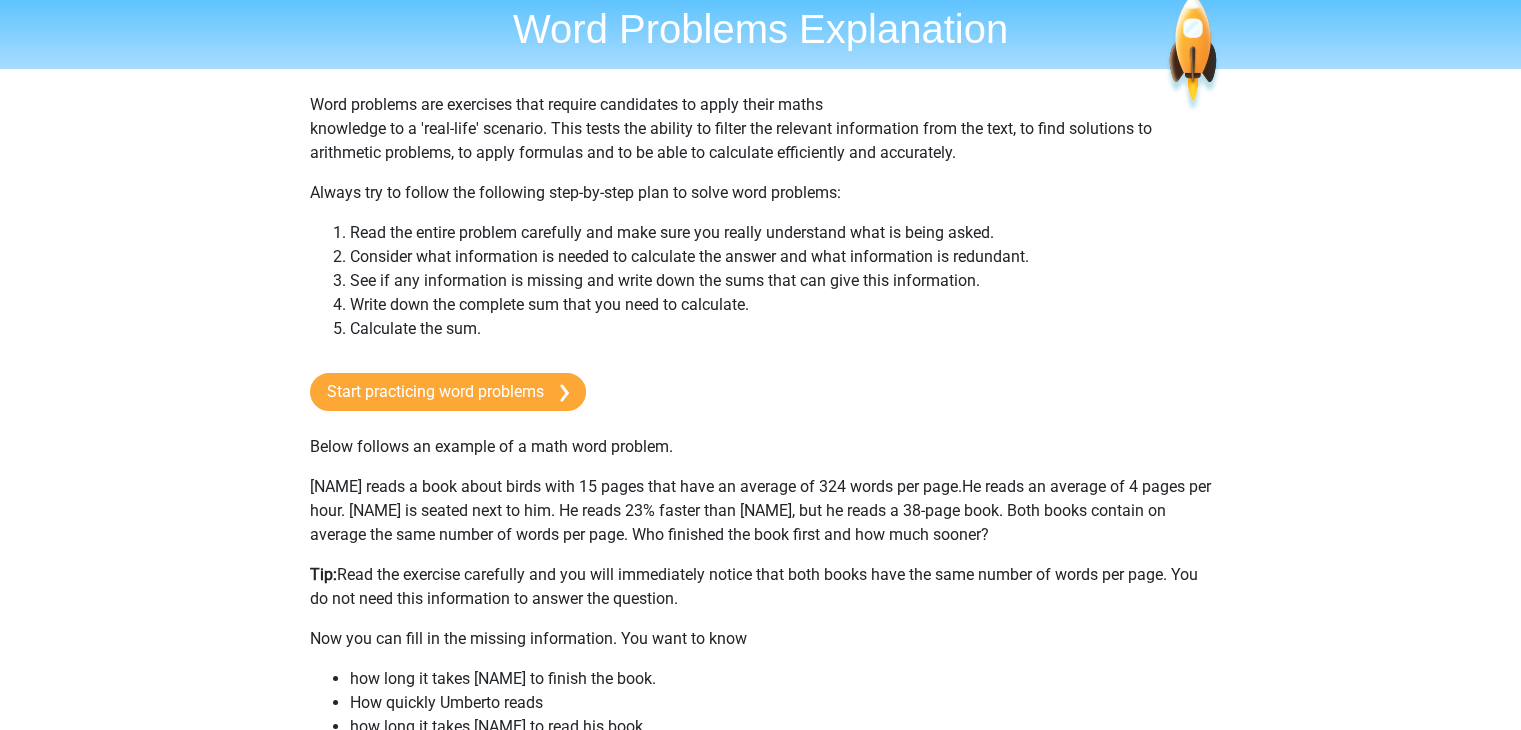 scroll, scrollTop: 0, scrollLeft: 0, axis: both 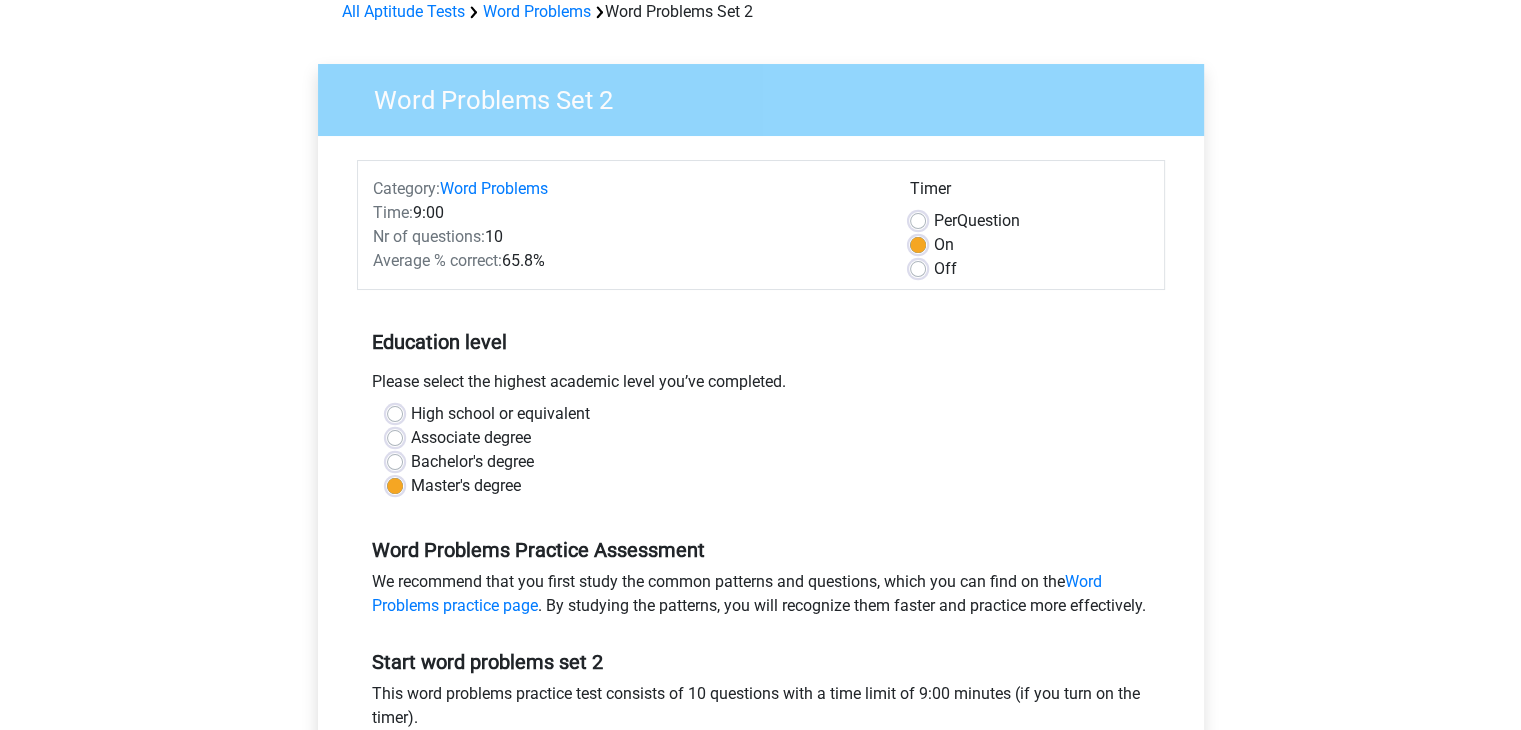 click on "Off" at bounding box center (945, 269) 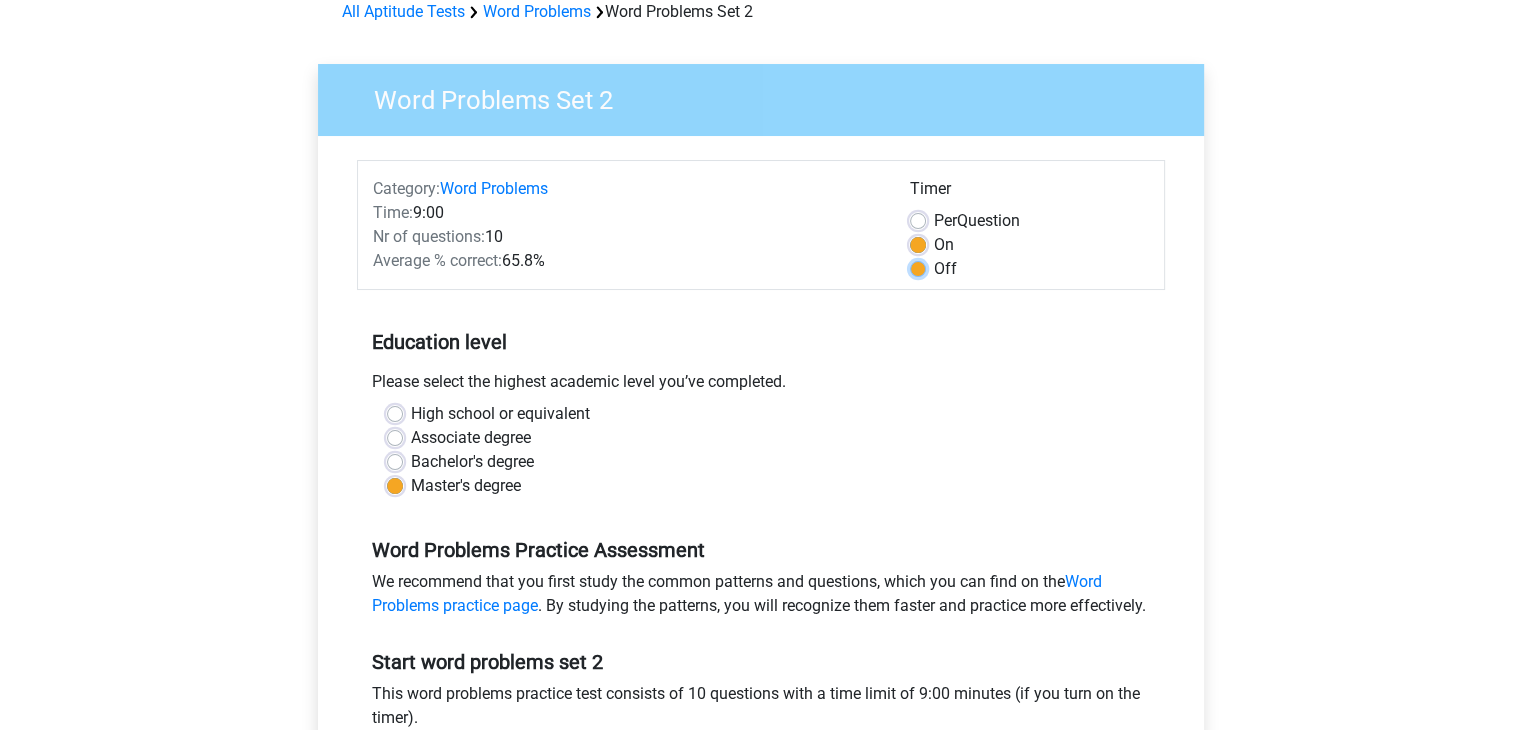 click on "Off" at bounding box center [918, 267] 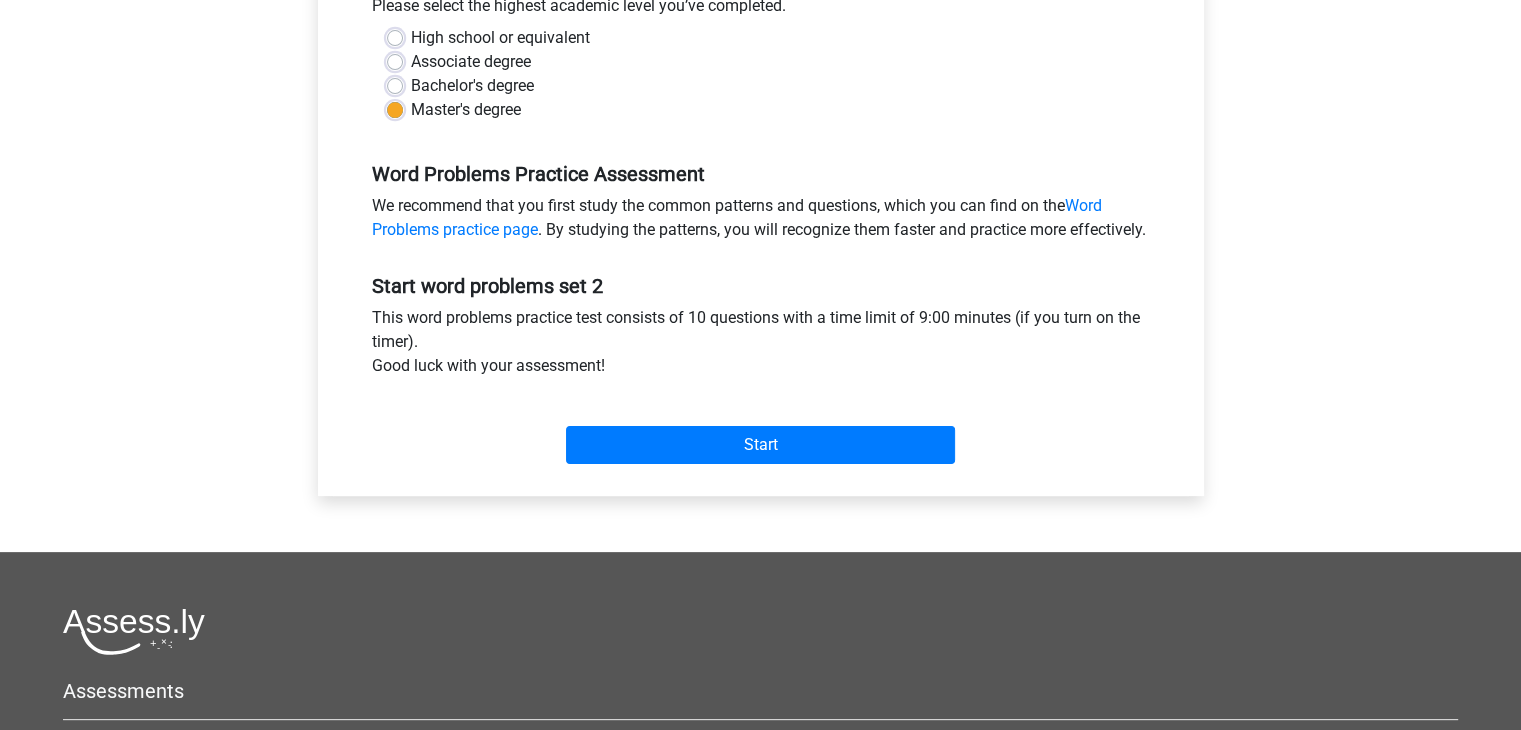 scroll, scrollTop: 500, scrollLeft: 0, axis: vertical 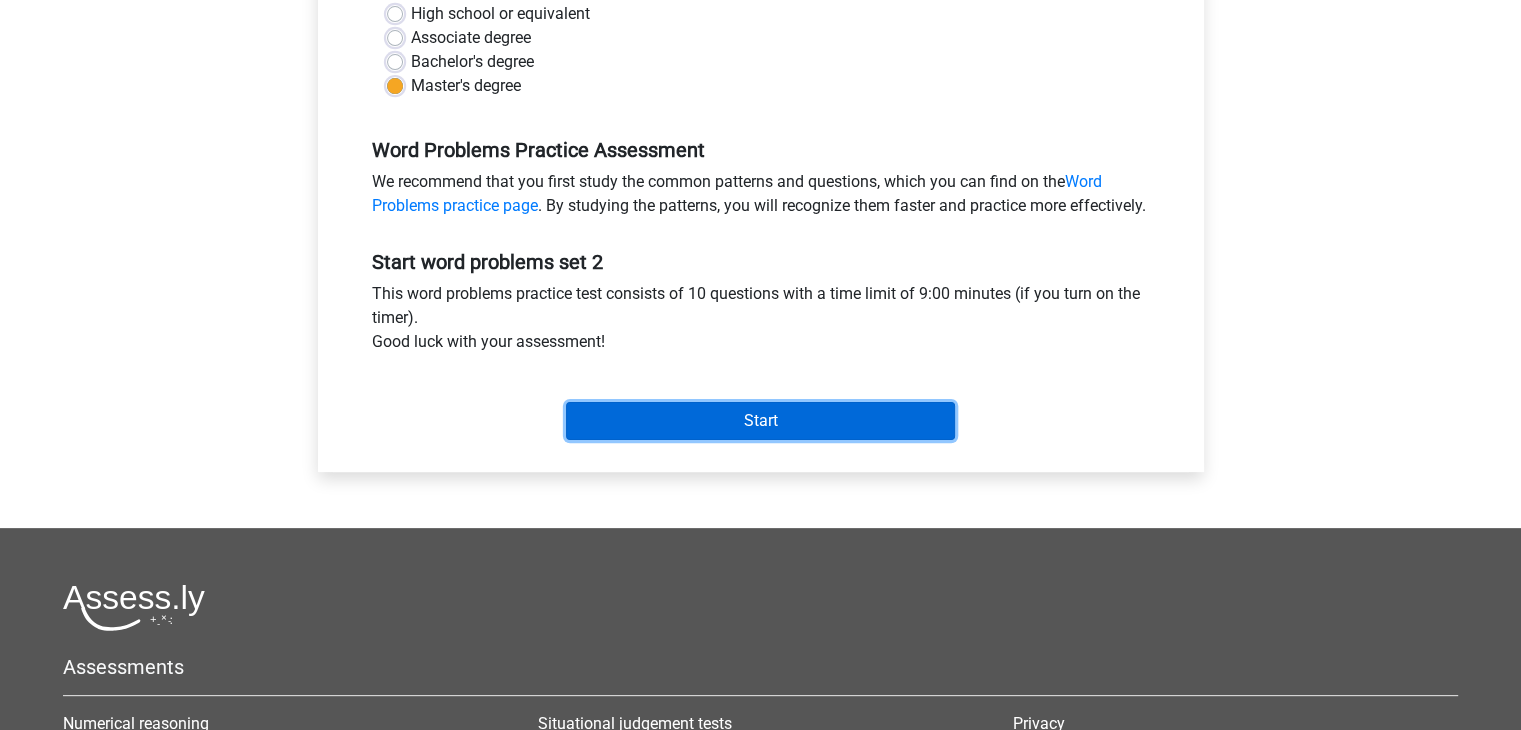 click on "Start" at bounding box center [760, 421] 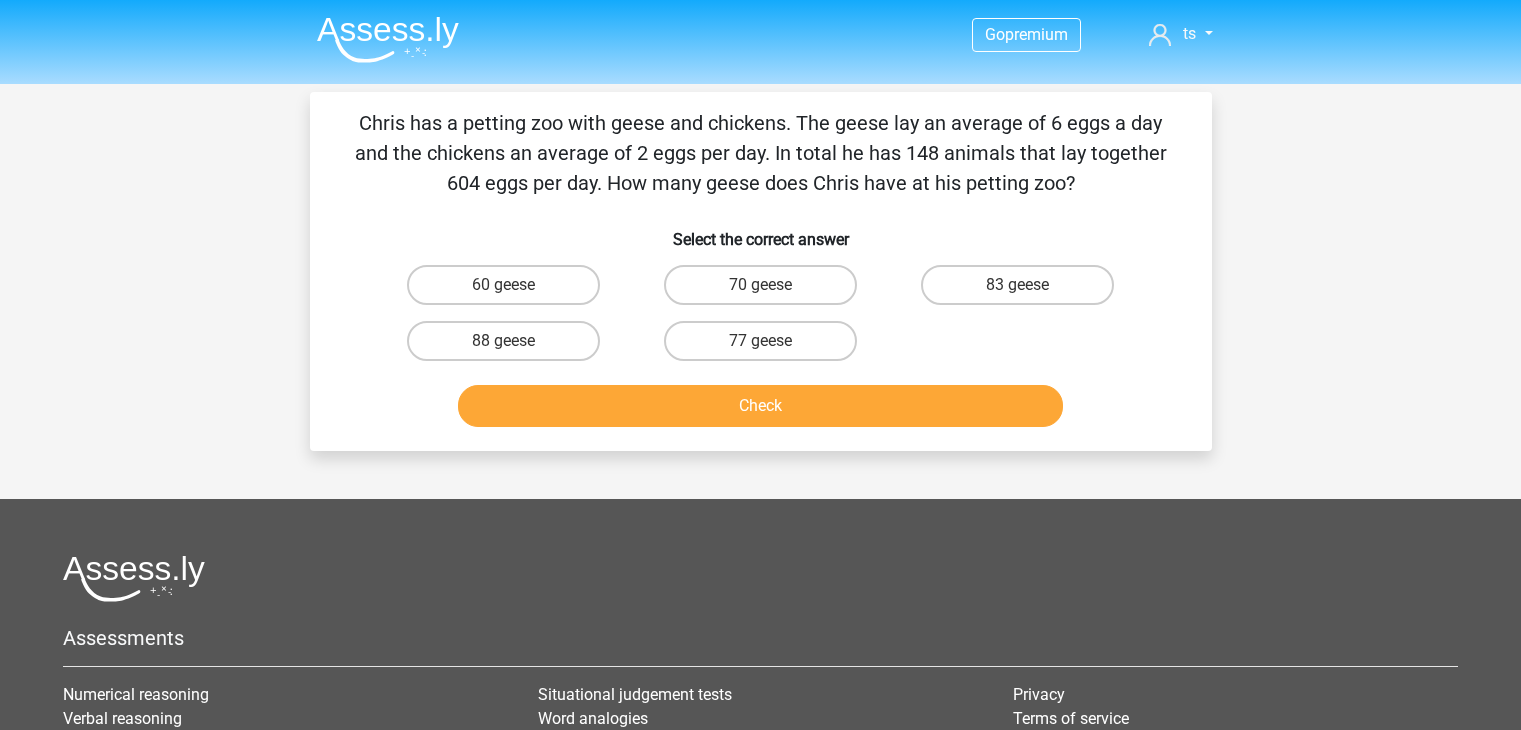 scroll, scrollTop: 0, scrollLeft: 0, axis: both 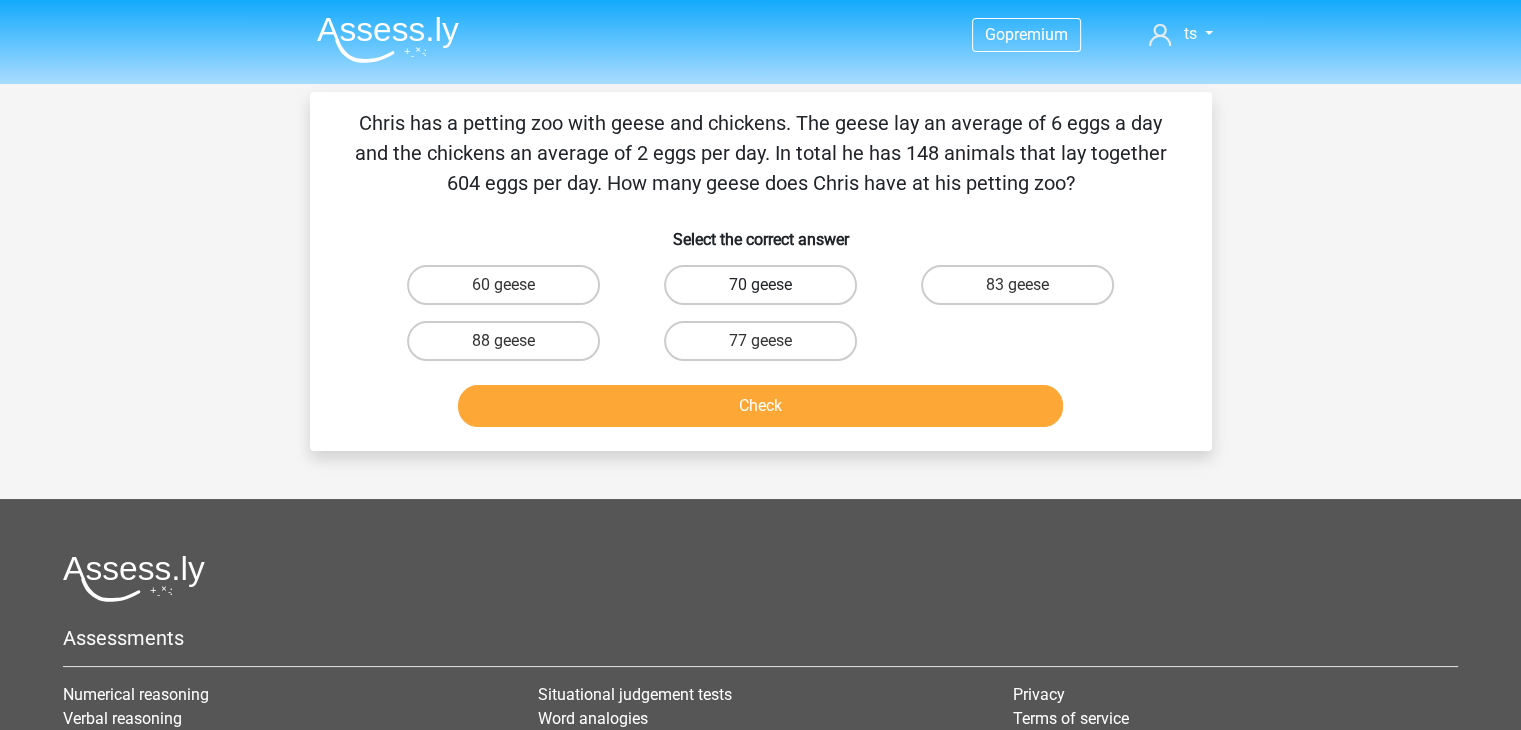 click on "70 geese" at bounding box center (760, 285) 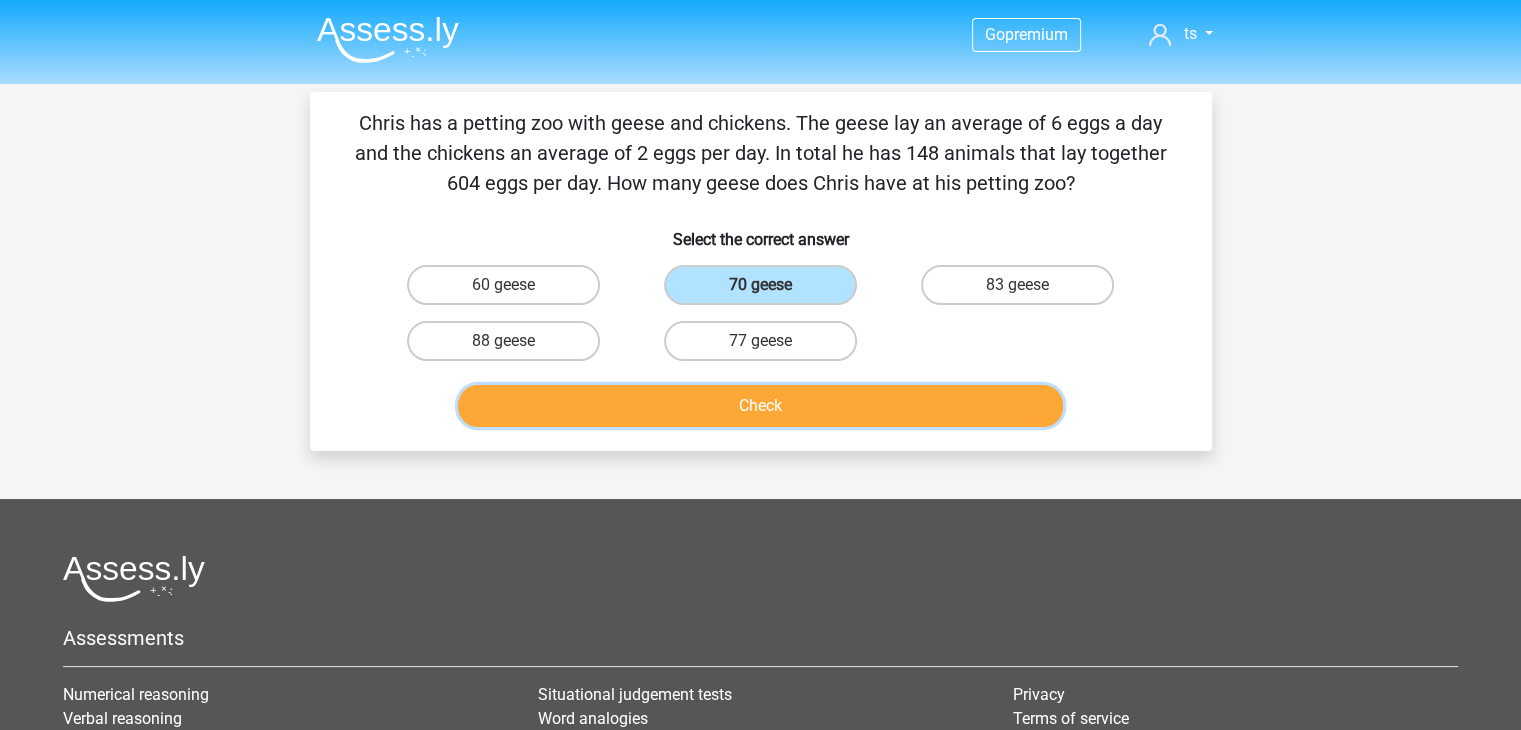 click on "Check" at bounding box center (760, 406) 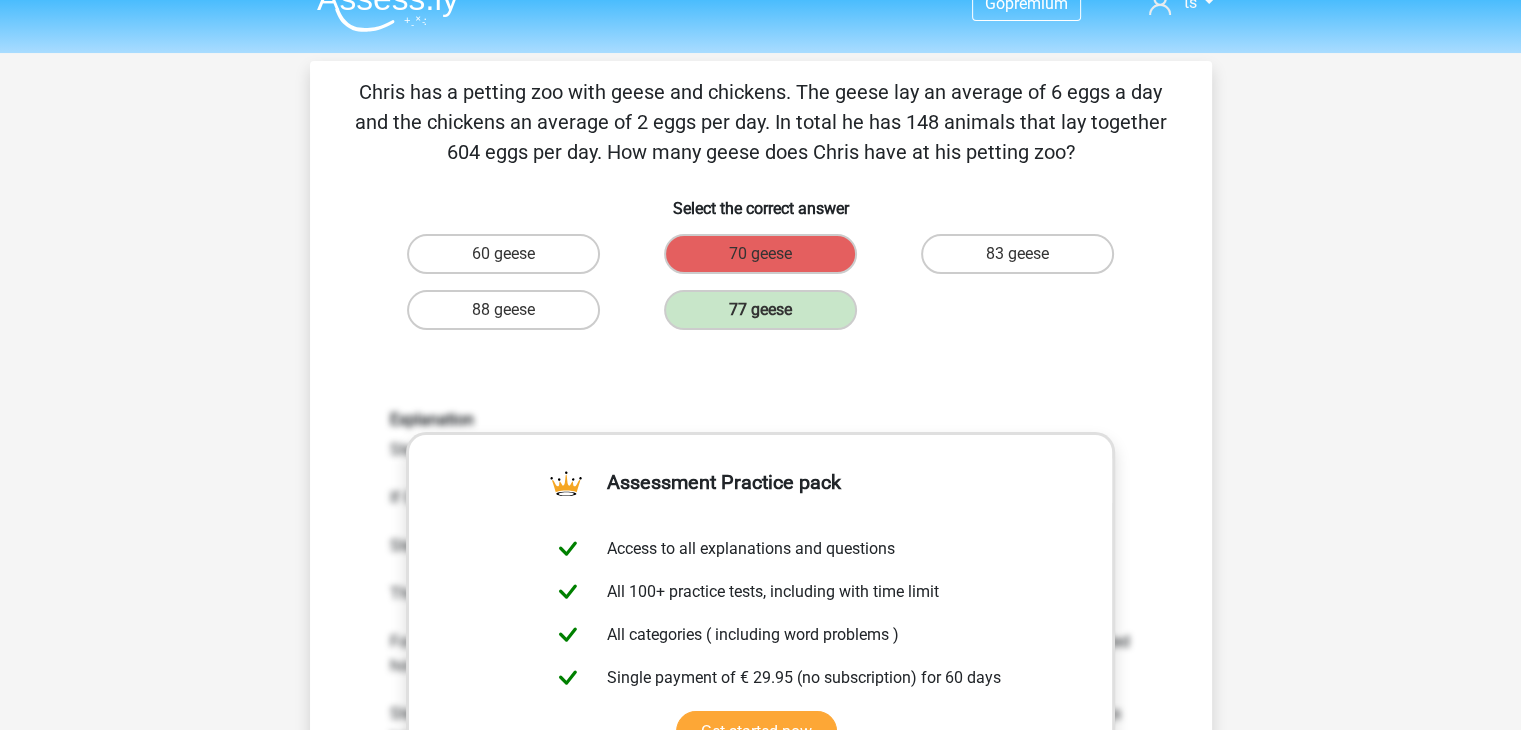 scroll, scrollTop: 0, scrollLeft: 0, axis: both 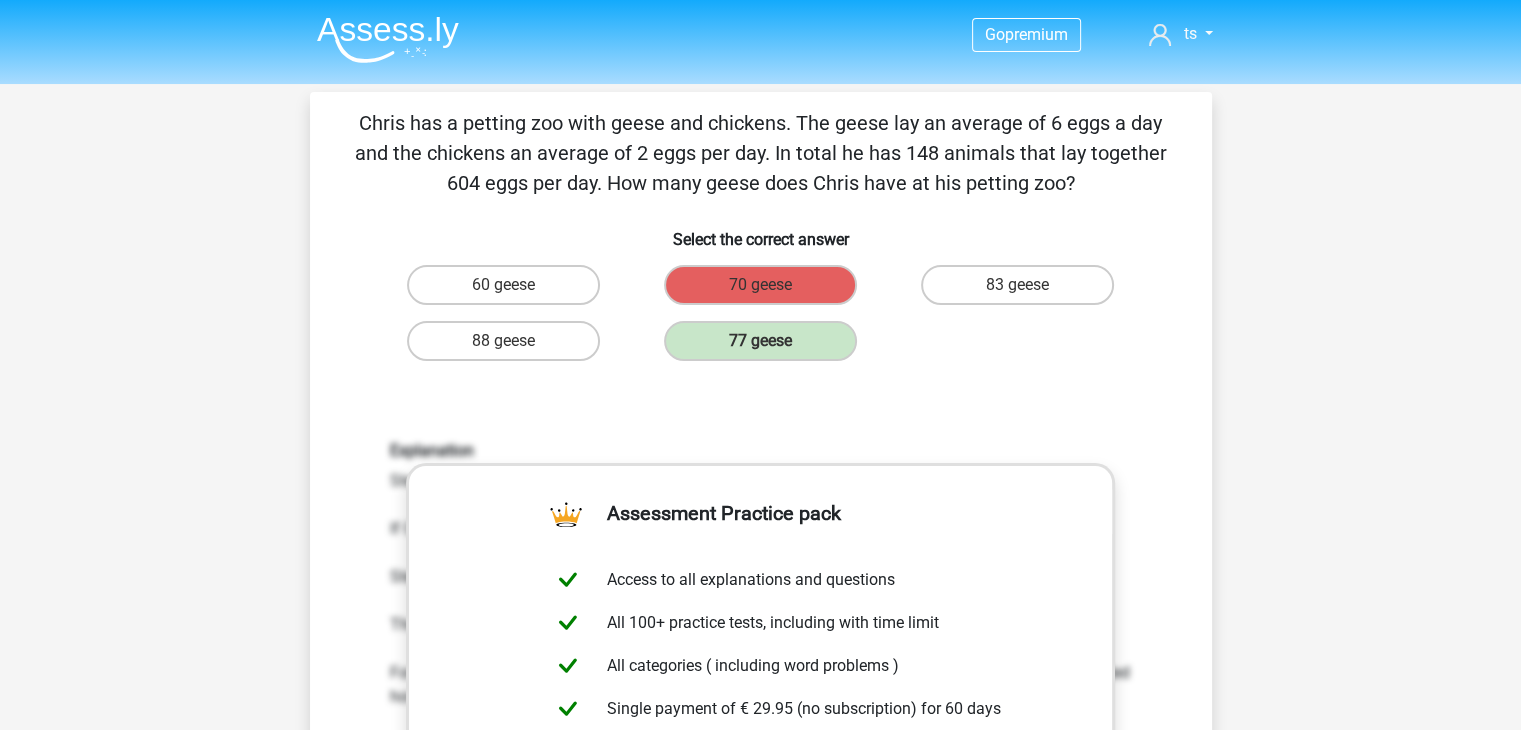 drag, startPoint x: 361, startPoint y: 129, endPoint x: 1086, endPoint y: 182, distance: 726.93463 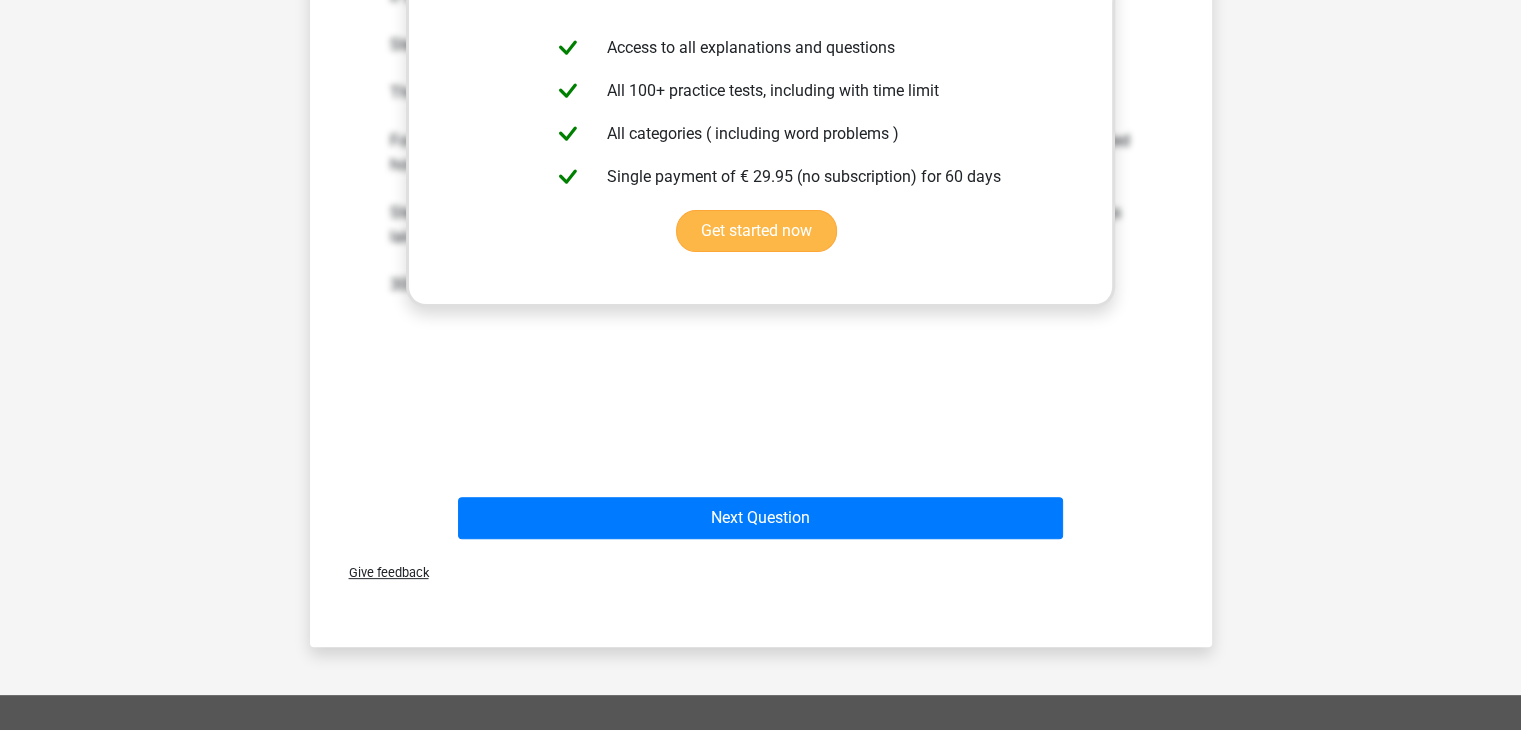 scroll, scrollTop: 538, scrollLeft: 0, axis: vertical 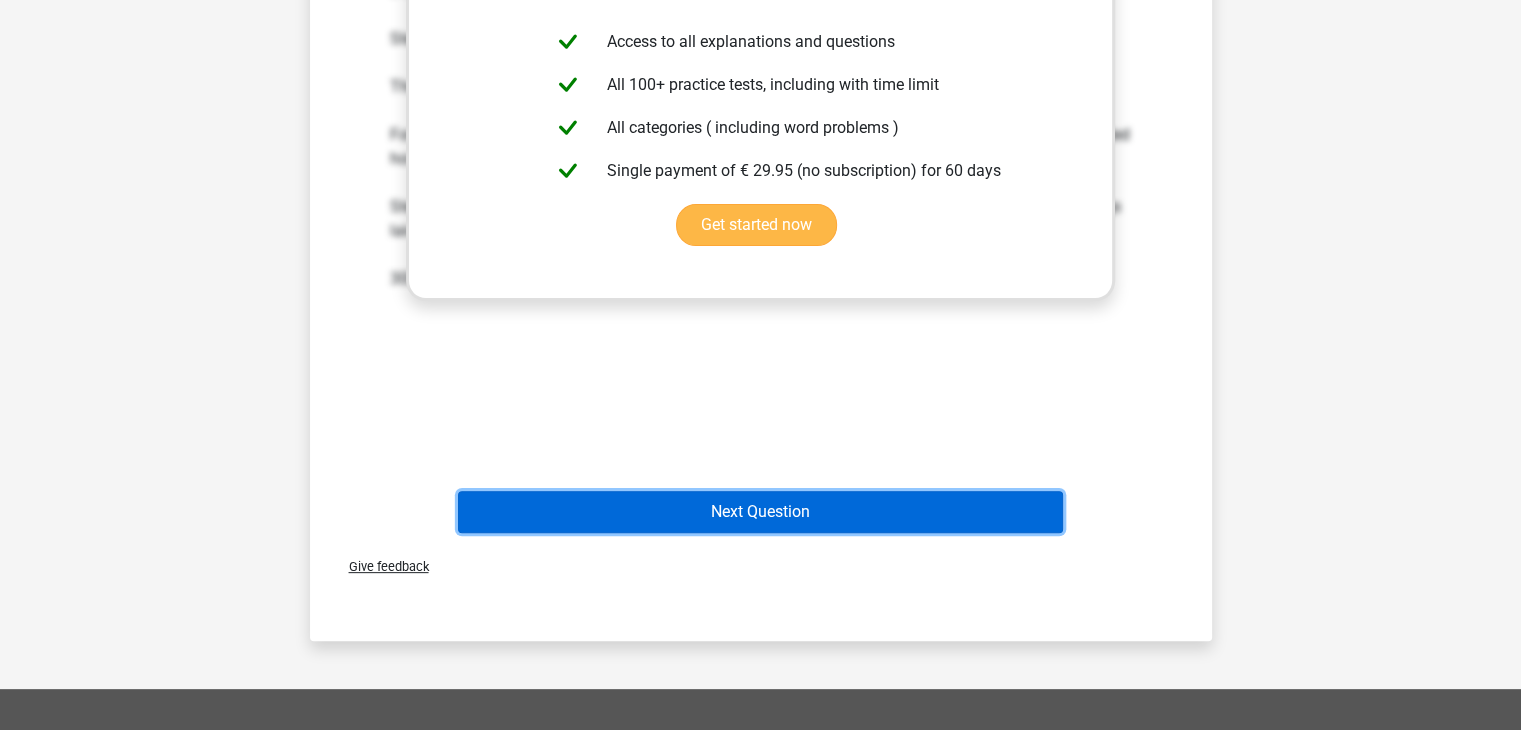 click on "Next Question" at bounding box center (760, 512) 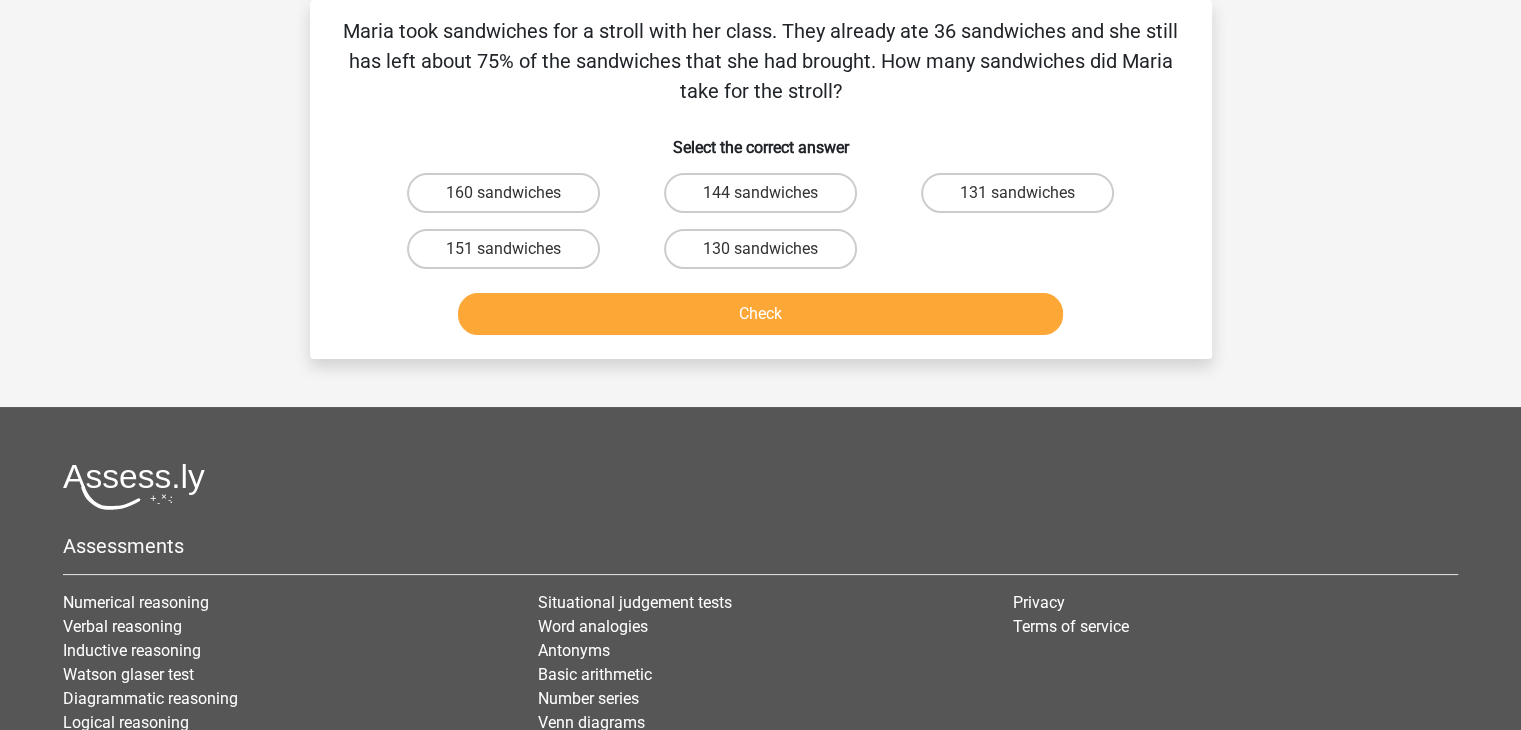 scroll, scrollTop: 0, scrollLeft: 0, axis: both 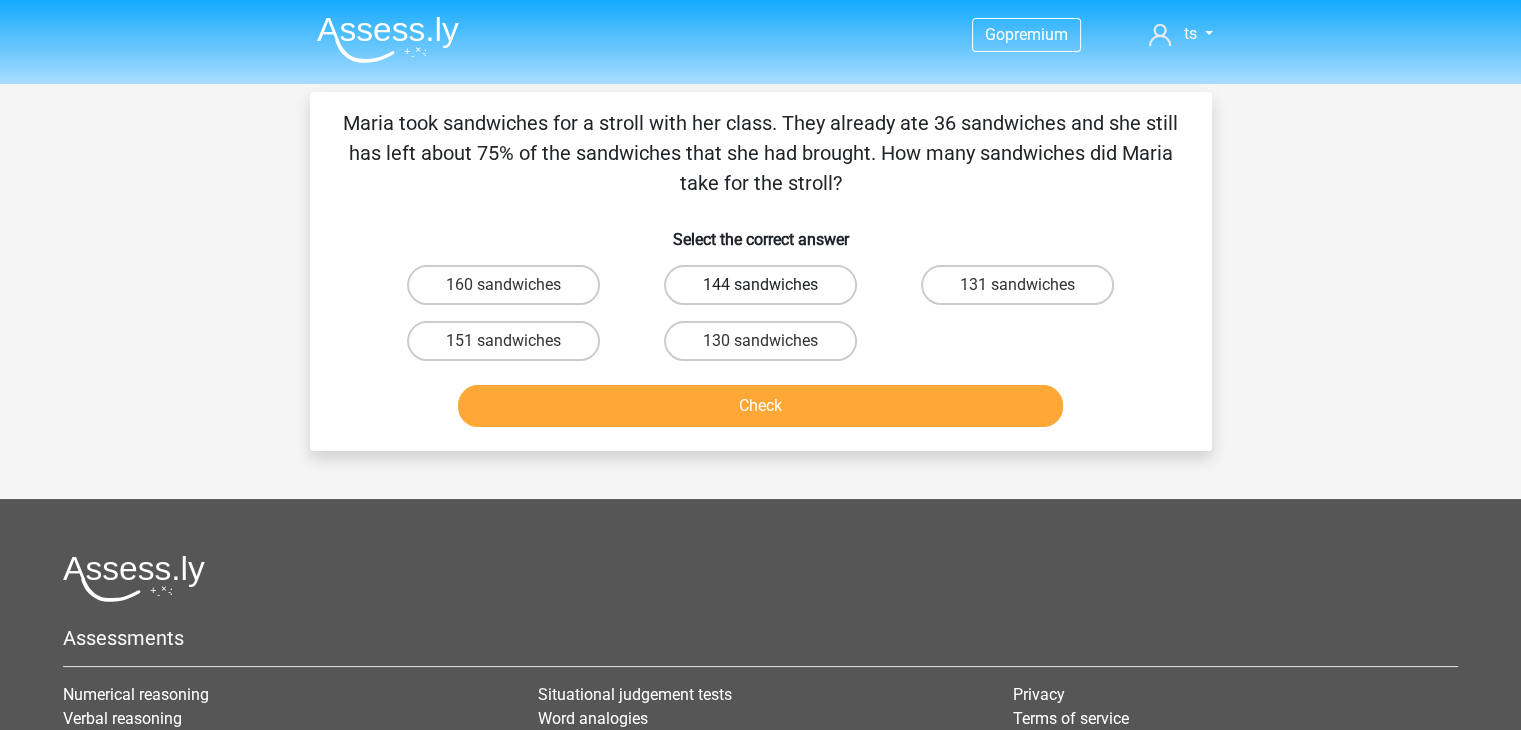 click on "144 sandwiches" at bounding box center [760, 285] 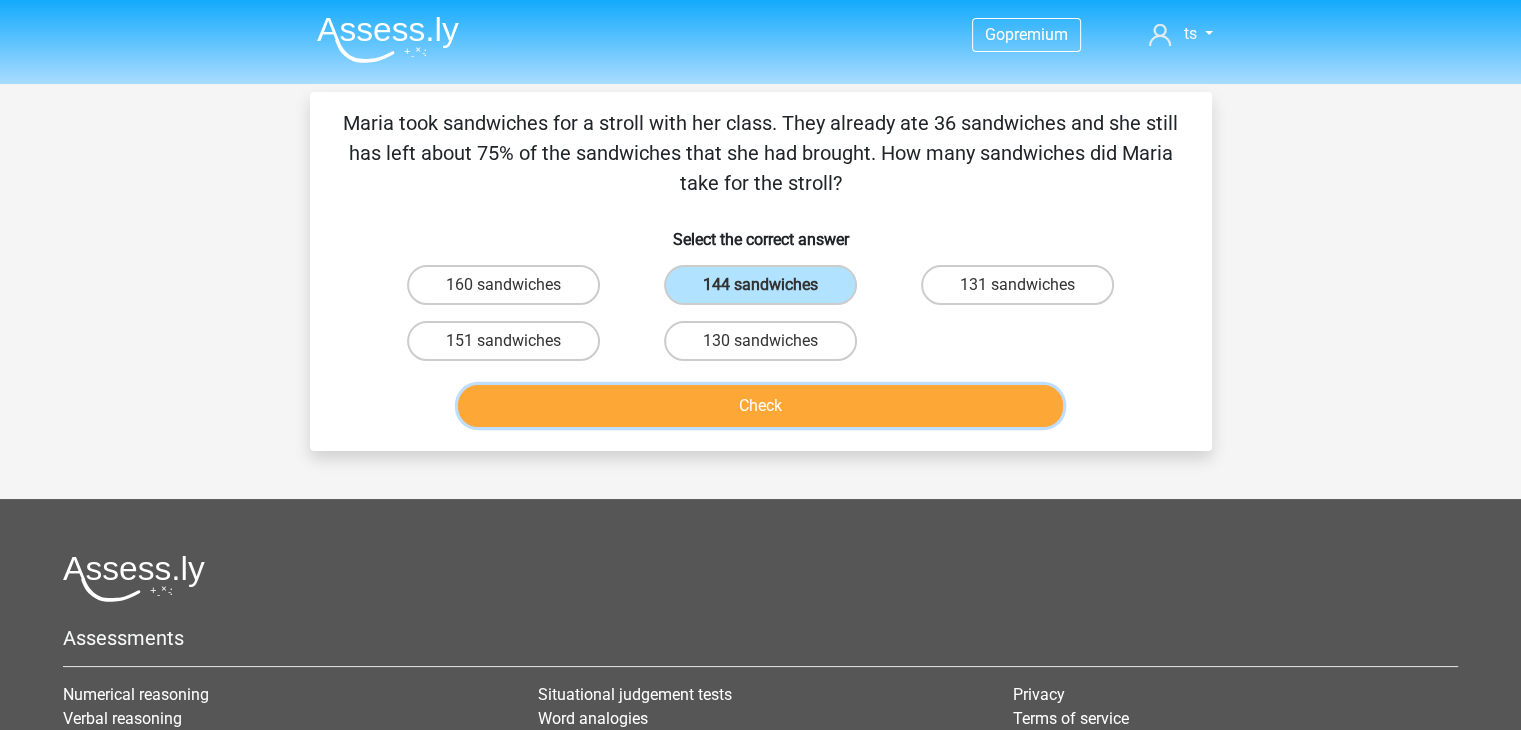 click on "Check" at bounding box center (760, 406) 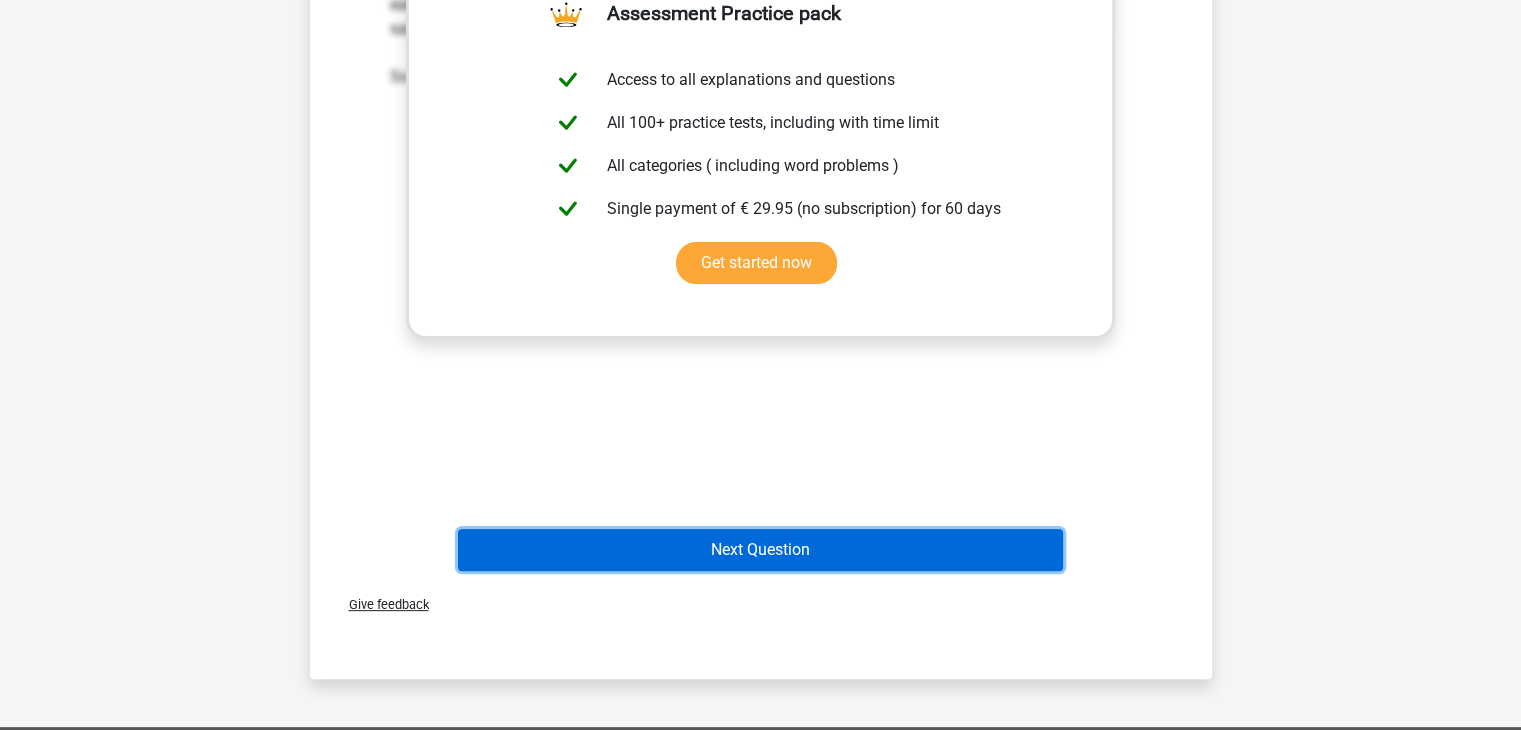 click on "Next Question" at bounding box center (760, 550) 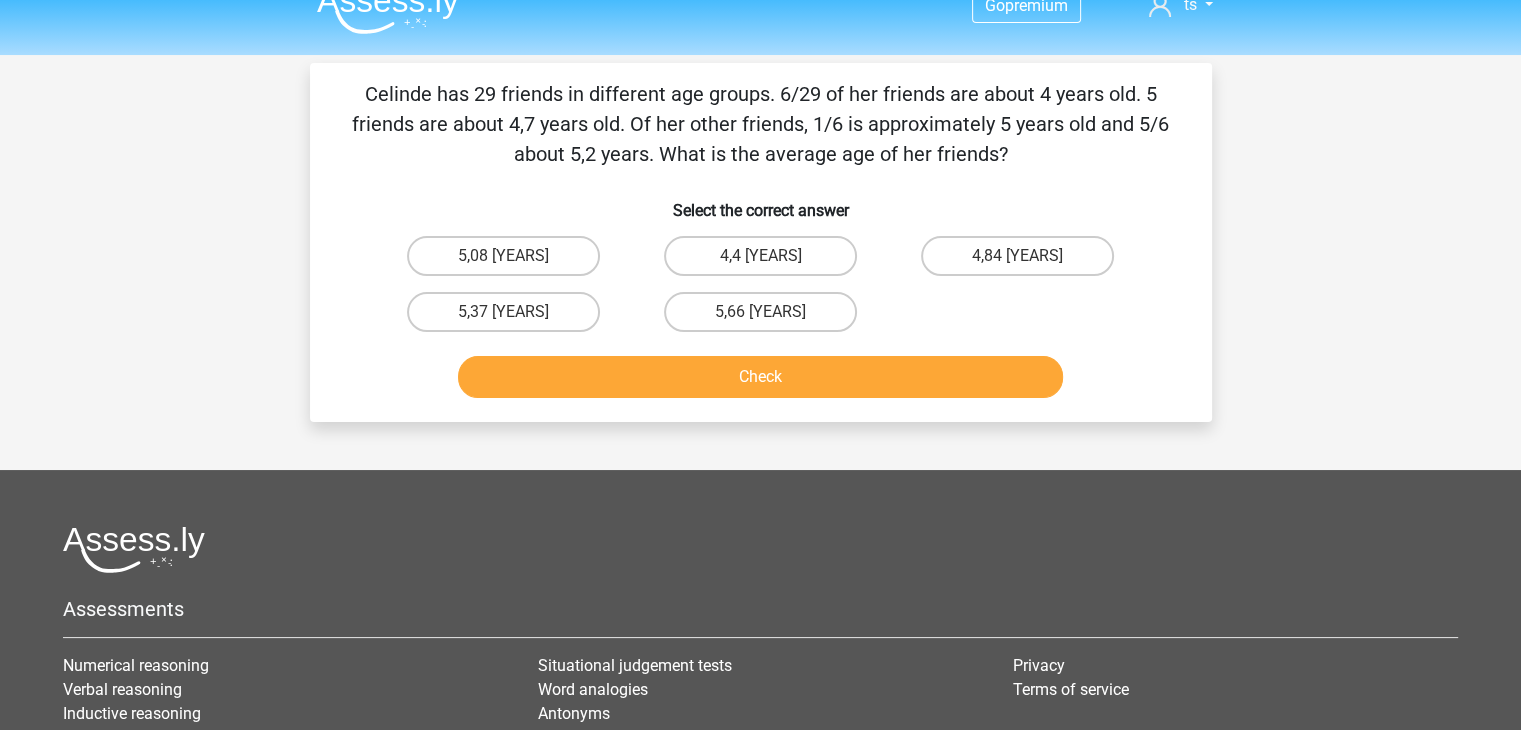 scroll, scrollTop: 0, scrollLeft: 0, axis: both 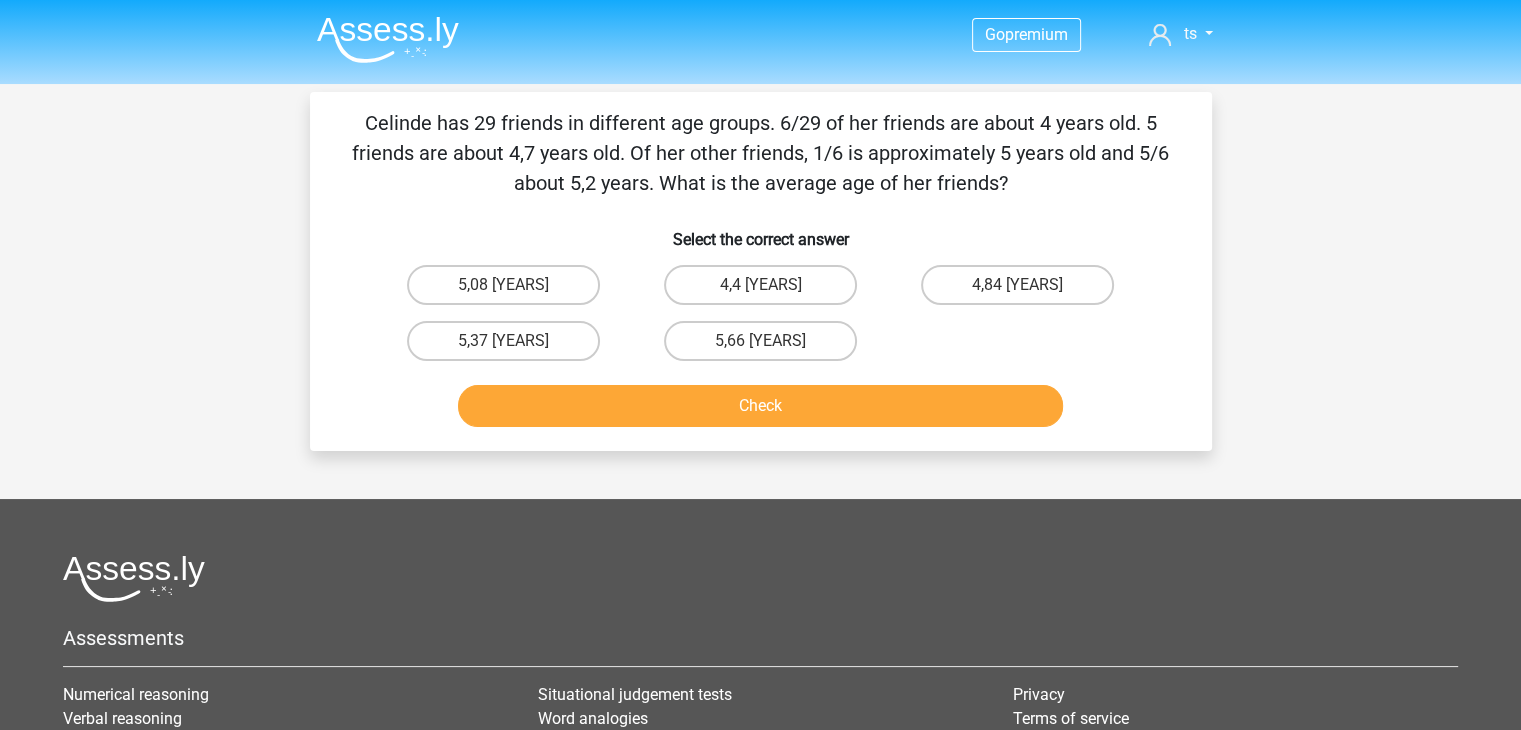 drag, startPoint x: 1038, startPoint y: 187, endPoint x: 367, endPoint y: 131, distance: 673.33276 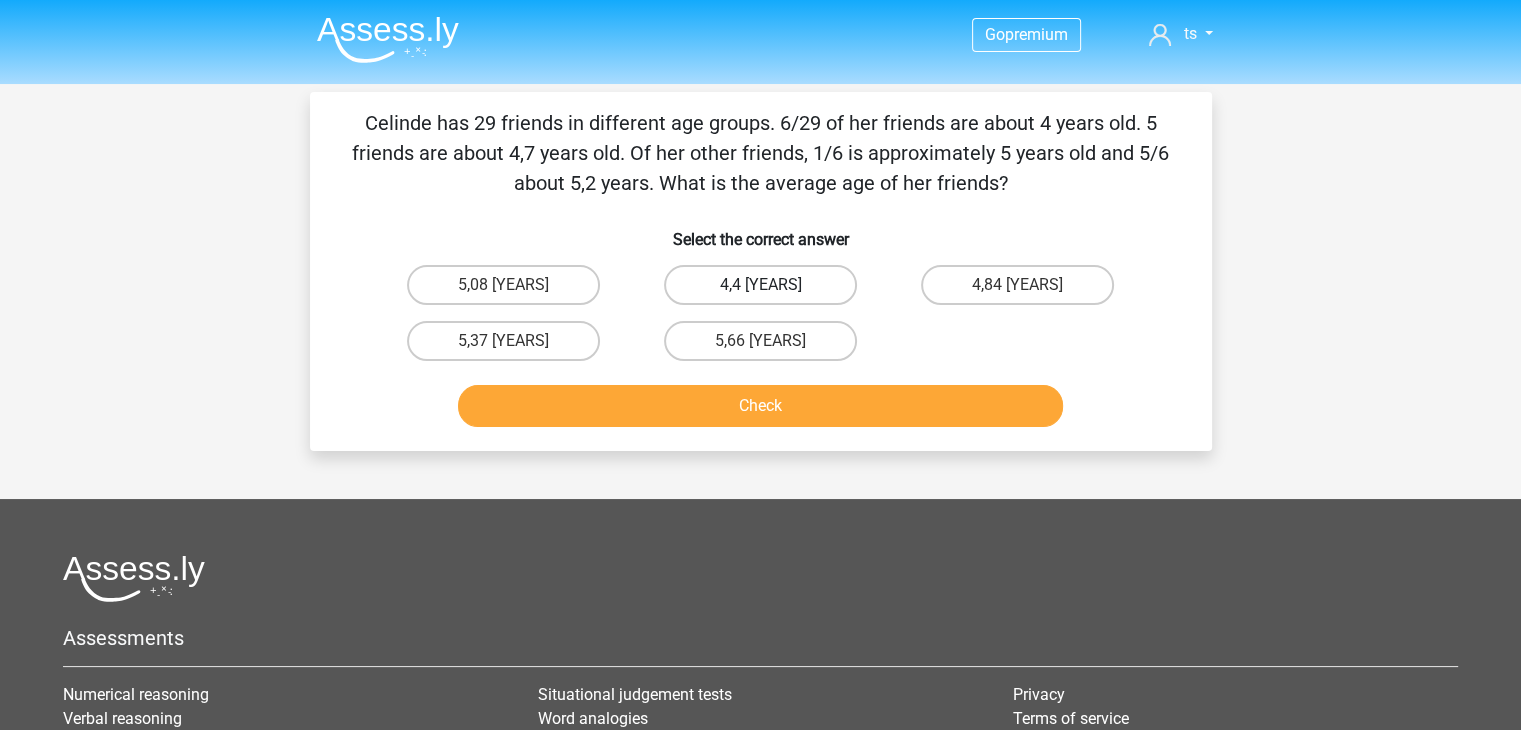 click on "4,4 [YEARS]" at bounding box center [760, 285] 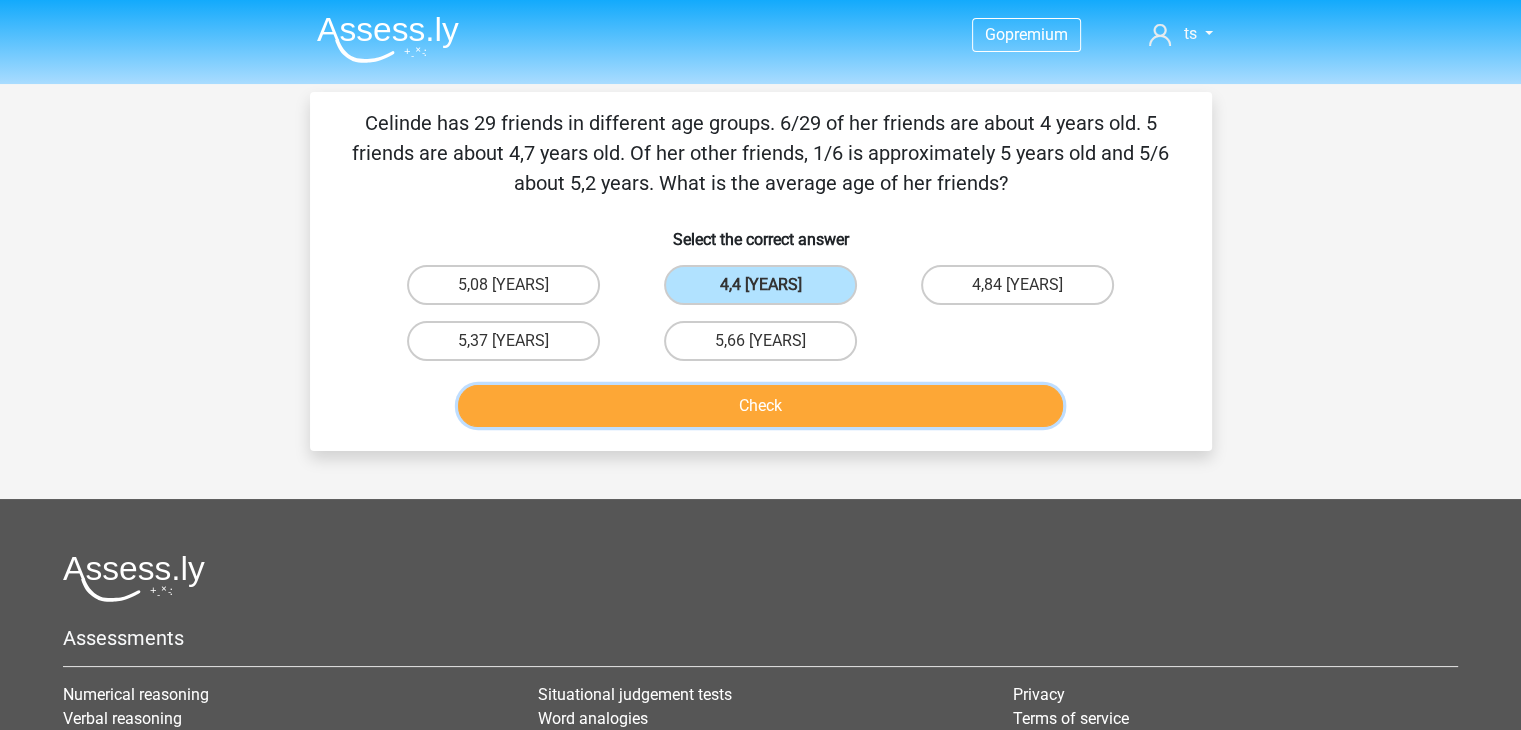 click on "Check" at bounding box center (760, 406) 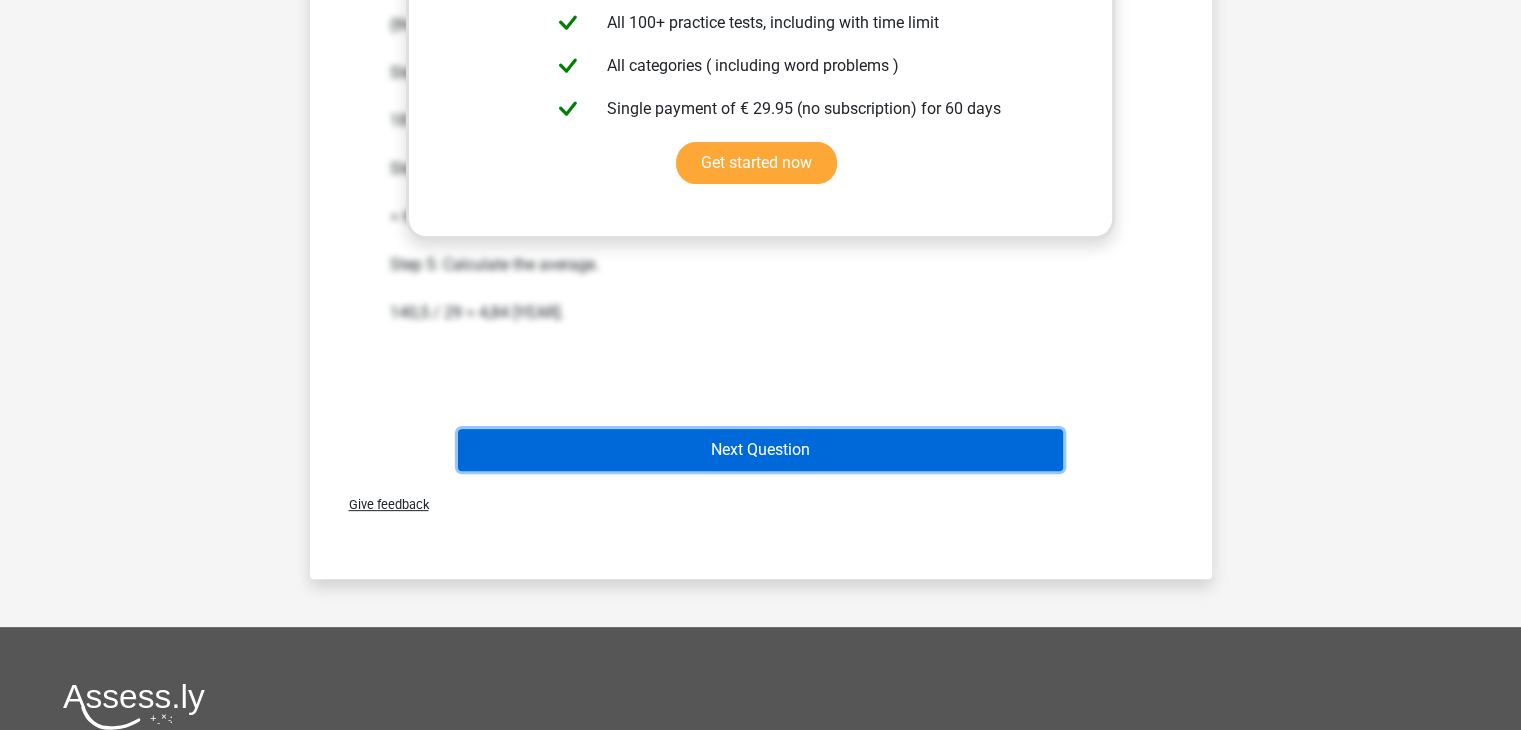 click on "Next Question" at bounding box center [760, 450] 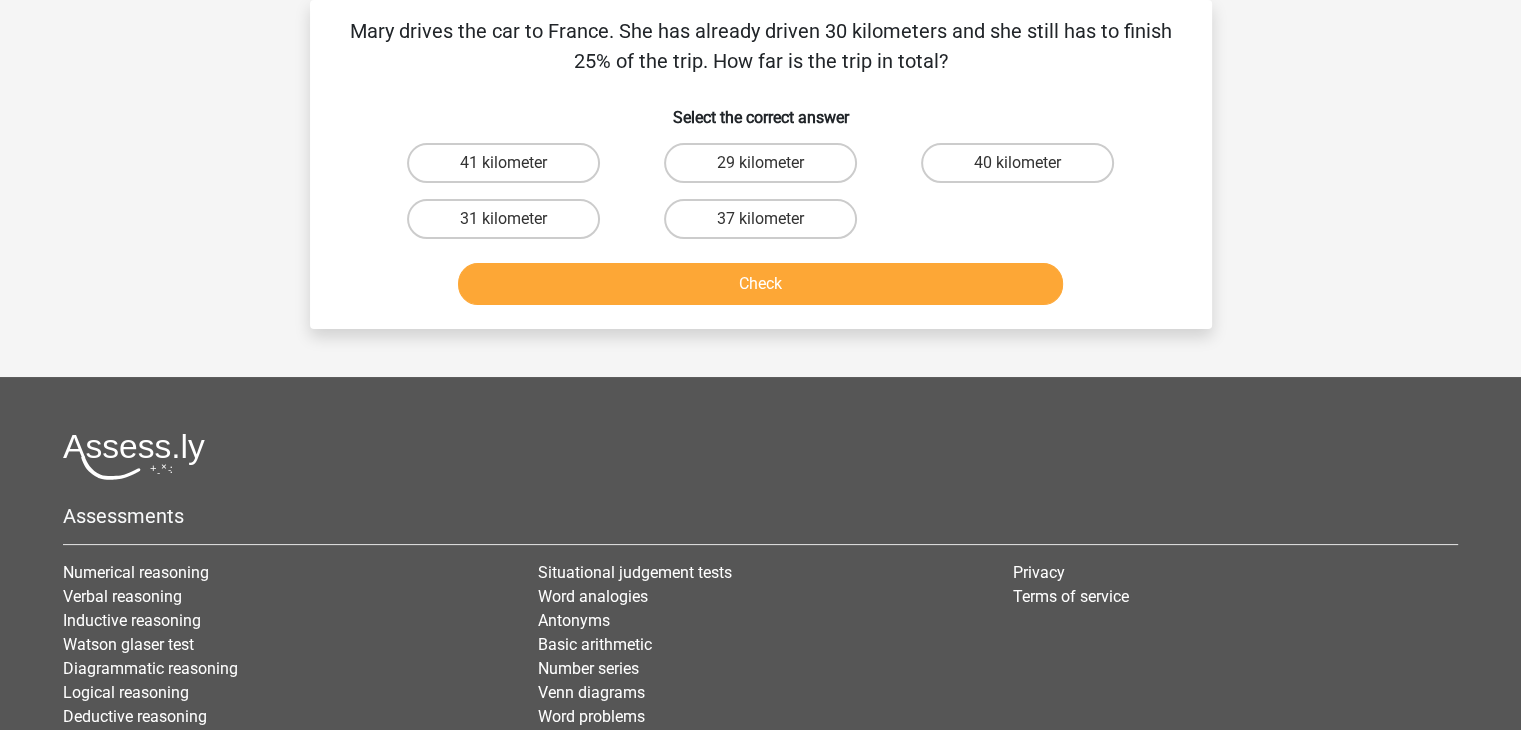 scroll, scrollTop: 0, scrollLeft: 0, axis: both 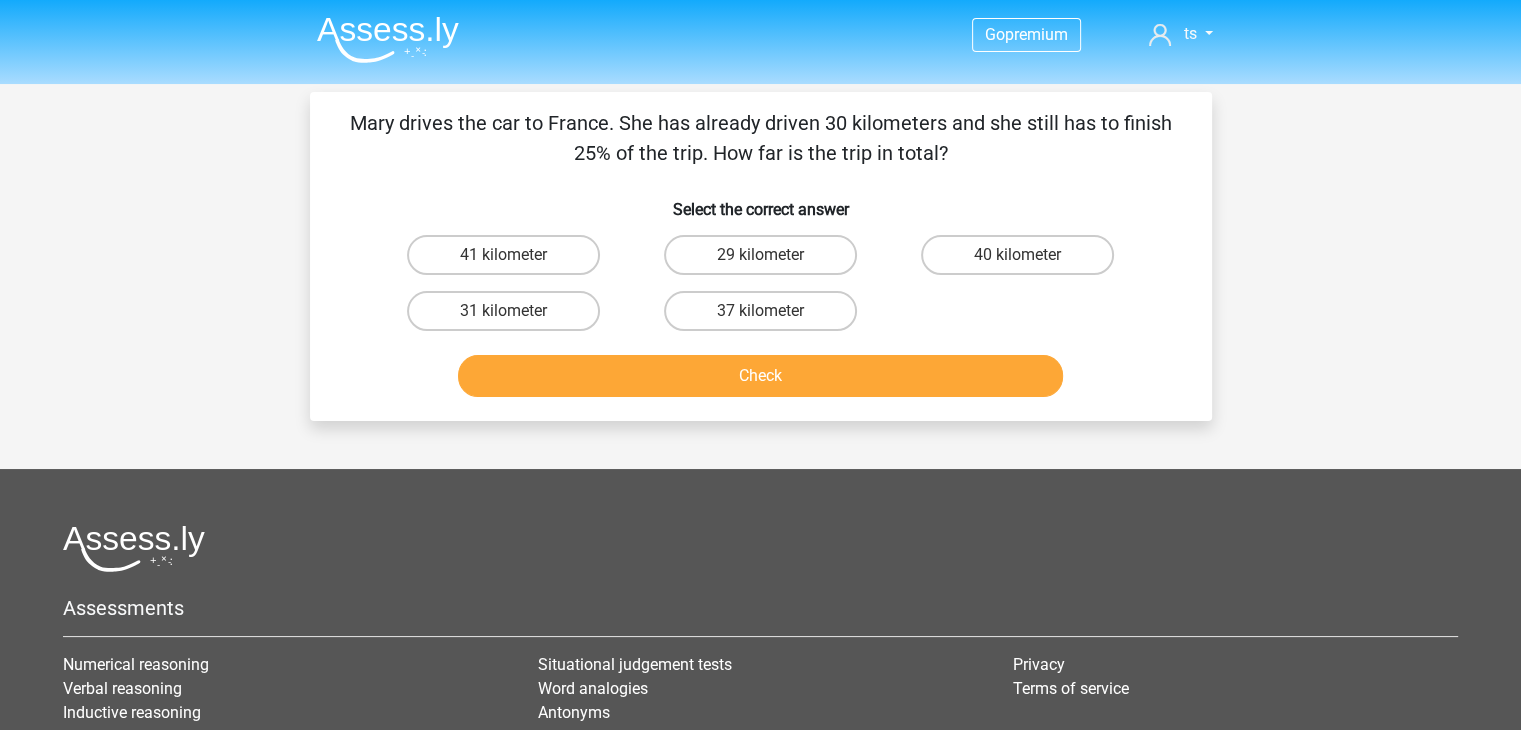 drag, startPoint x: 996, startPoint y: 150, endPoint x: 267, endPoint y: 109, distance: 730.15204 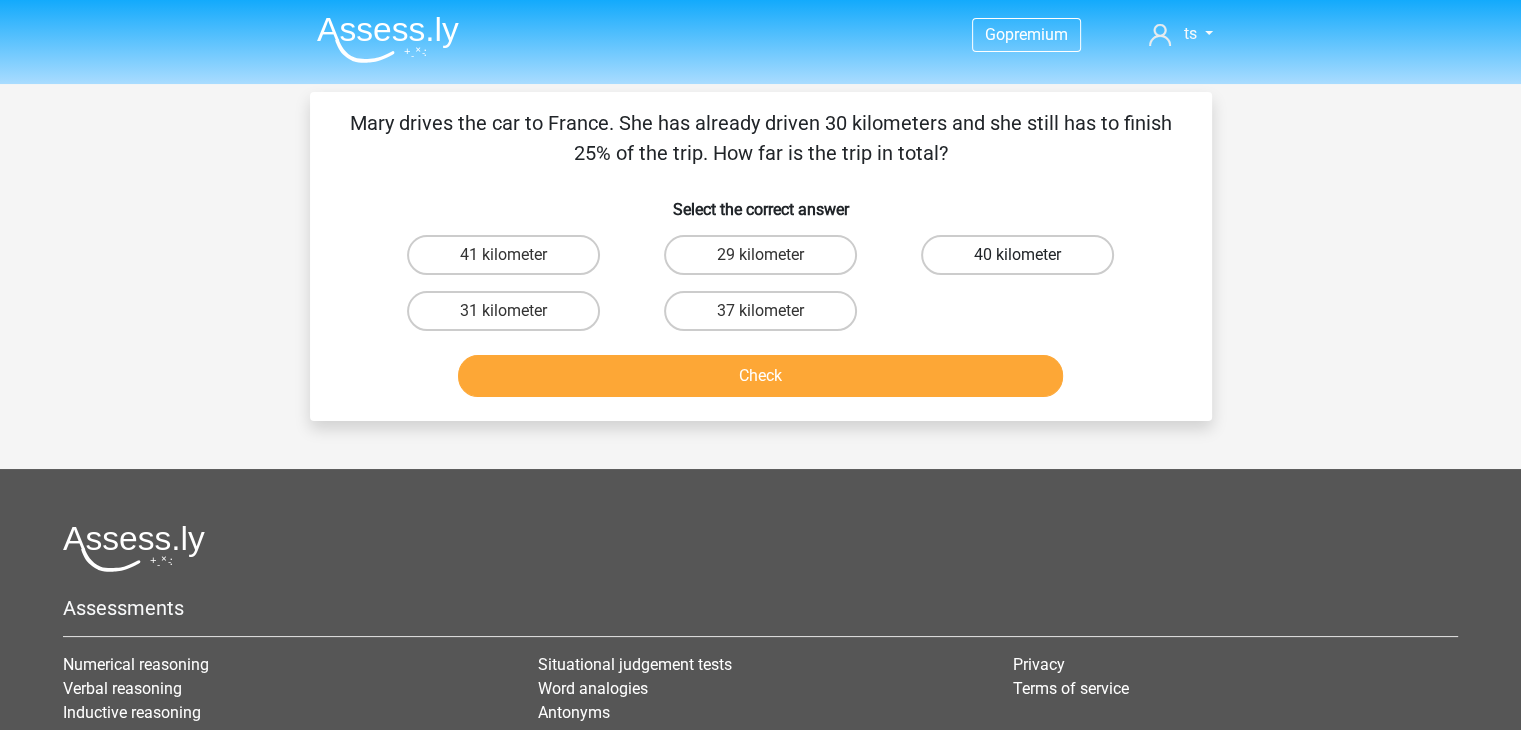 click on "40 kilometer" at bounding box center (1017, 255) 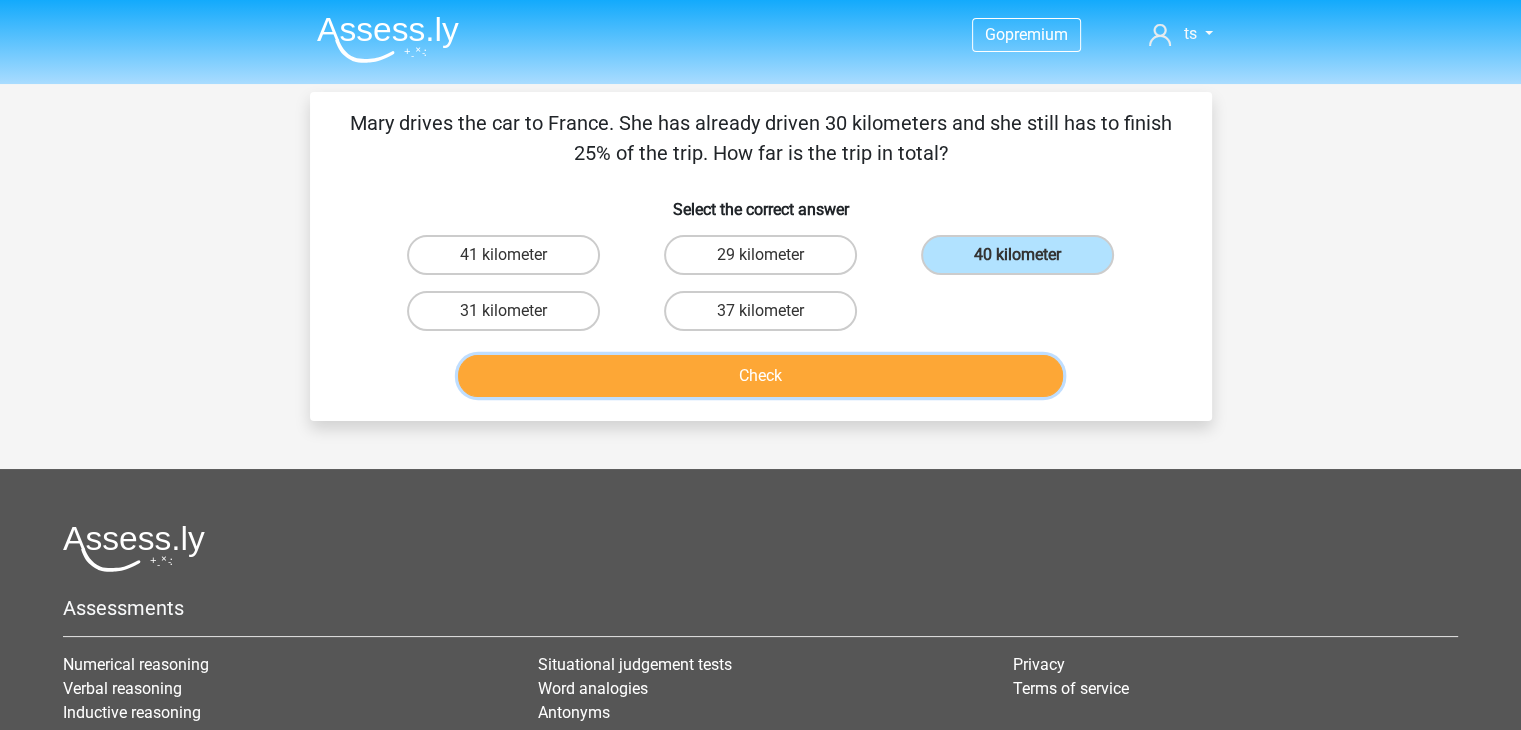 click on "Check" at bounding box center [760, 376] 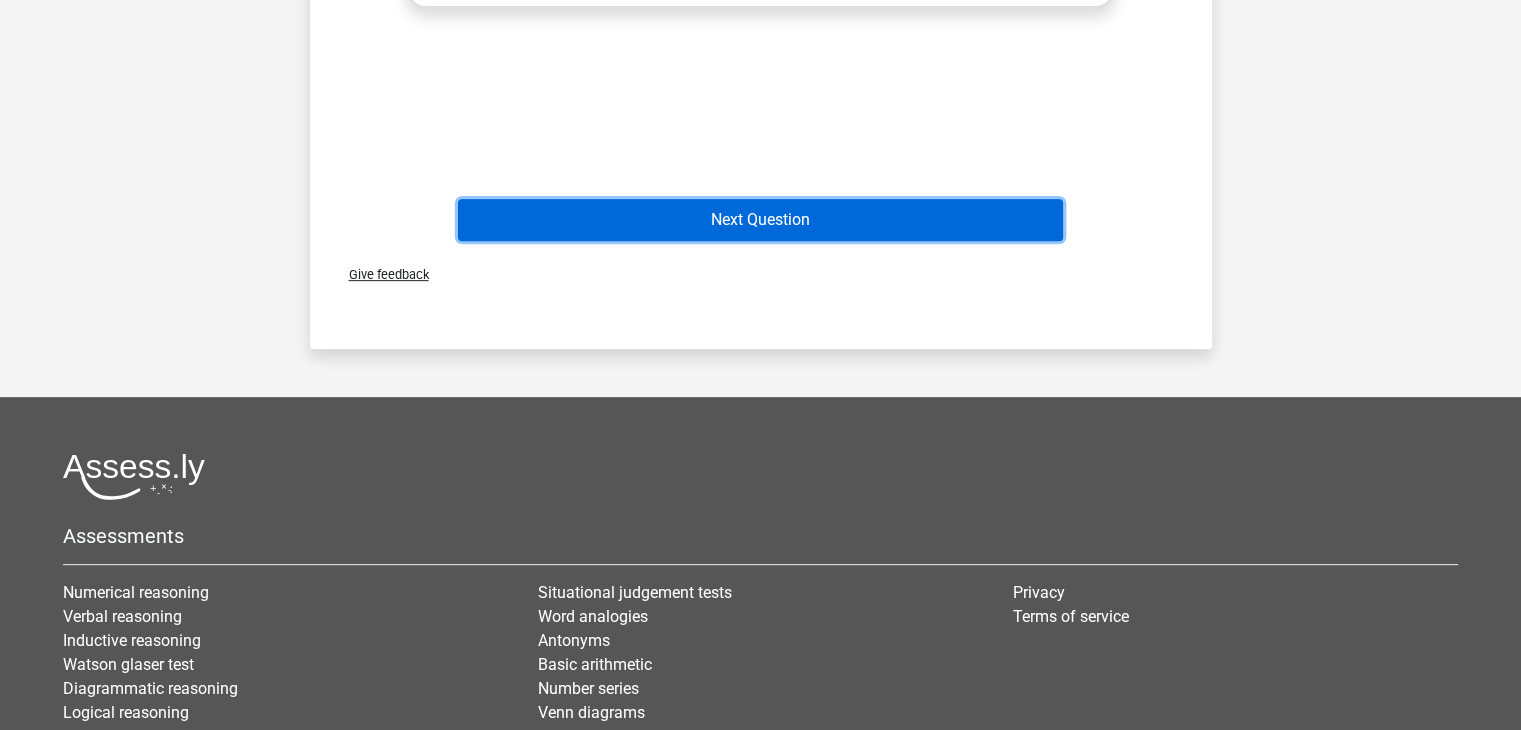 click on "Next Question" at bounding box center (760, 220) 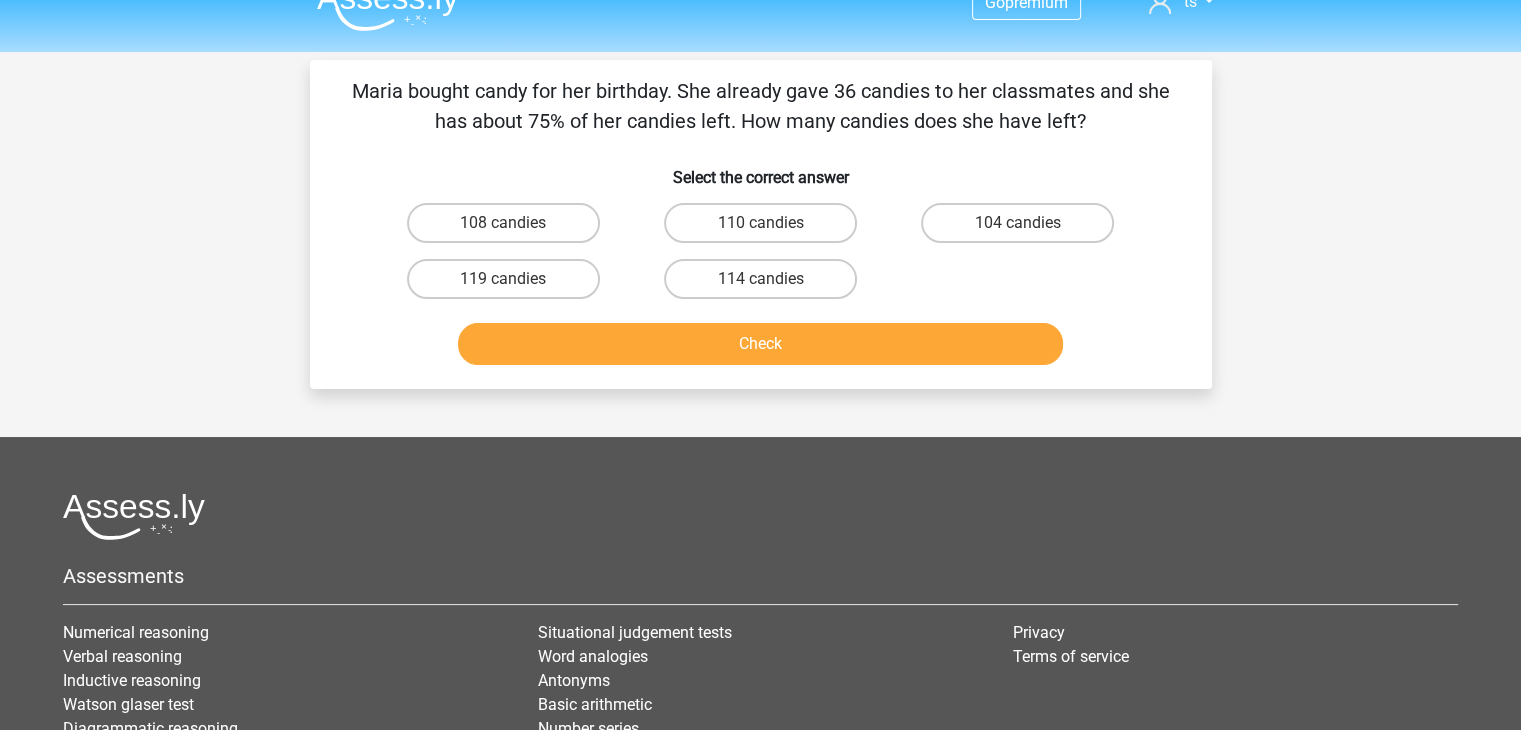 scroll, scrollTop: 0, scrollLeft: 0, axis: both 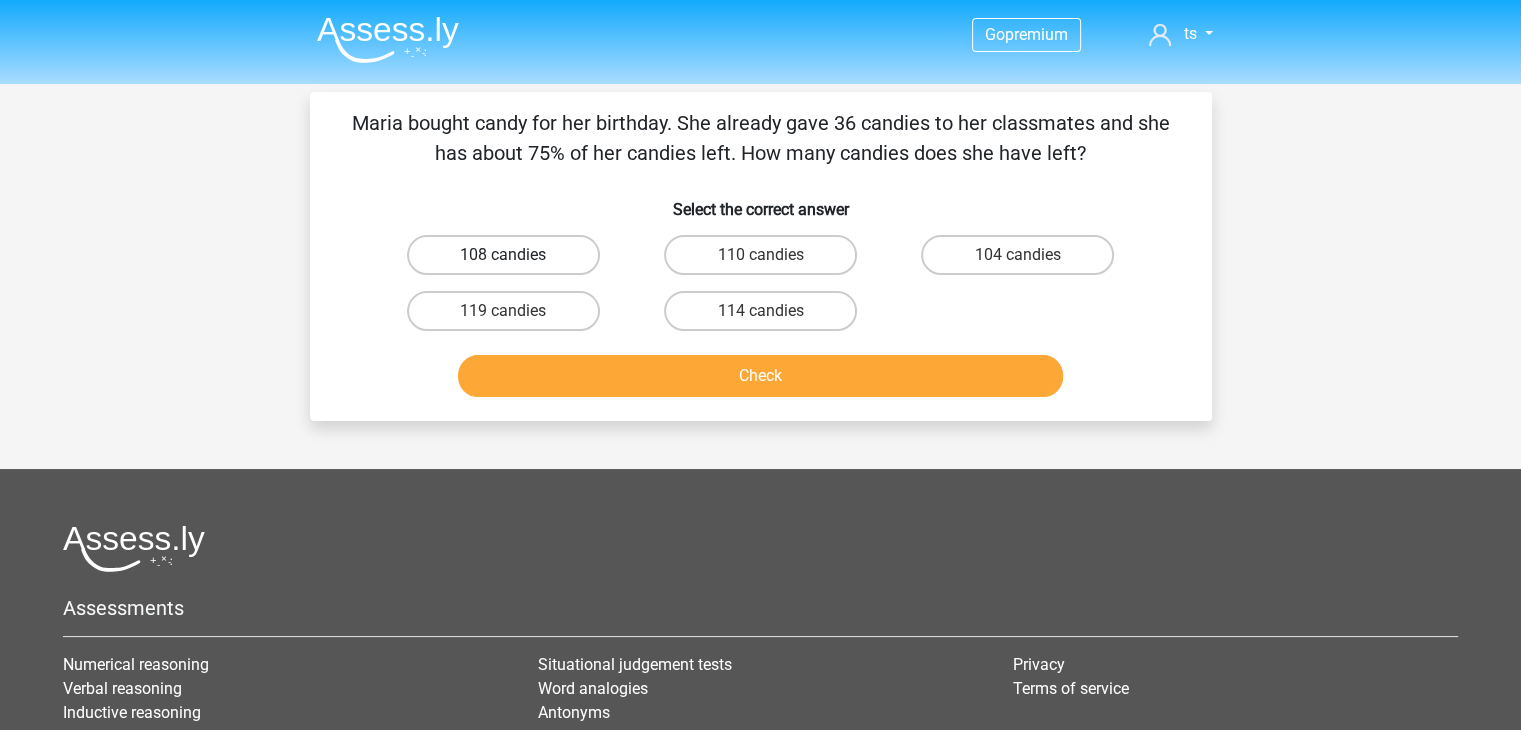 click on "108 candies" at bounding box center (503, 255) 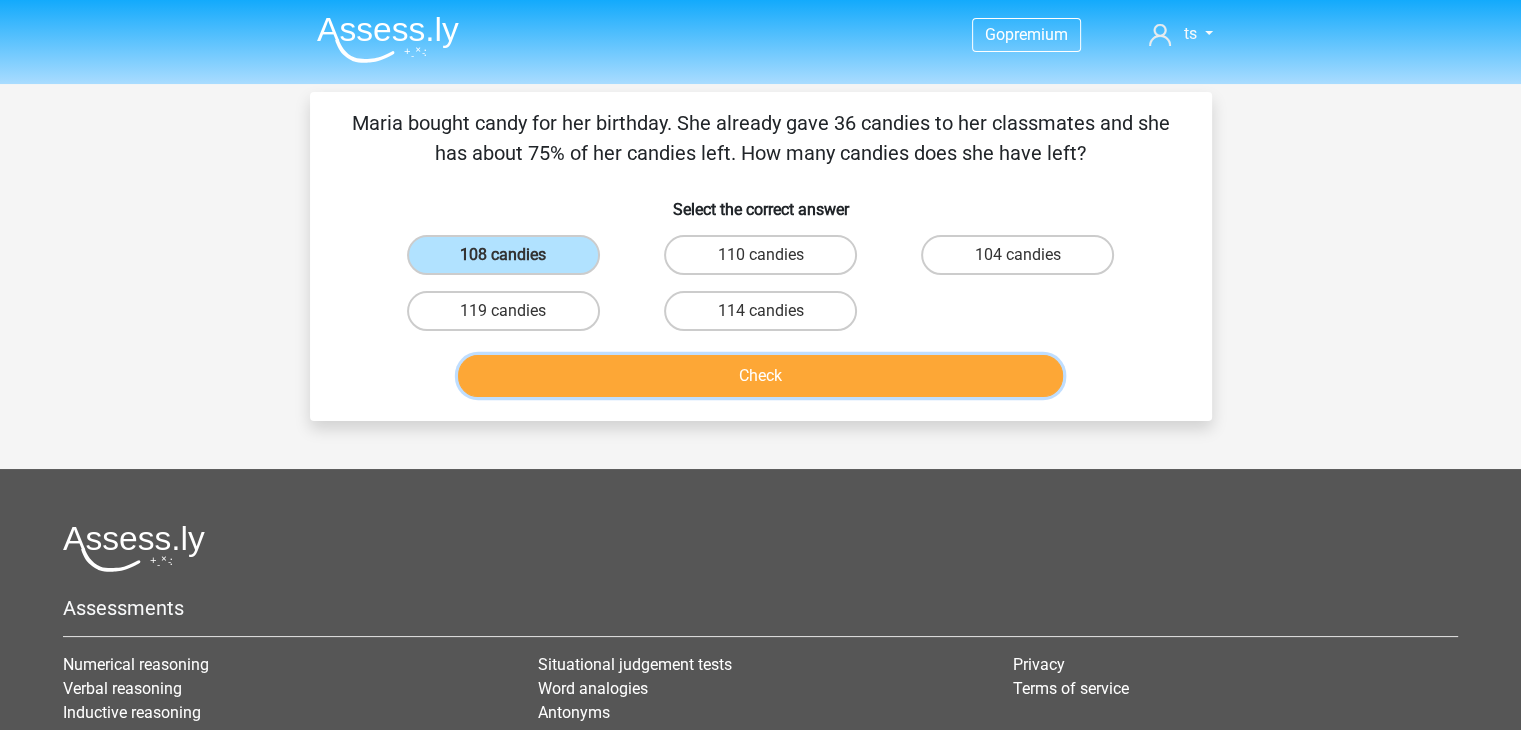 click on "Check" at bounding box center (760, 376) 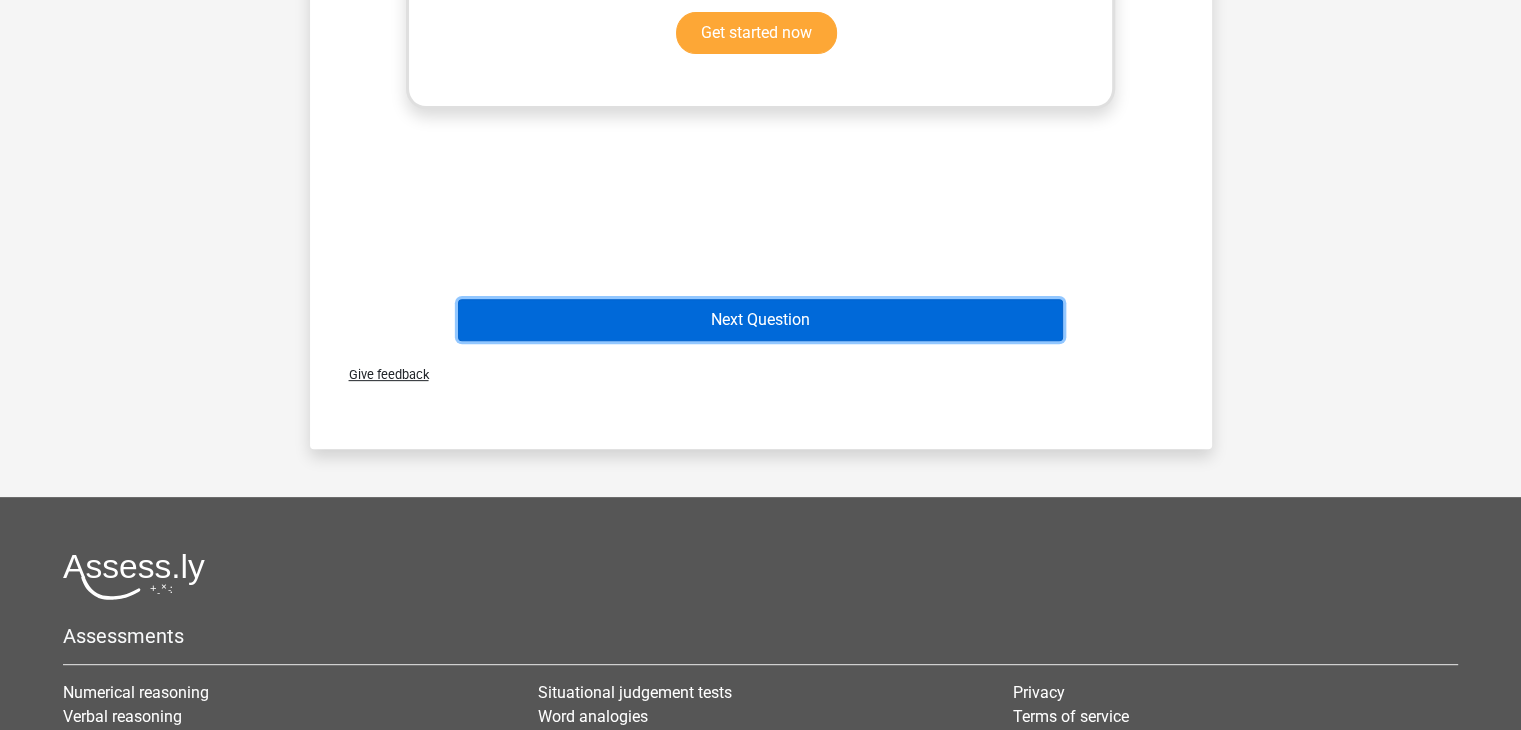 click on "Next Question" at bounding box center (760, 320) 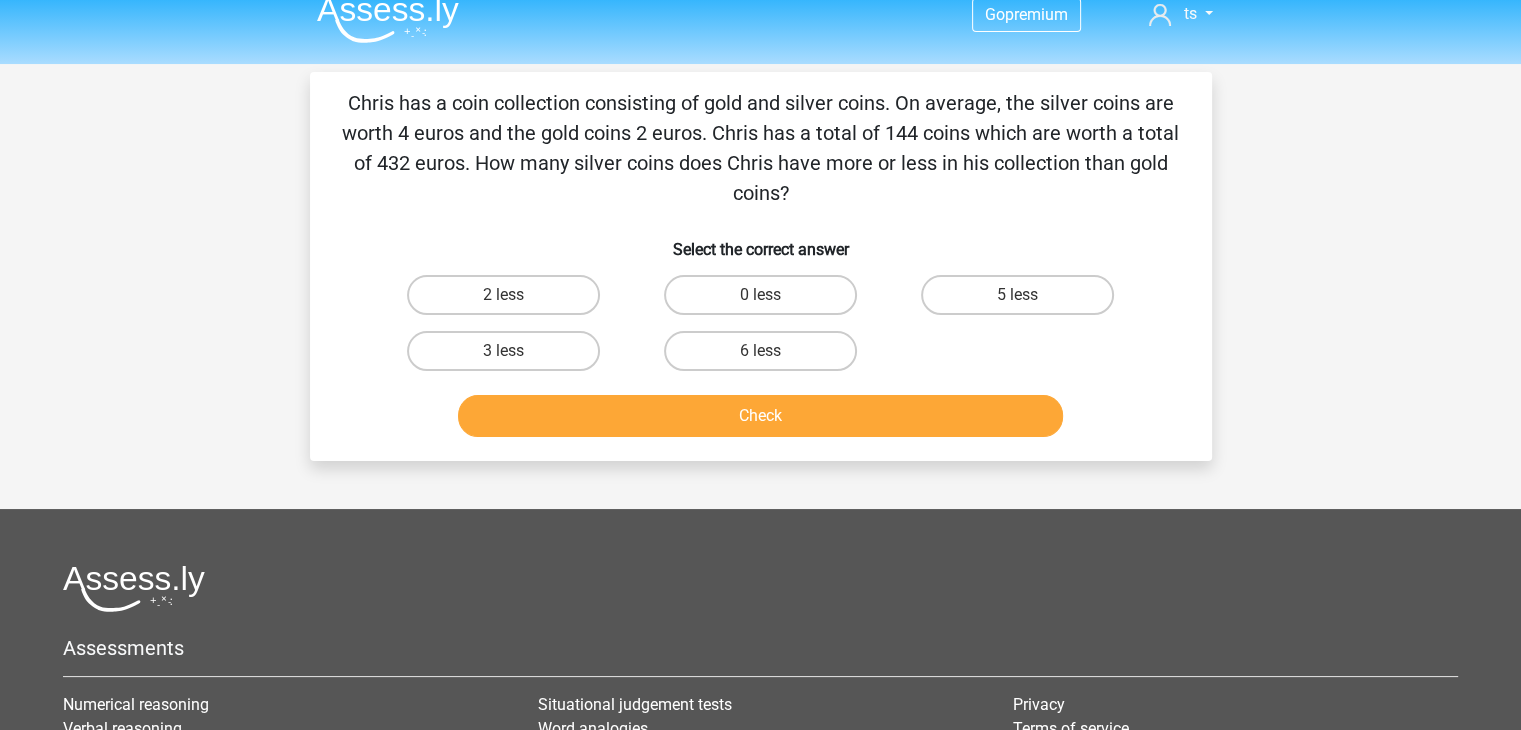 scroll, scrollTop: 0, scrollLeft: 0, axis: both 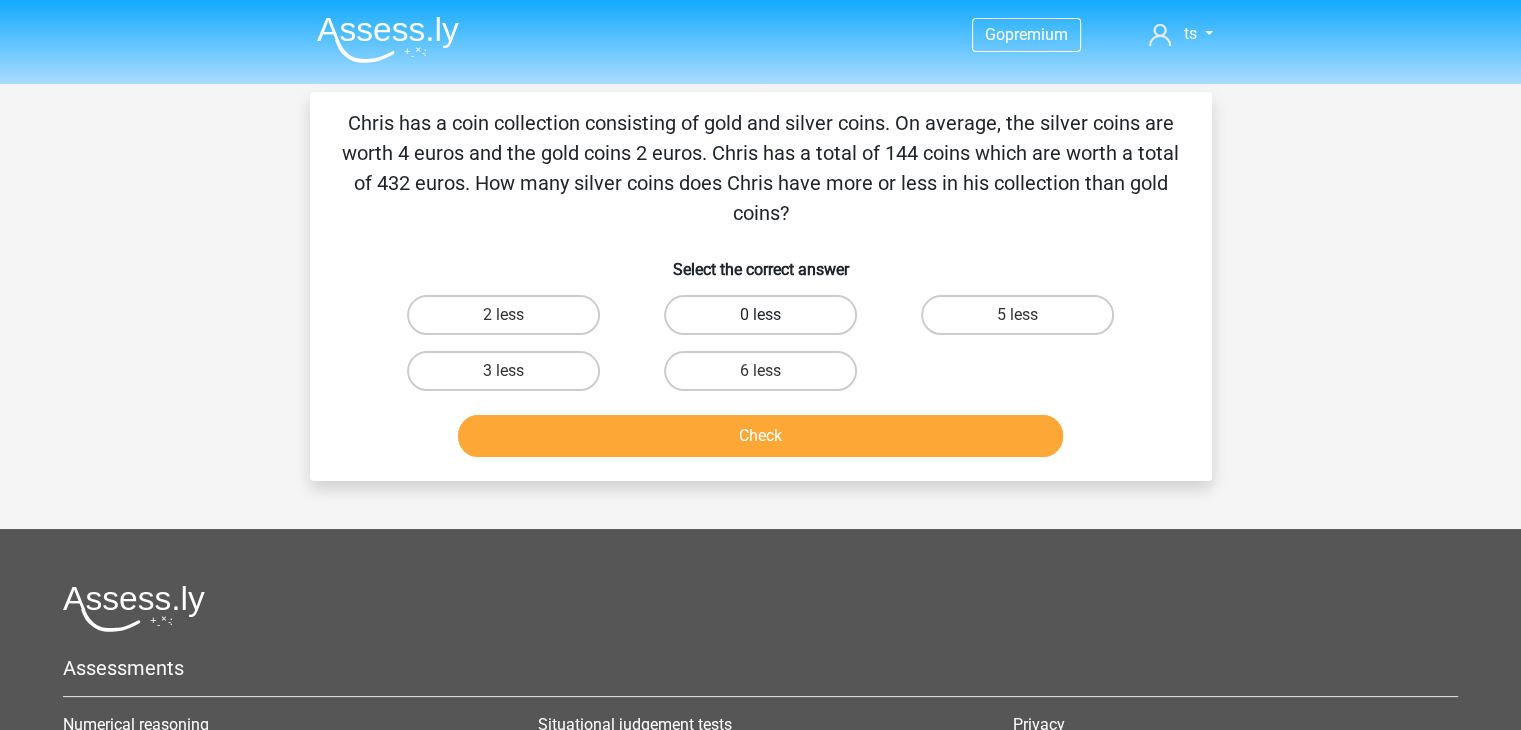 click on "0 less" at bounding box center [760, 315] 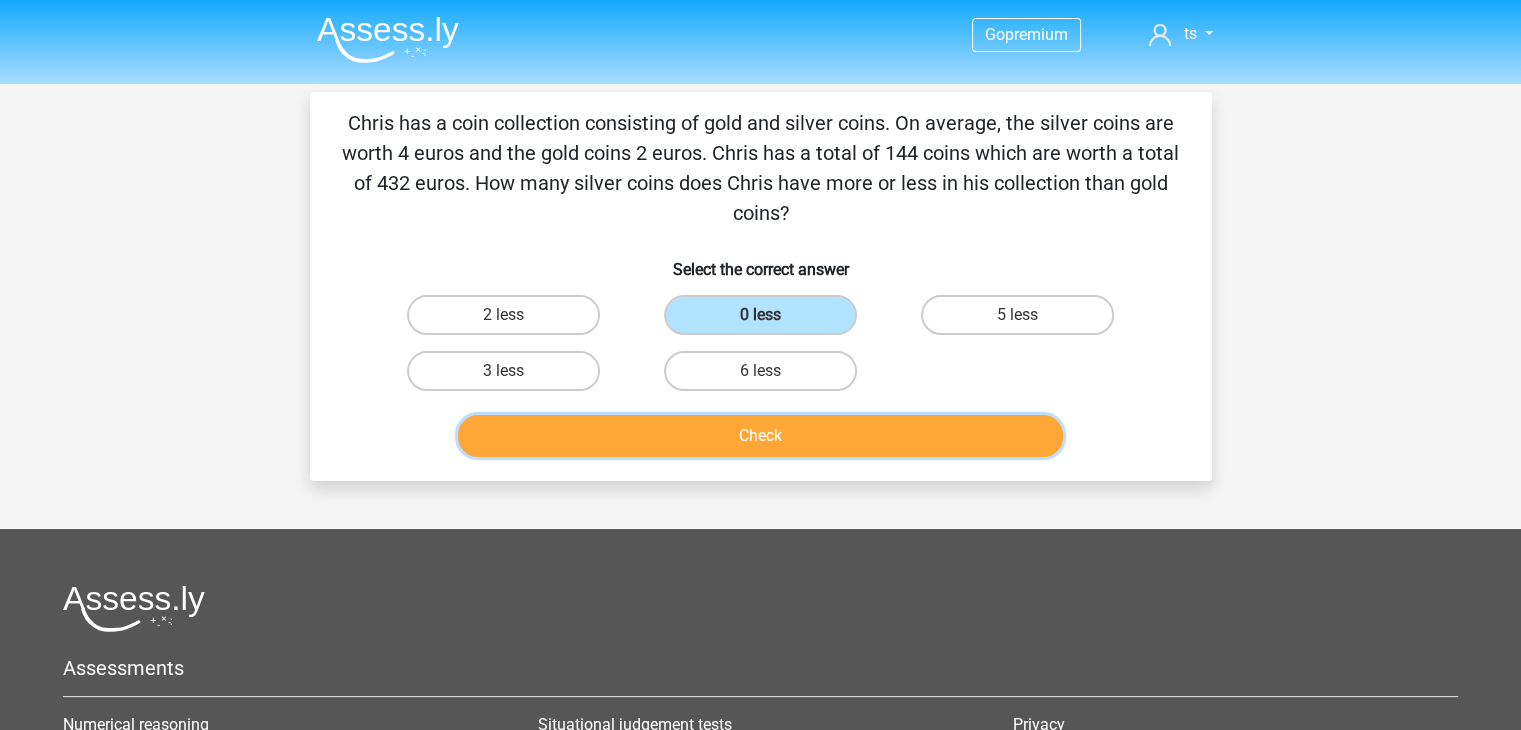 click on "Check" at bounding box center [760, 436] 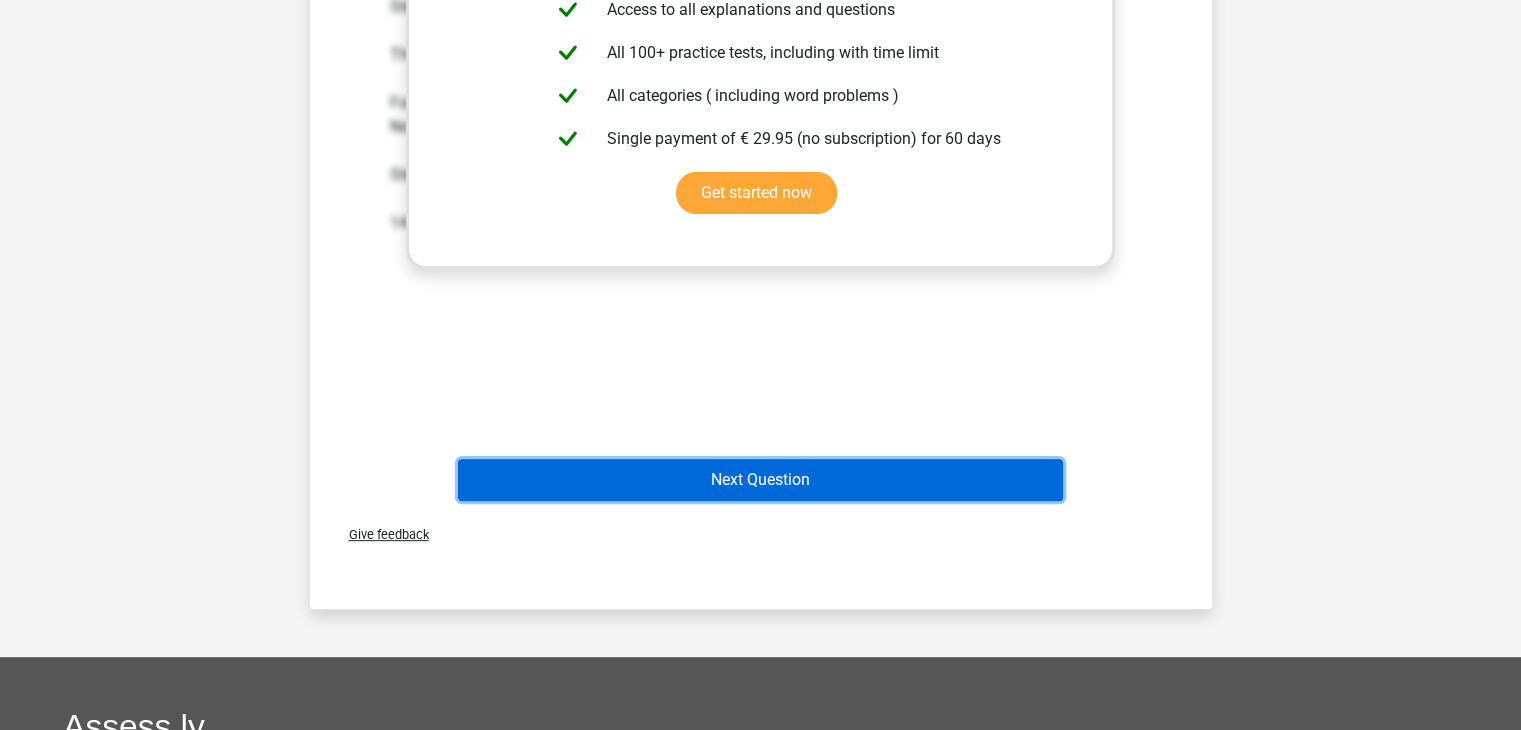 click on "Next Question" at bounding box center (760, 480) 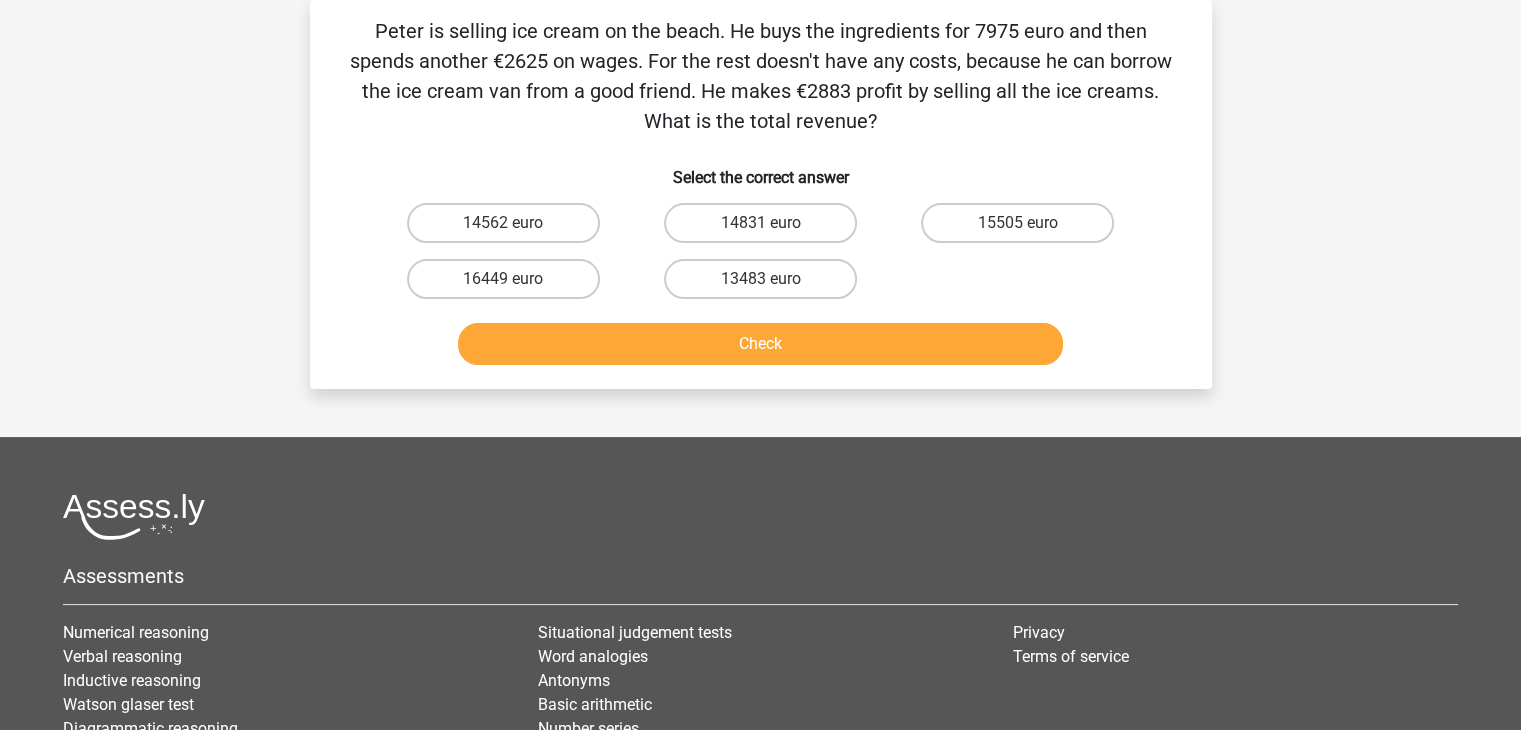 scroll, scrollTop: 0, scrollLeft: 0, axis: both 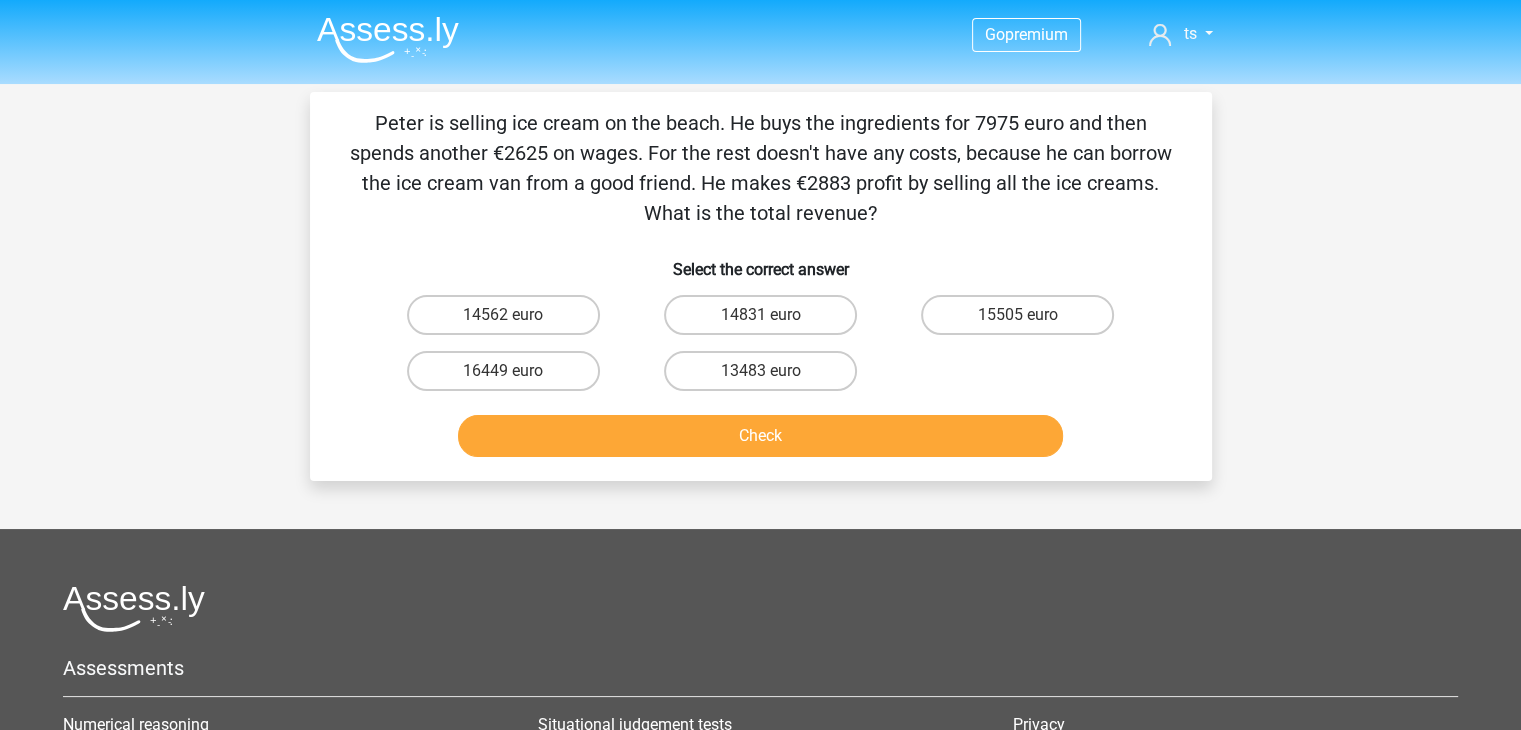 drag, startPoint x: 860, startPoint y: 217, endPoint x: 332, endPoint y: 121, distance: 536.6563 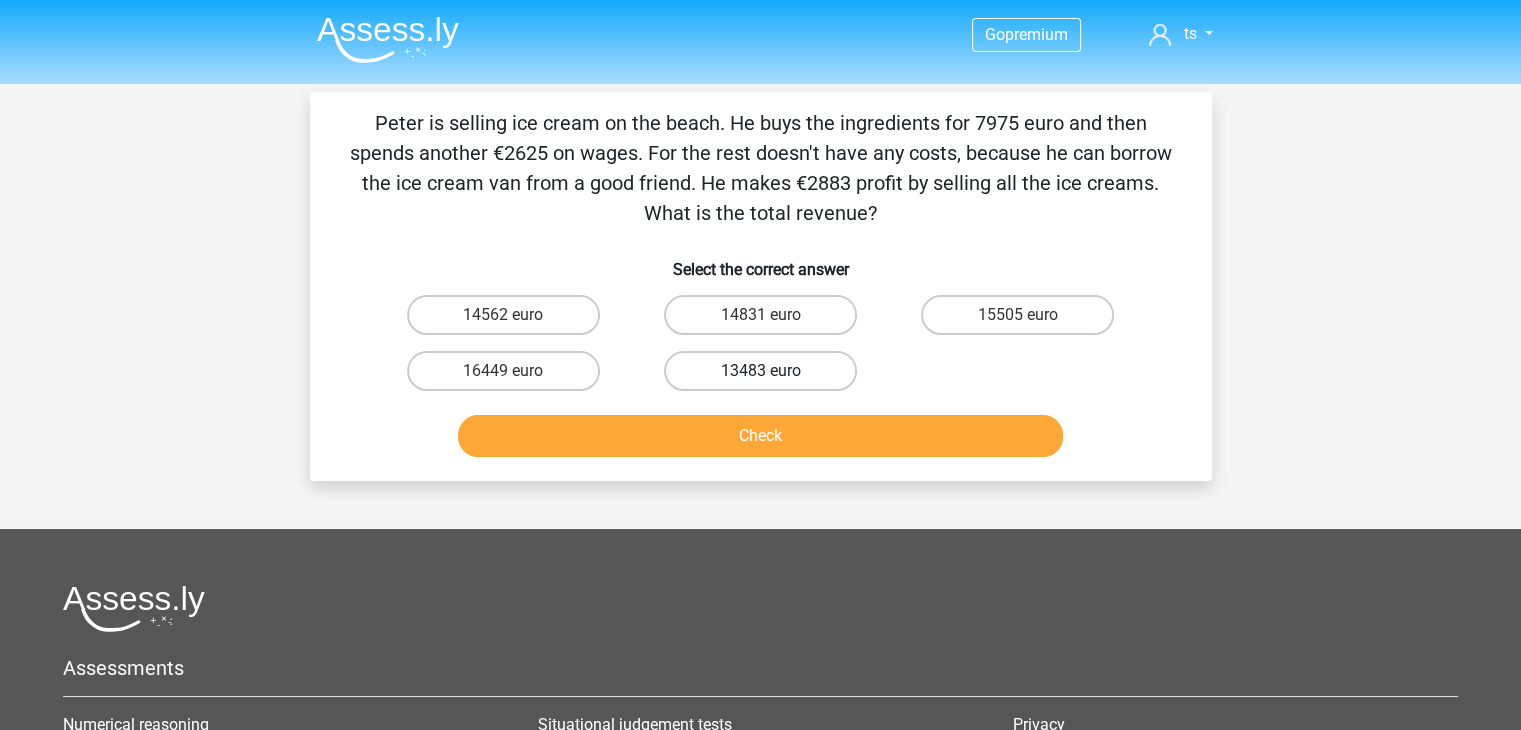 click on "13483 euro" at bounding box center (760, 371) 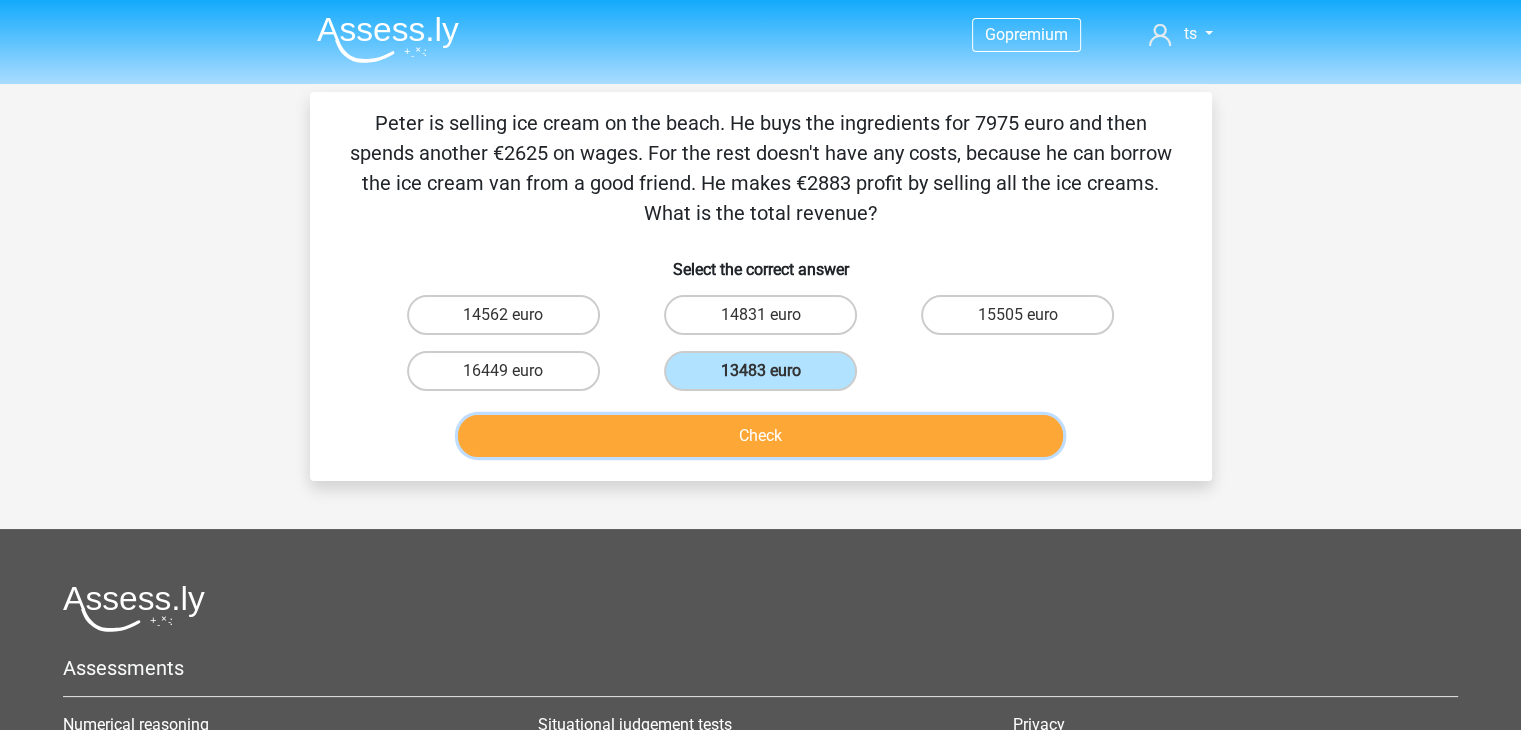 click on "Check" at bounding box center [760, 436] 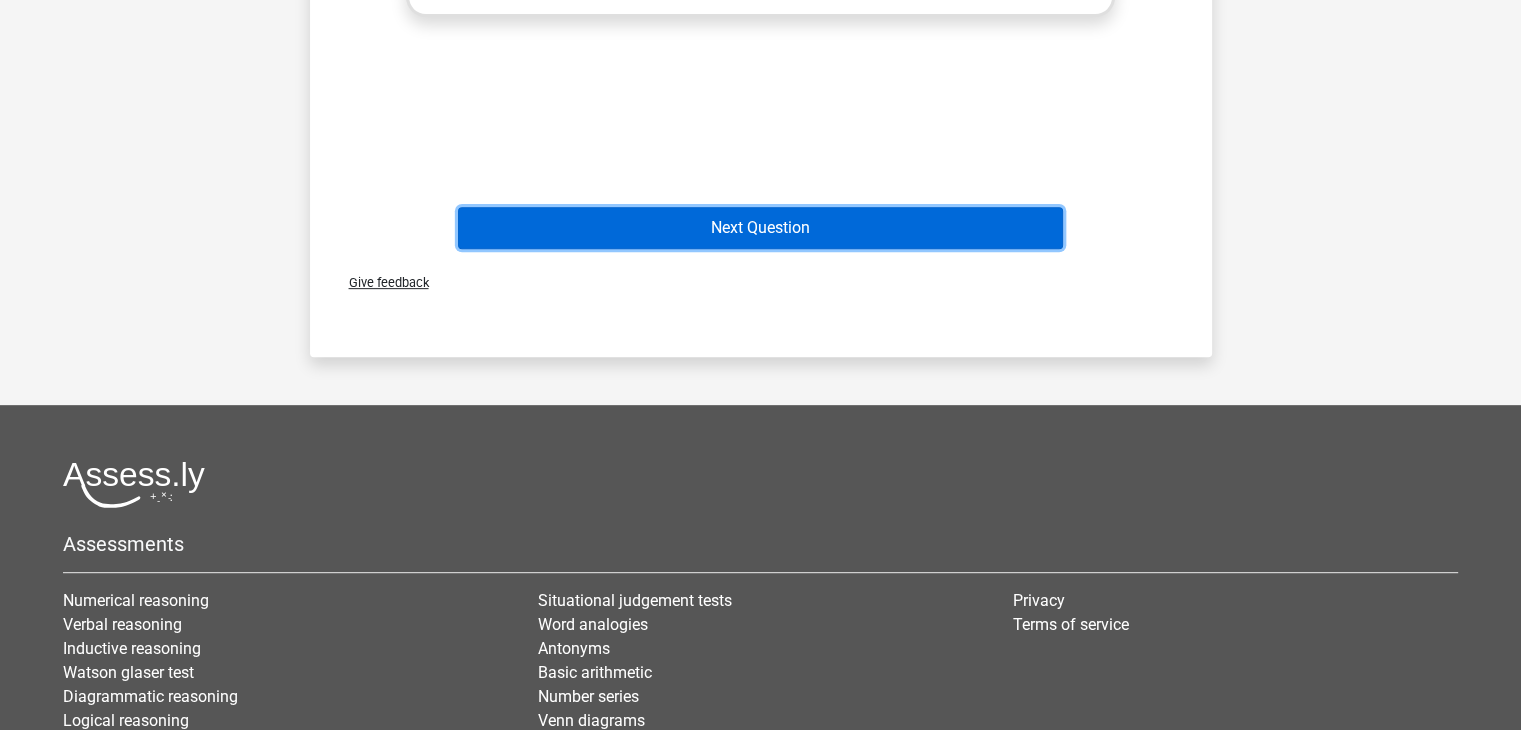 click on "Next Question" at bounding box center [760, 228] 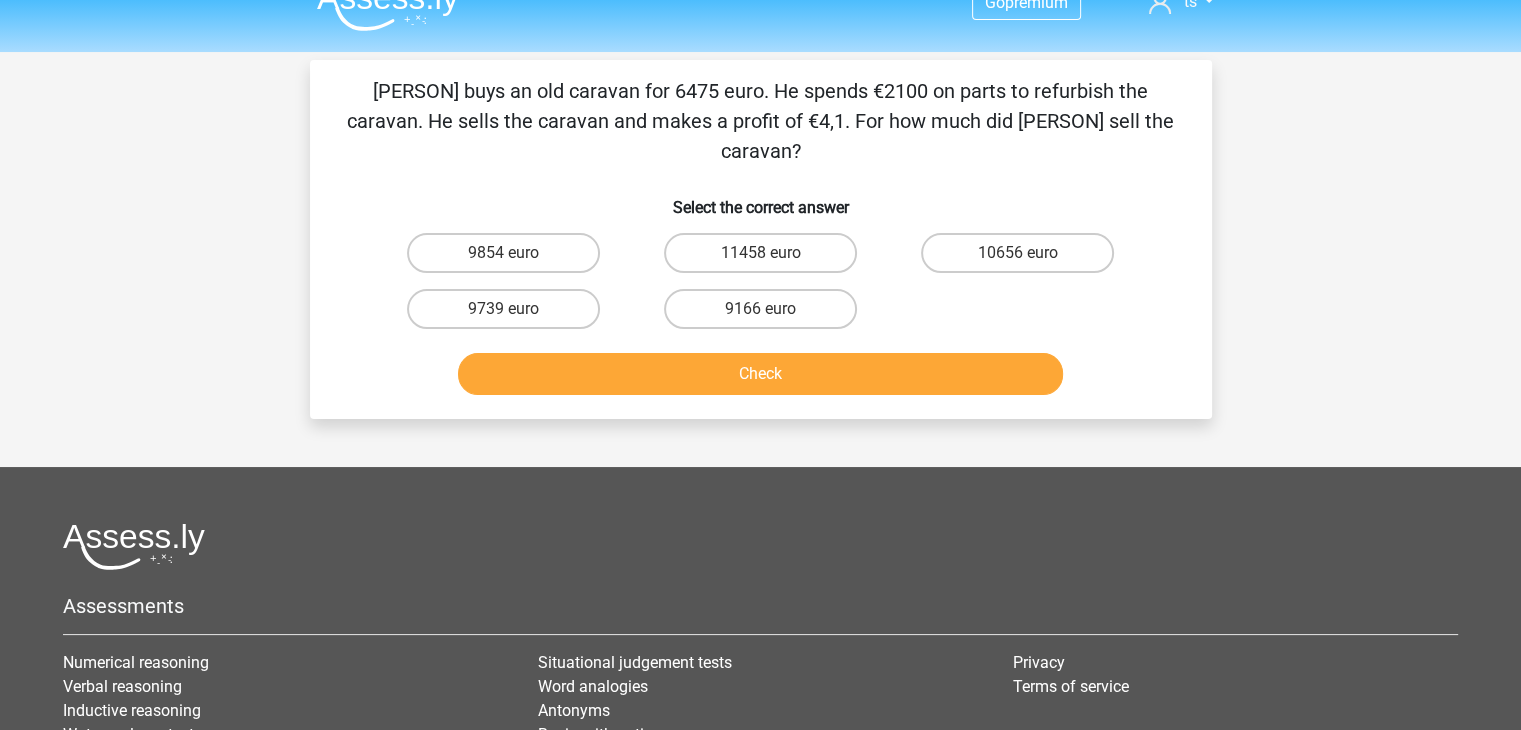 scroll, scrollTop: 0, scrollLeft: 0, axis: both 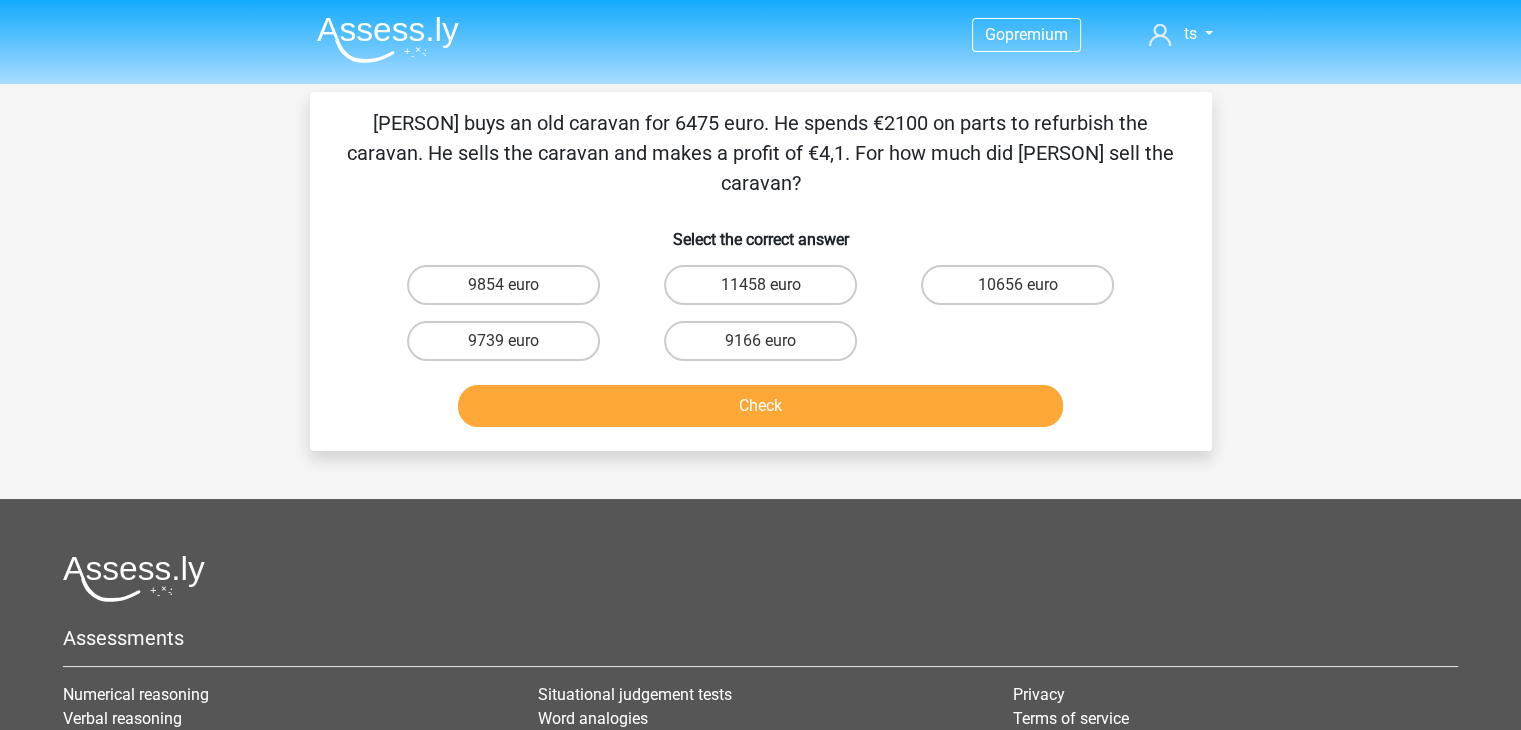drag, startPoint x: 1182, startPoint y: 153, endPoint x: 348, endPoint y: 132, distance: 834.26434 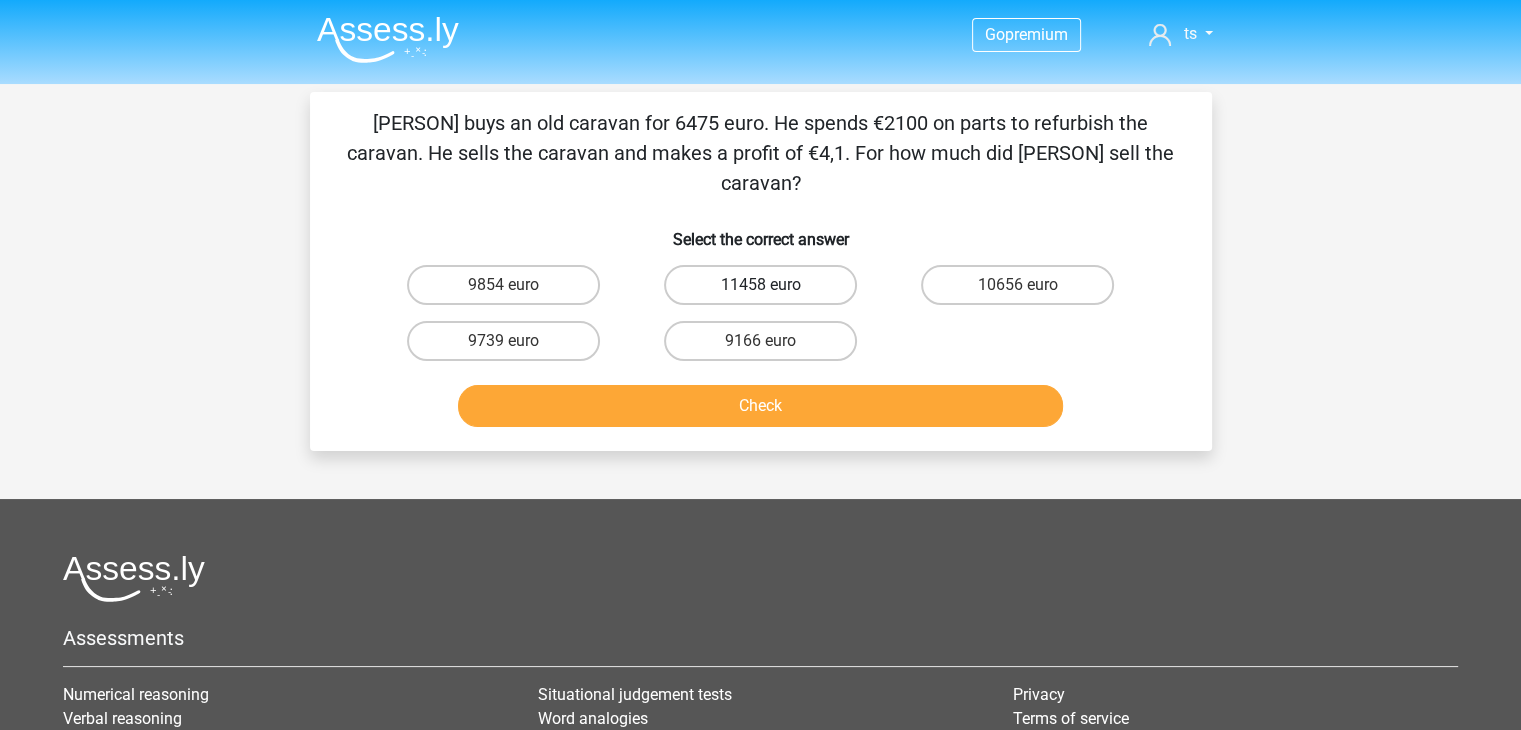 click on "11458 euro" at bounding box center [760, 285] 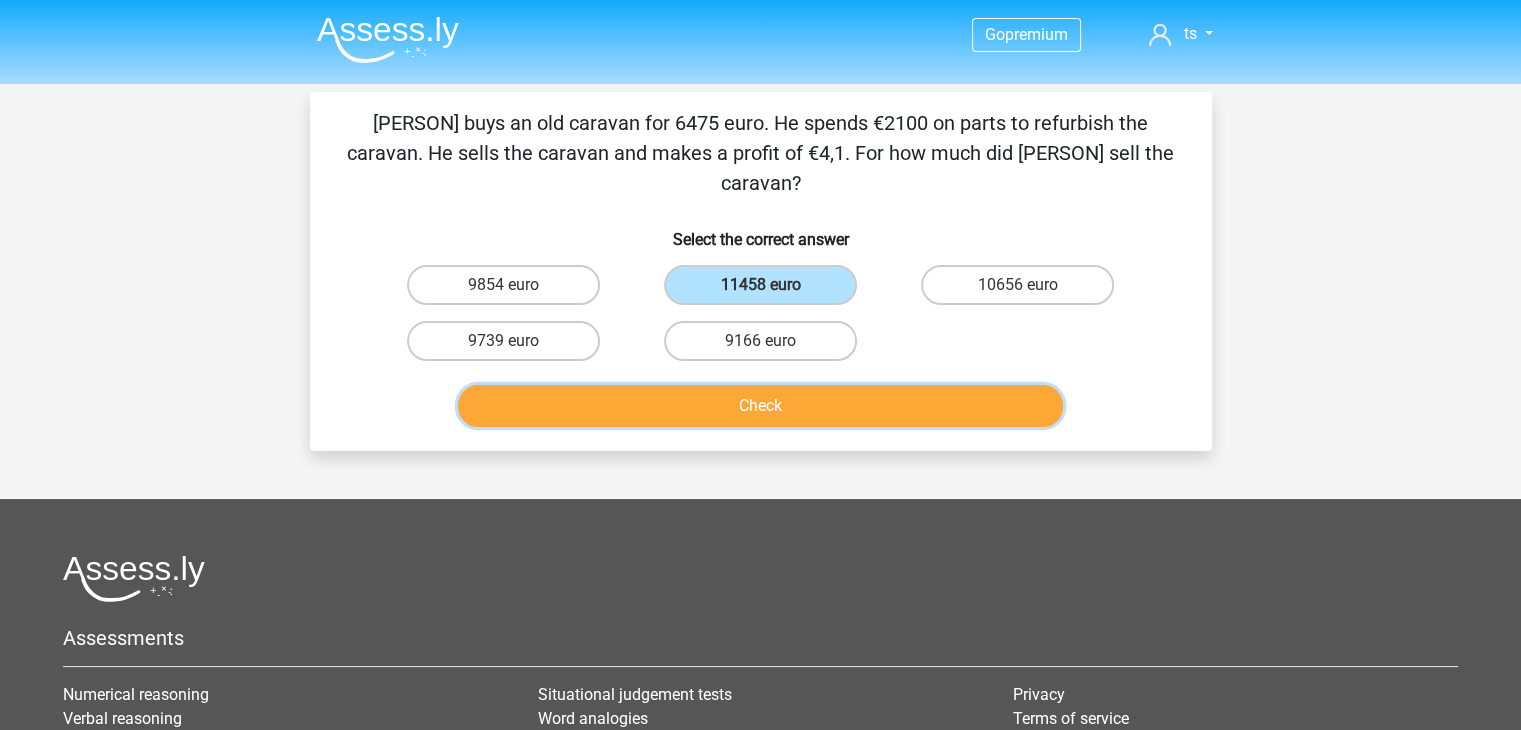 click on "Check" at bounding box center [760, 406] 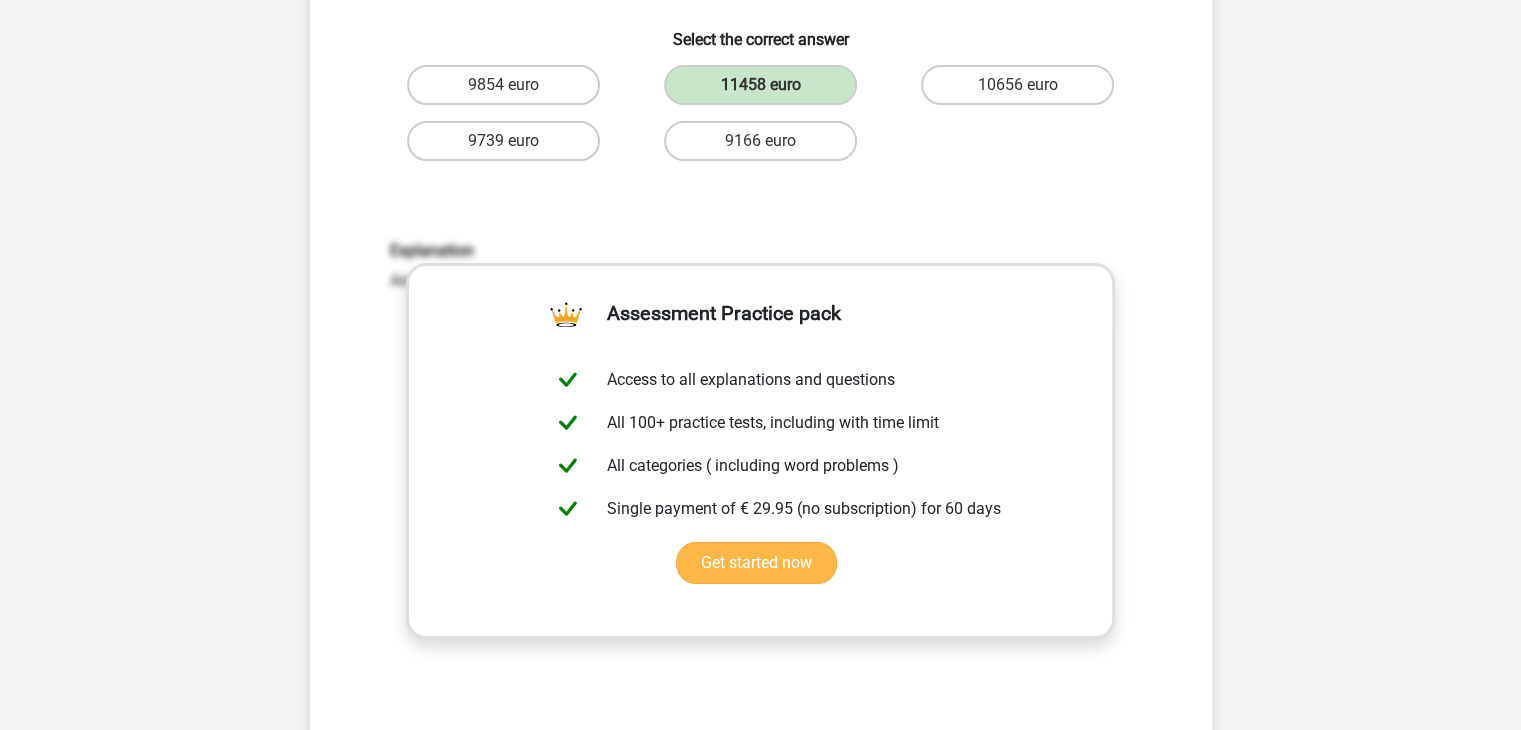 scroll, scrollTop: 0, scrollLeft: 0, axis: both 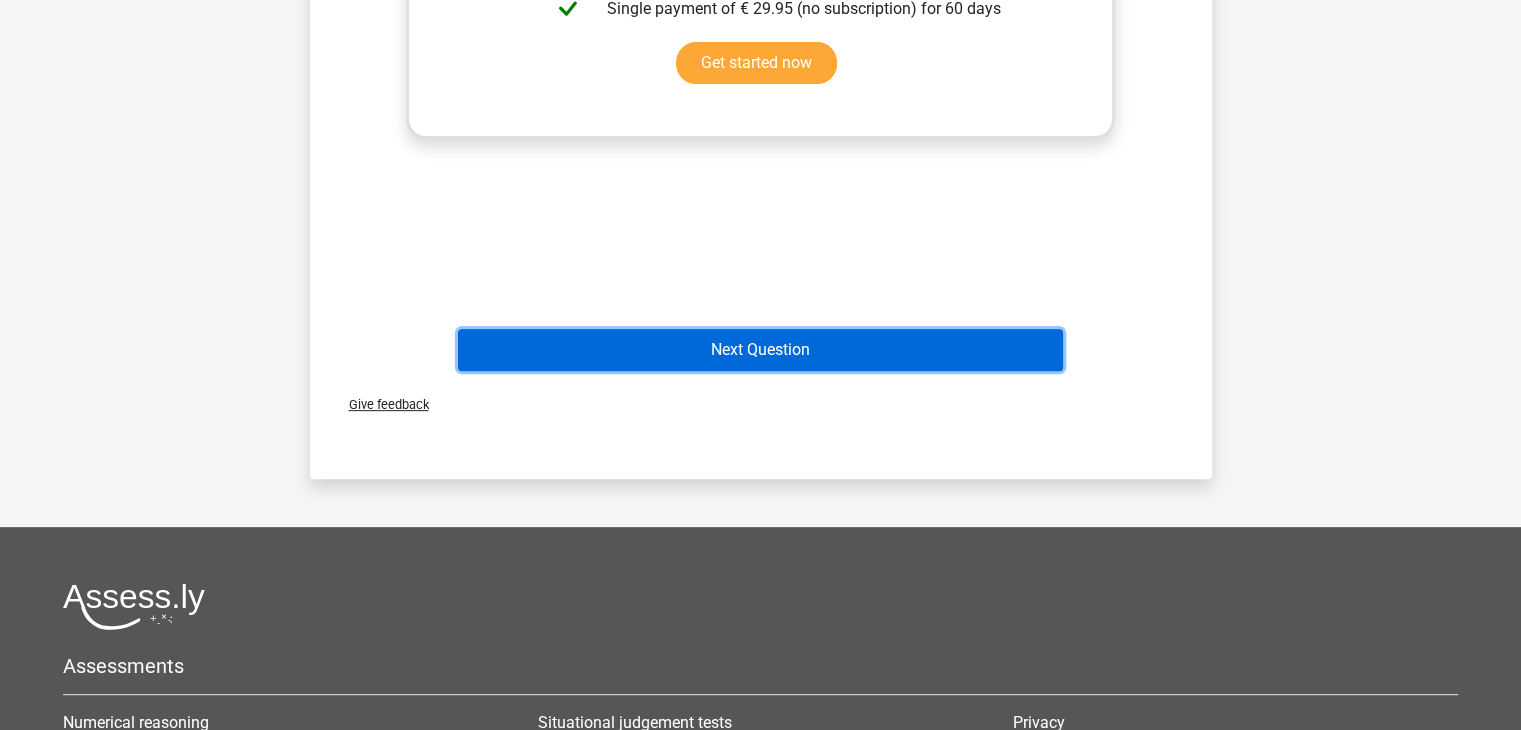 click on "Next Question" at bounding box center (760, 350) 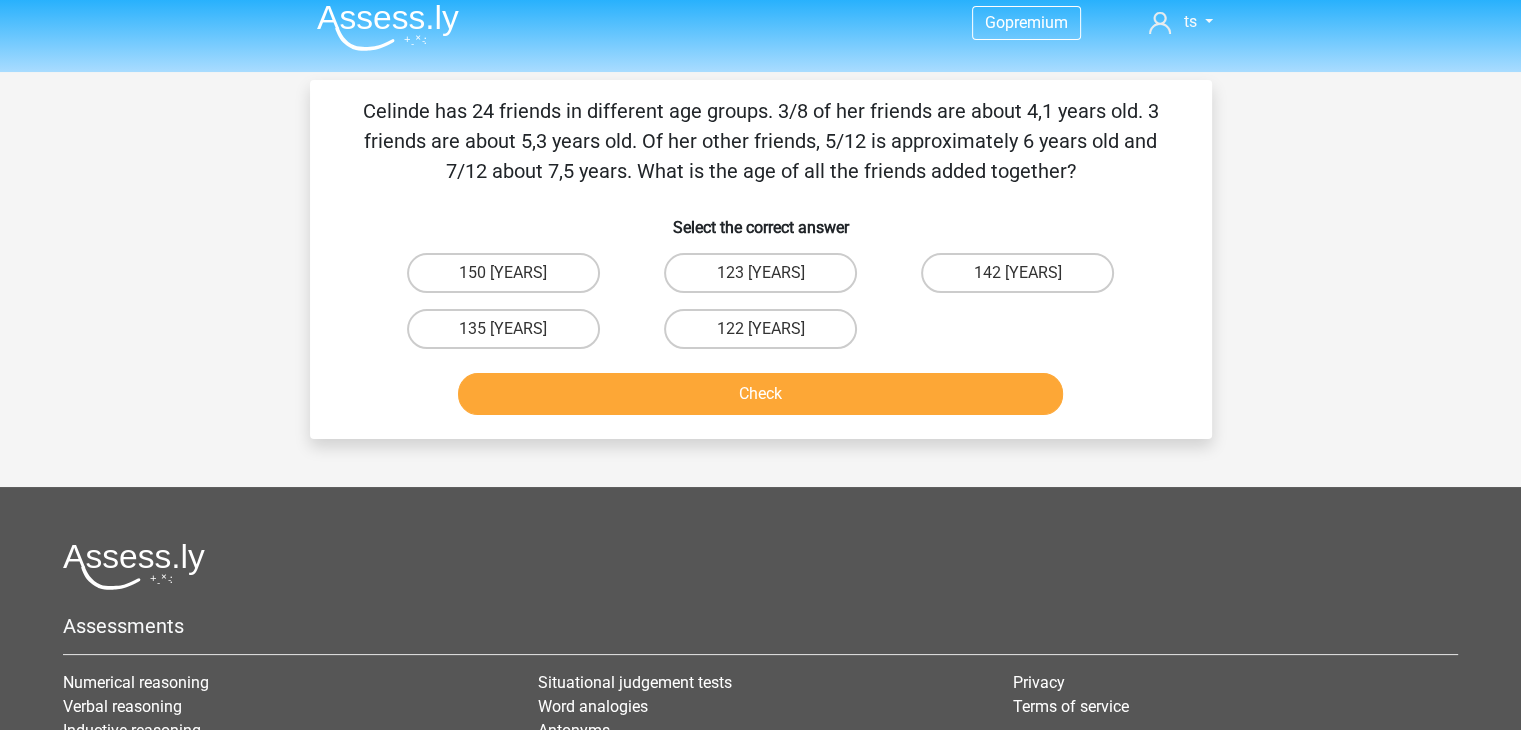 scroll, scrollTop: 0, scrollLeft: 0, axis: both 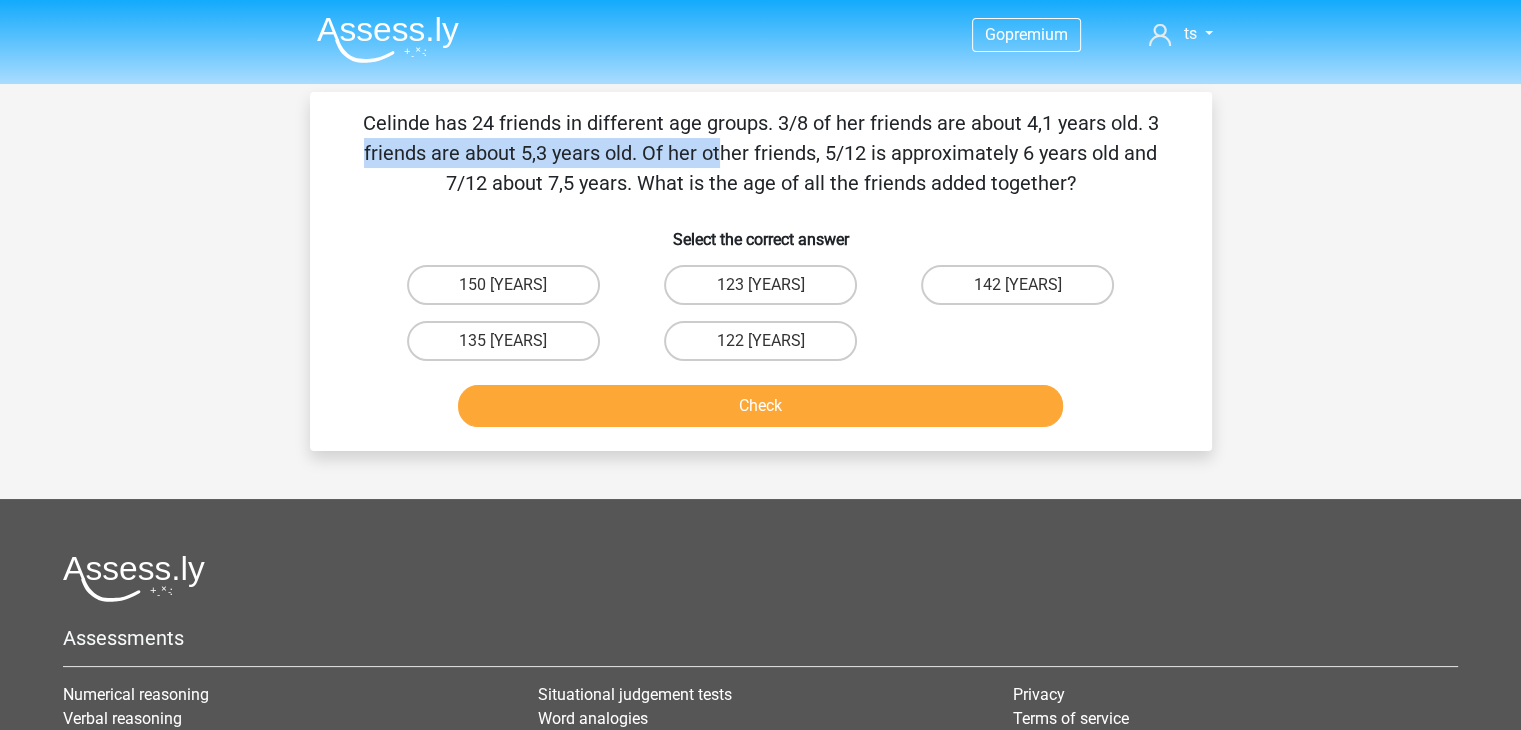 drag, startPoint x: 776, startPoint y: 120, endPoint x: 1140, endPoint y: 123, distance: 364.01236 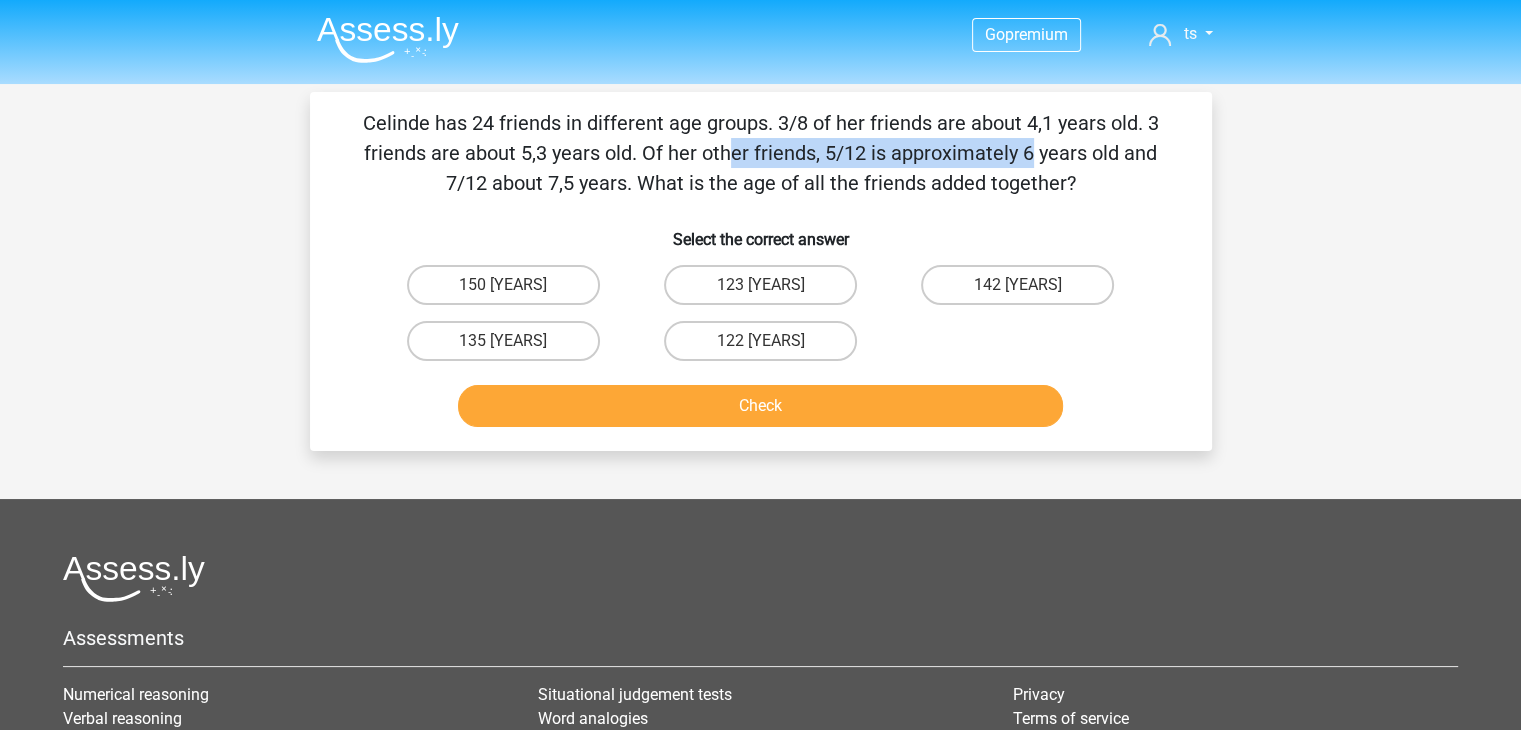 drag, startPoint x: 1151, startPoint y: 119, endPoint x: 642, endPoint y: 146, distance: 509.7156 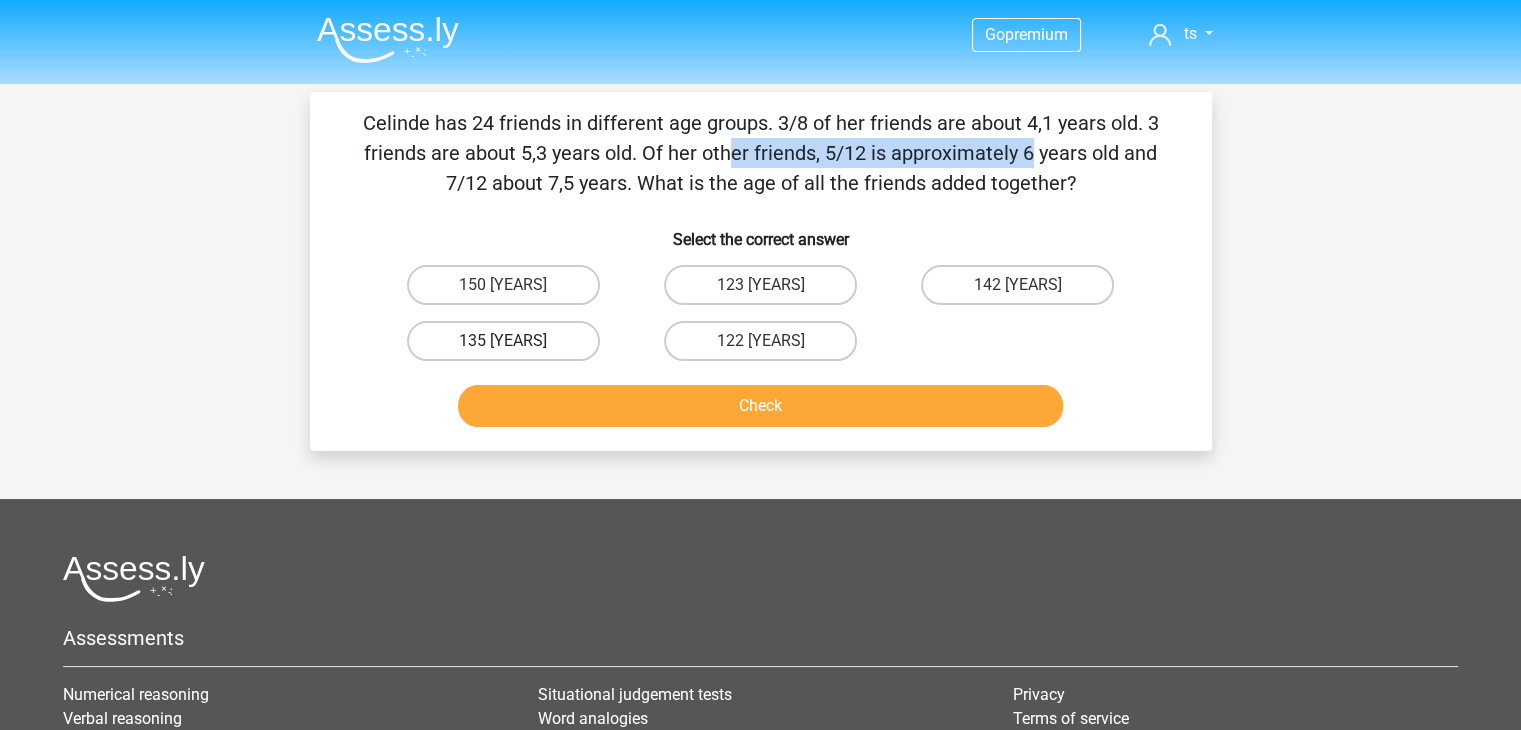click on "135 years" at bounding box center (503, 341) 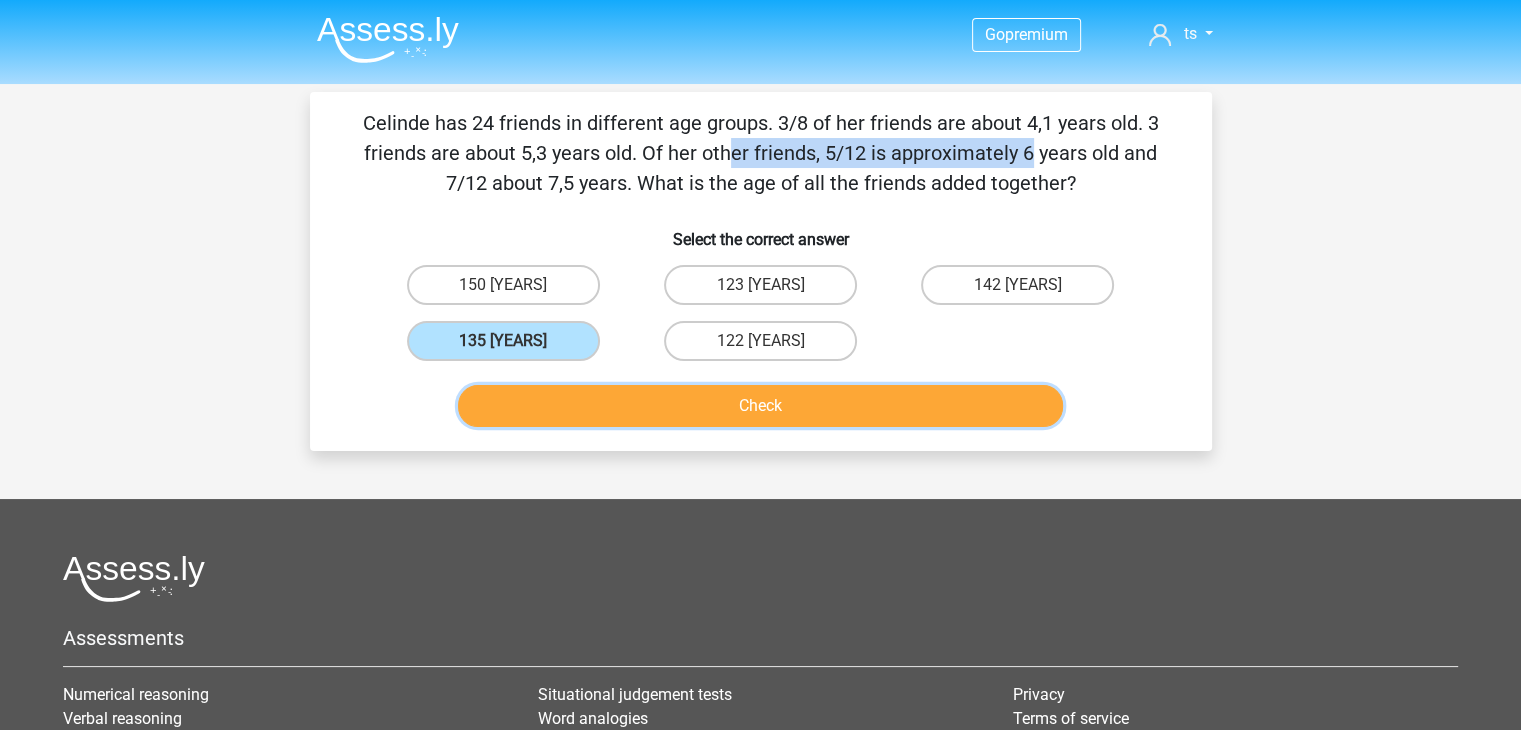 click on "Check" at bounding box center (760, 406) 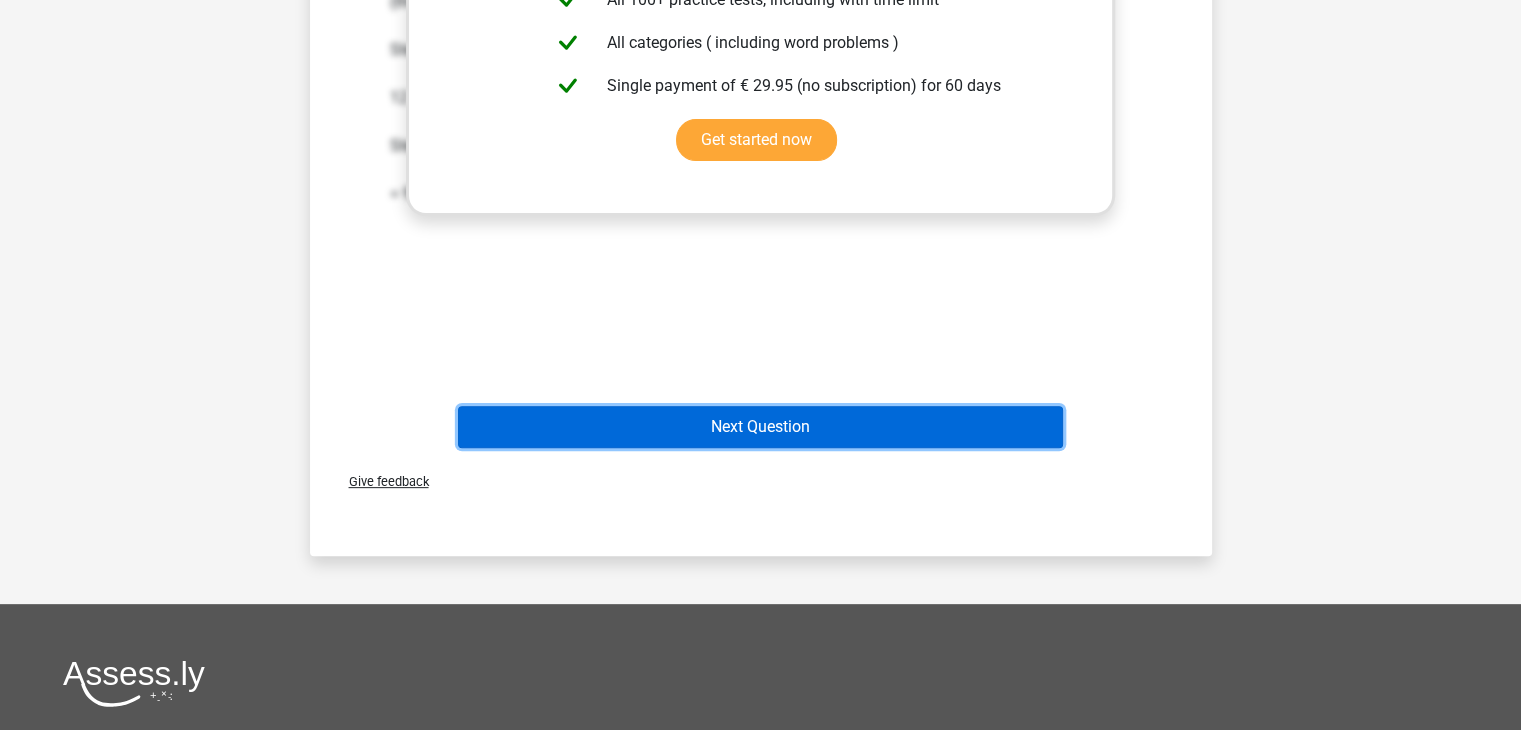 click on "Next Question" at bounding box center [760, 427] 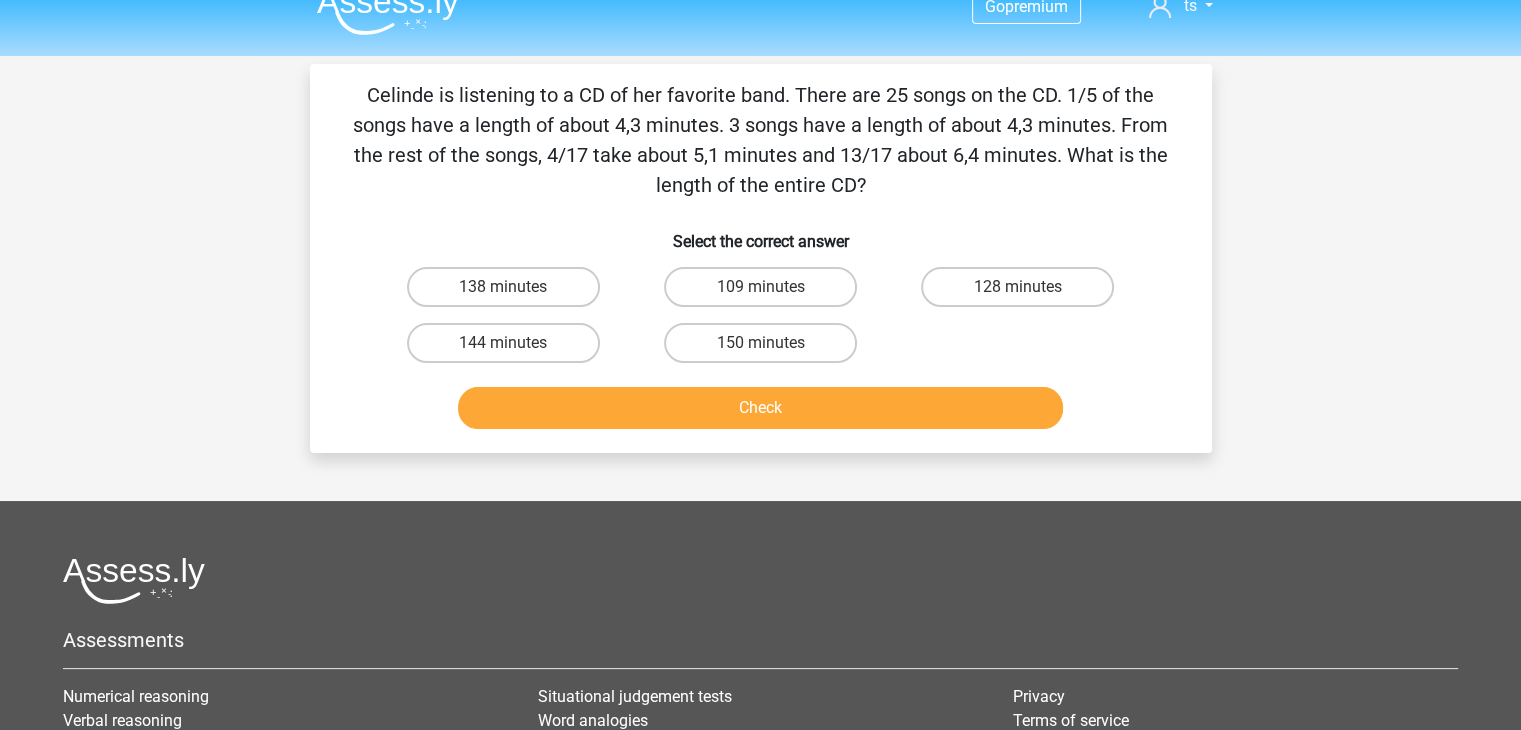 scroll, scrollTop: 0, scrollLeft: 0, axis: both 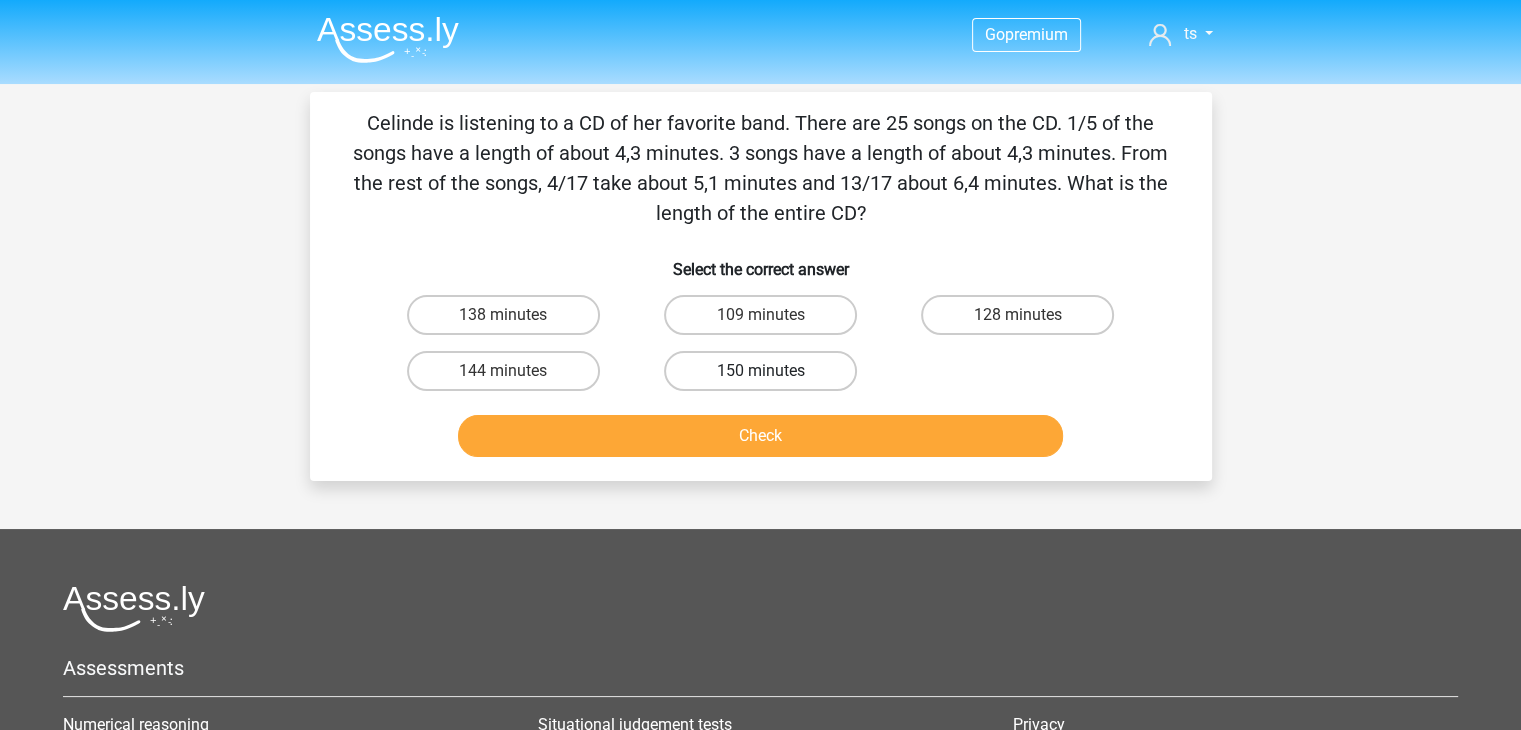 click on "150 minutes" at bounding box center [760, 371] 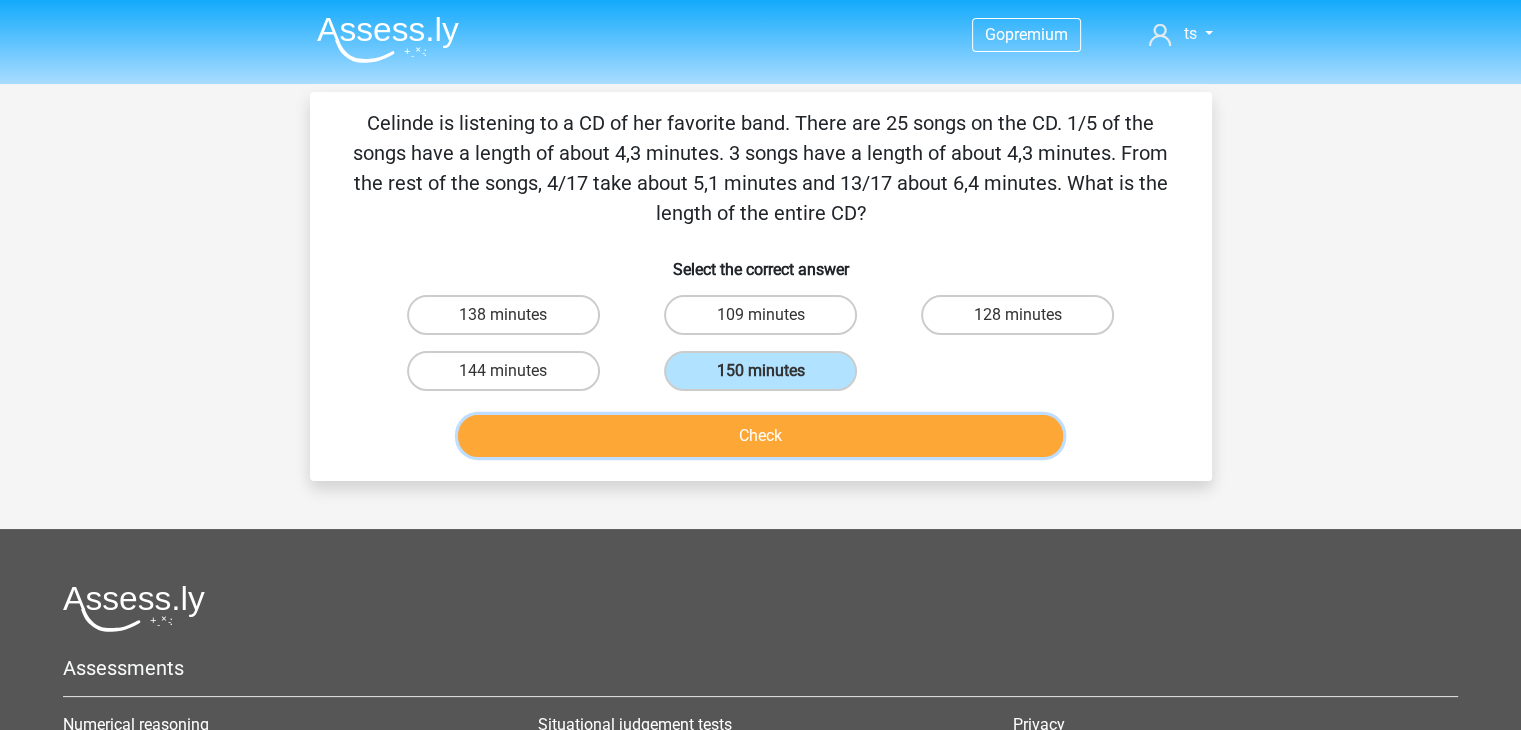 click on "Check" at bounding box center [760, 436] 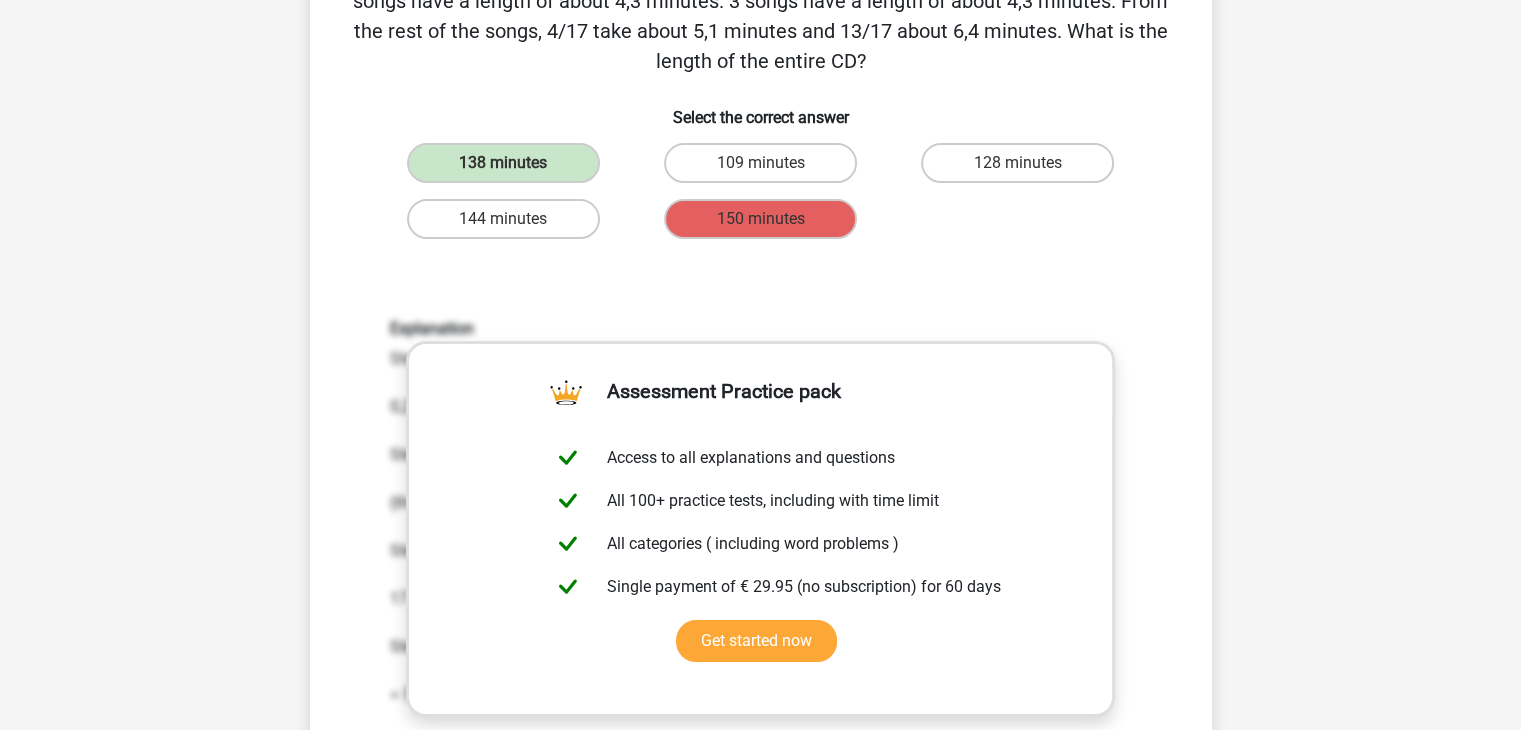 scroll, scrollTop: 400, scrollLeft: 0, axis: vertical 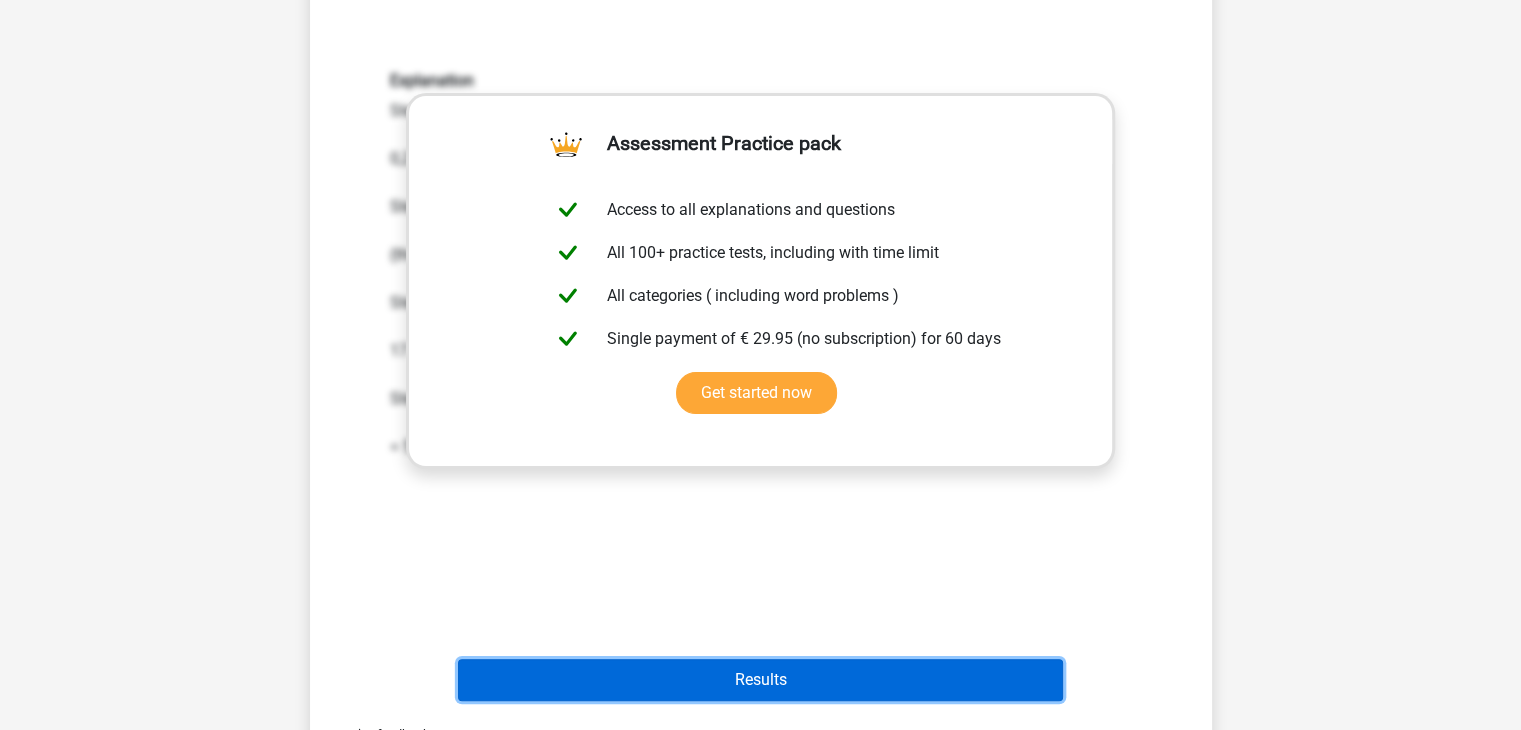 click on "Results" at bounding box center (760, 680) 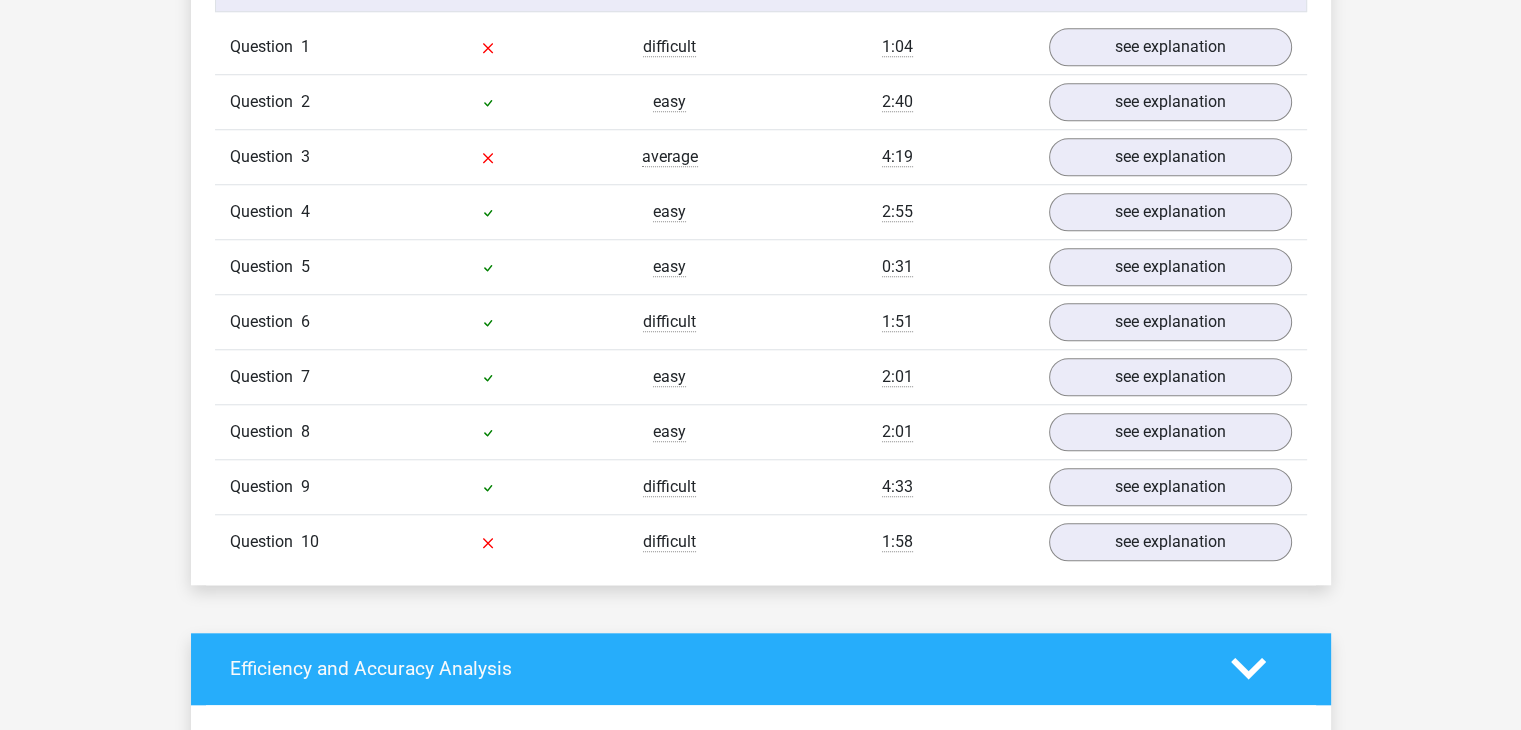 scroll, scrollTop: 0, scrollLeft: 0, axis: both 